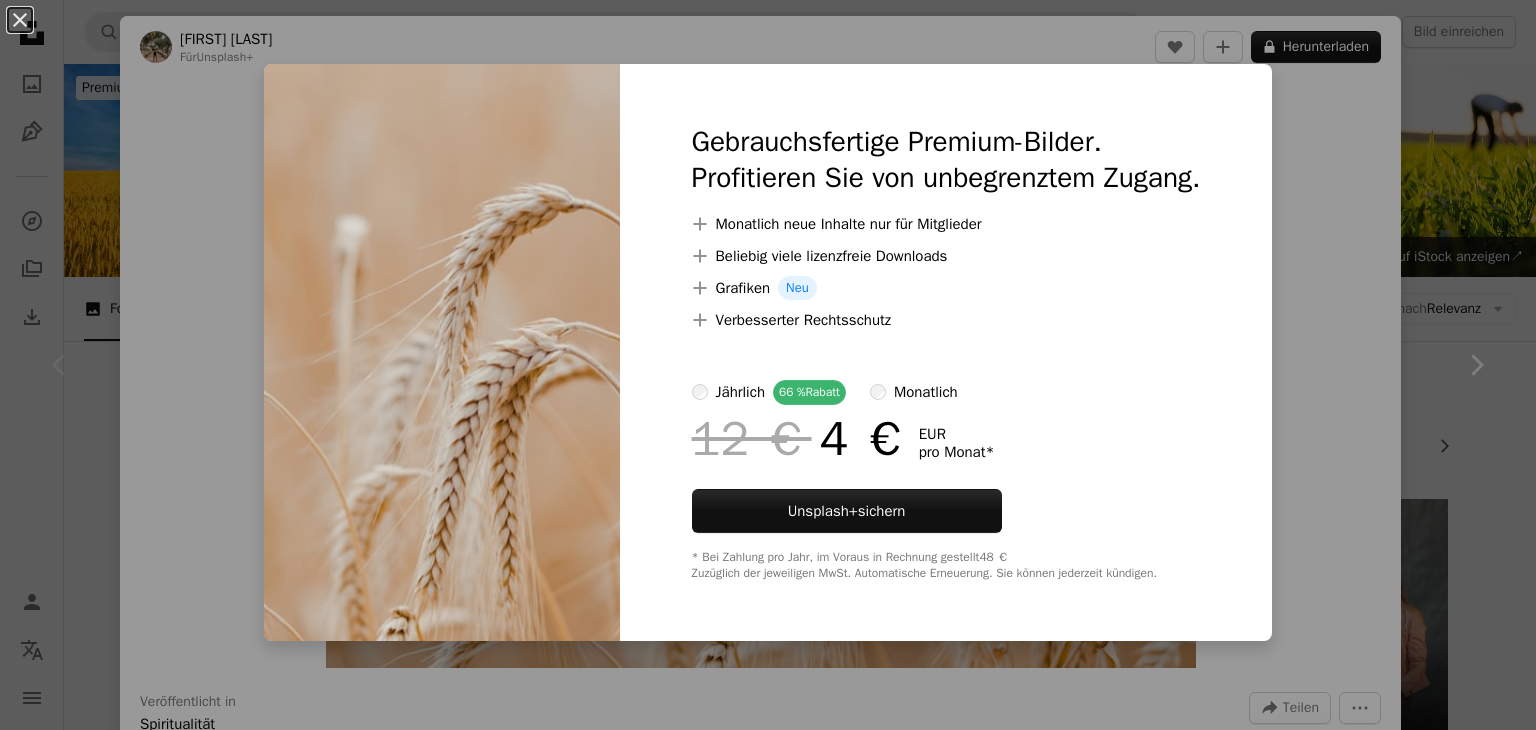 scroll, scrollTop: 200, scrollLeft: 0, axis: vertical 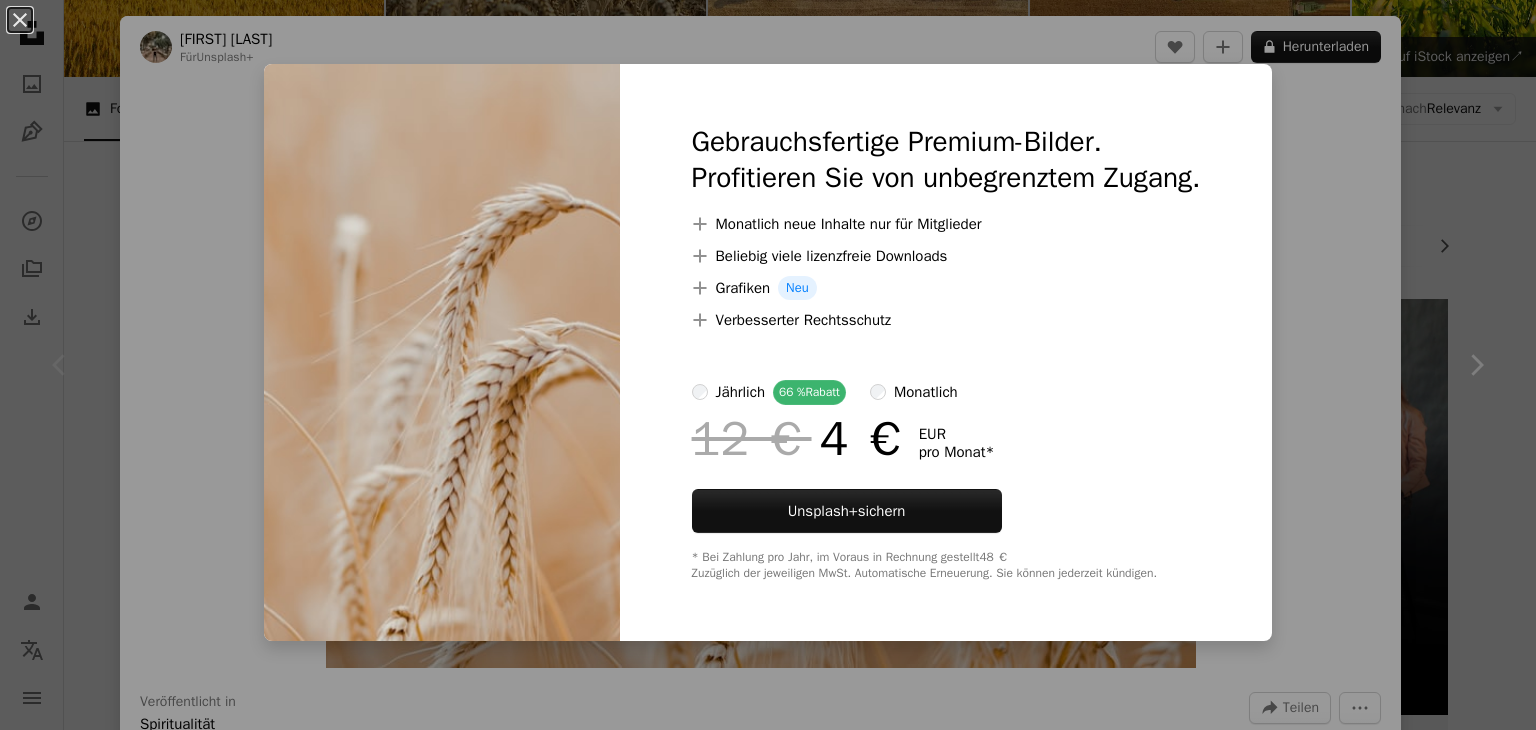 click on "**********" at bounding box center [768, 2373] 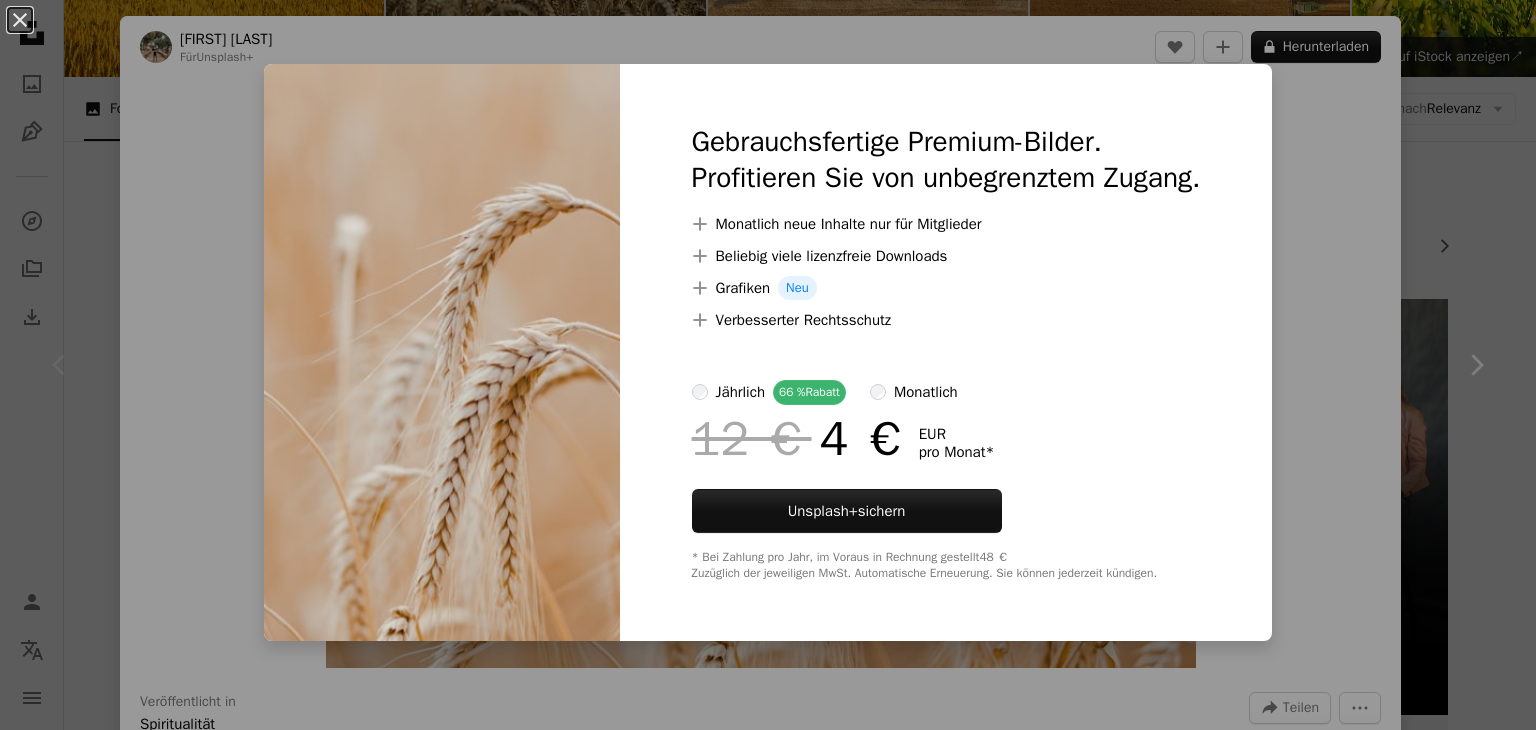 click on "An X shape Gebrauchsfertige Premium-Bilder. Profitieren Sie von unbegrenztem Zugang. A plus sign Monatlich neue Inhalte nur für Mitglieder A plus sign Beliebig viele lizenzfreie Downloads A plus sign Grafiken  Neu A plus sign Verbesserter Rechtsschutz jährlich 66 %  Rabatt monatlich 12 €   4 € EUR pro Monat * Unsplash+  sichern * Bei Zahlung pro Jahr, im Voraus in Rechnung gestellt  48 € Zuzüglich der jeweiligen MwSt. Automatische Erneuerung. Sie können jederzeit kündigen." at bounding box center [768, 365] 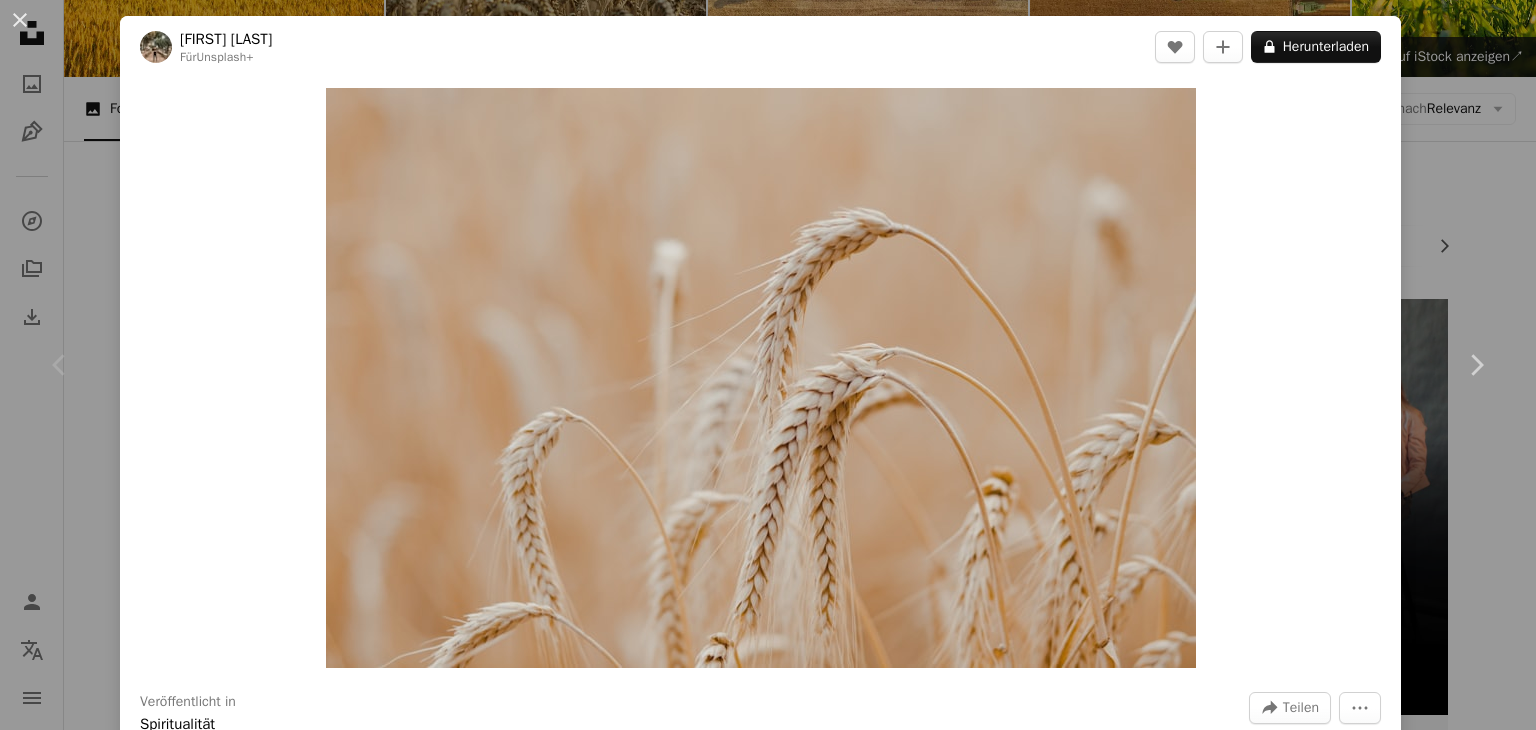click on "An X shape Chevron left Chevron right [FIRST] [LAST] Für  Unsplash+ A heart A plus sign A lock Herunterladen Zoom in Veröffentlicht in Spiritualität A forward-right arrow Teilen More Actions Calendar outlined Veröffentlicht am  [DATE] Safety Lizenziert unter der  Unsplash+ Lizenz Tapete Hintergrund abstrakt Orange Landwirtschaft minimal Ukraine Landwirtschaft Weizen Feldfrüchte Getreide Juli Gerste Japanische Ästhetik trockenes Gras Buchweizen Hq Hintergrundbilder Spitze Trigo Kostenlose Fotos Aus dieser Serie Chevron right Plus sign for Unsplash+ Plus sign for Unsplash+ Plus sign for Unsplash+ Ähnliche Bilder Plus sign for Unsplash+ A heart A plus sign [FIRST] [LAST] Für  Unsplash+ A lock Herunterladen Plus sign for Unsplash+ A heart A plus sign [FIRST] [LAST] Für  Unsplash+ A lock Herunterladen Plus sign for Unsplash+ A heart A plus sign Resource Database Für  Unsplash+ A lock Herunterladen Plus sign for Unsplash+ A heart A plus sign [FIRST] [LAST] Für  Unsplash+ A lock Herunterladen Plus sign for Unsplash+ A heart A plus sign [FIRST] [LAST] Für  Unsplash+ A lock Herunterladen A heart" at bounding box center [768, 365] 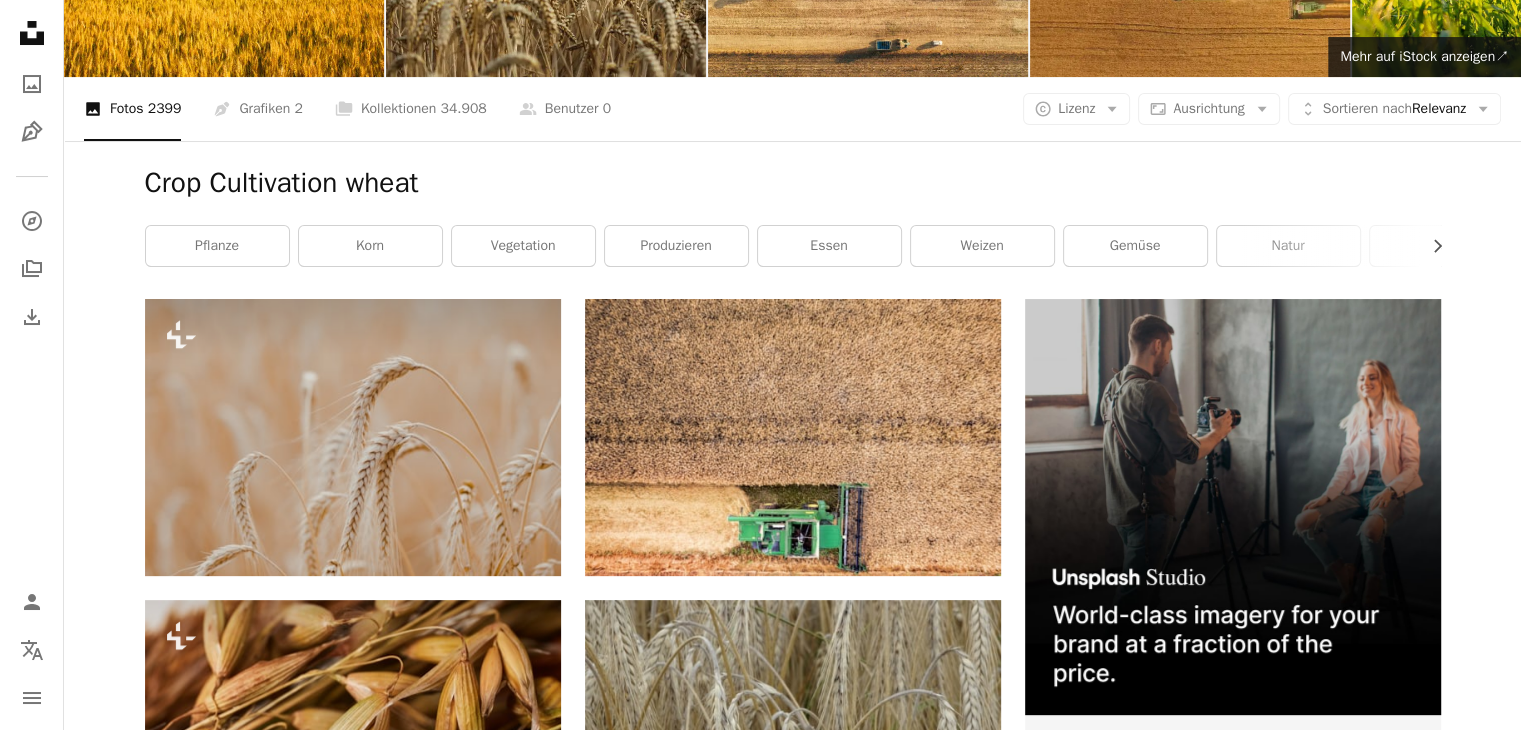 click at bounding box center (1233, 1475) 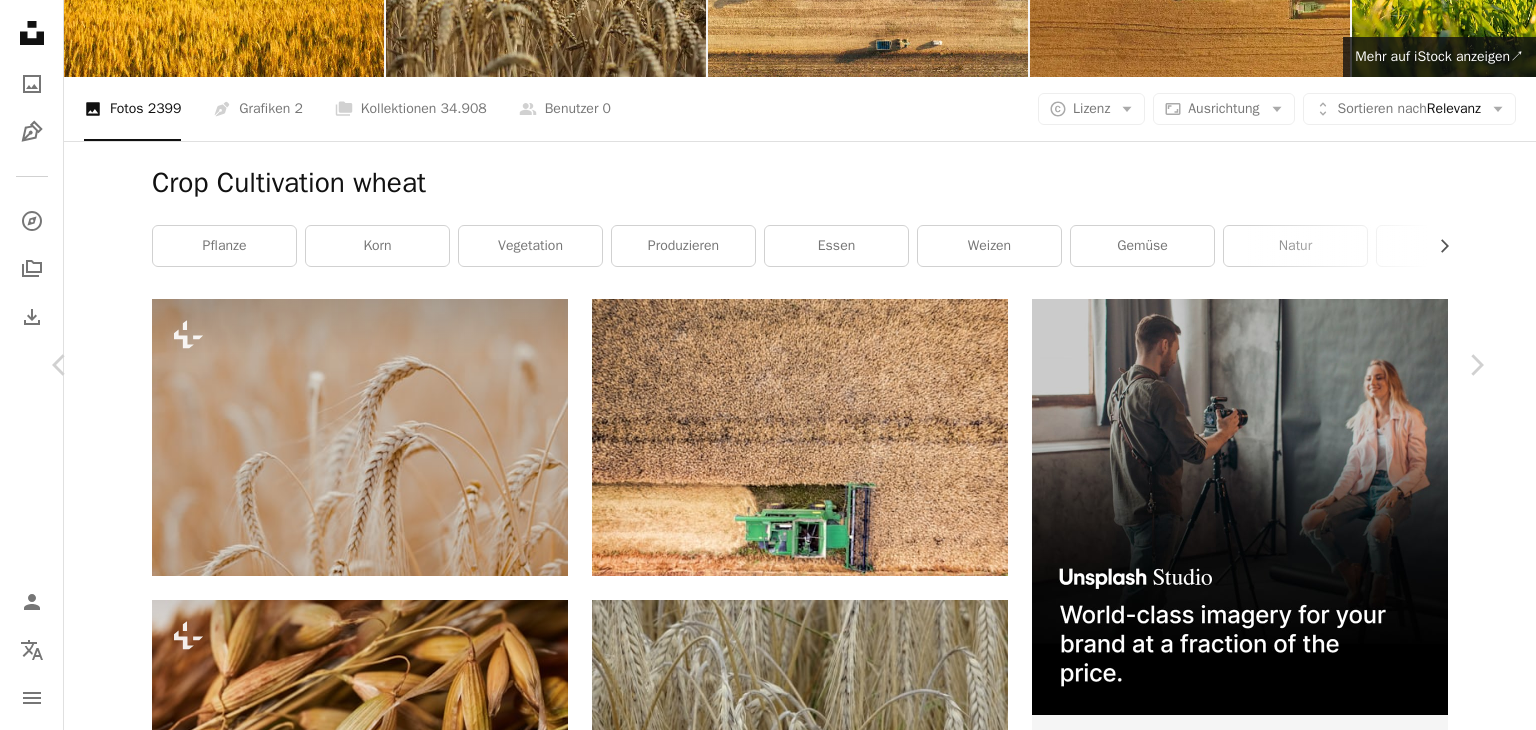click on "Kostenlos herunterladen" at bounding box center [1259, 4993] 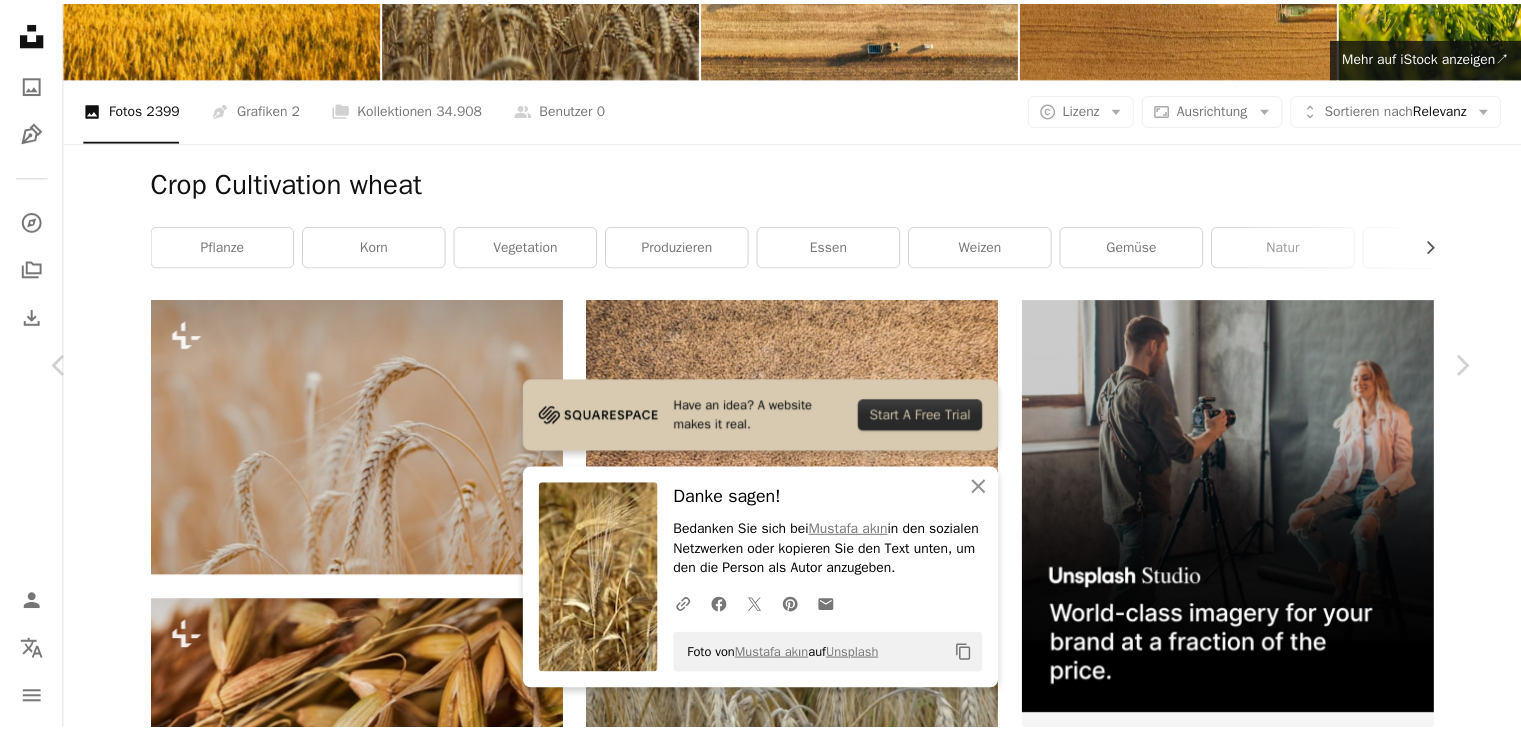 scroll, scrollTop: 411, scrollLeft: 0, axis: vertical 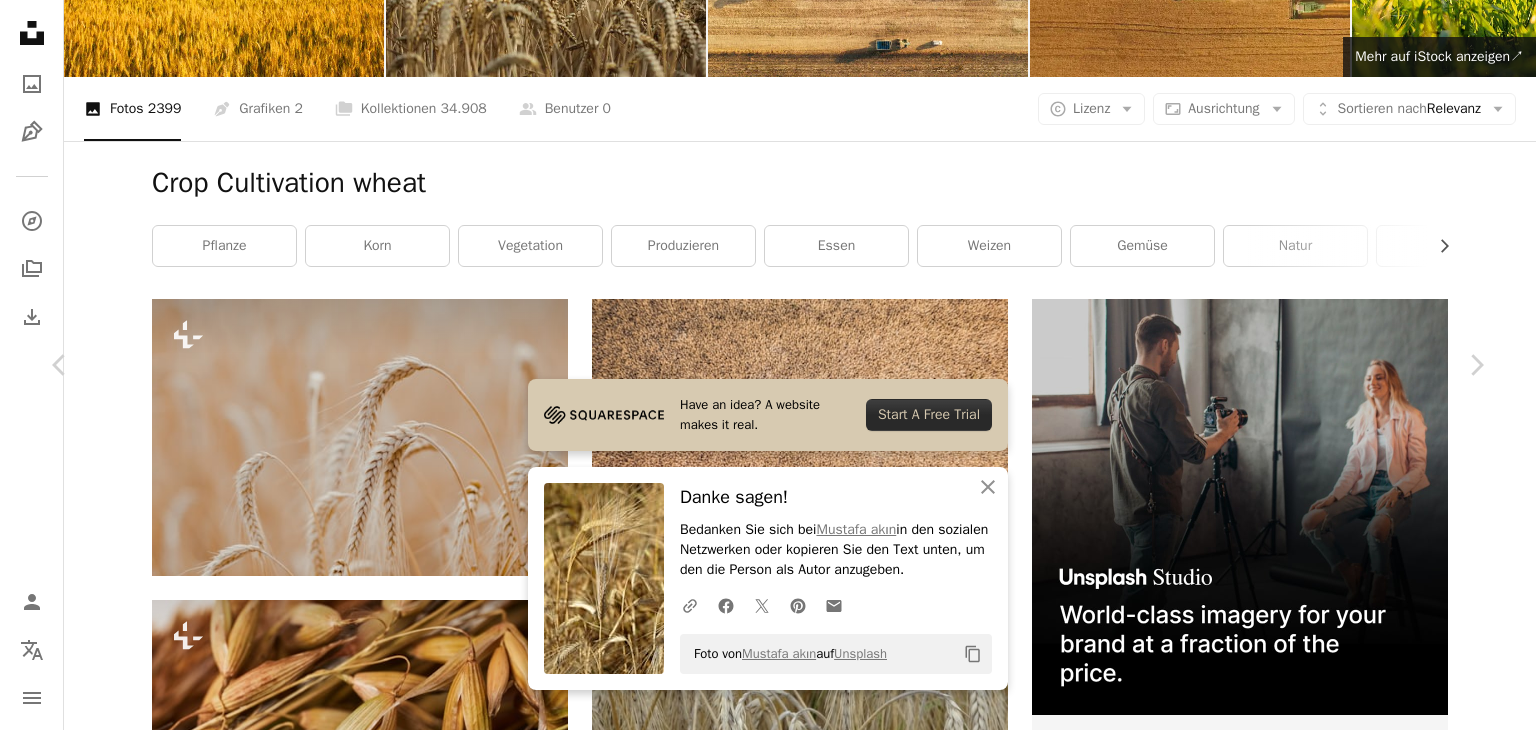 click on "An X shape Chevron left Chevron right Have an idea? A website makes it real. Start A Free Trial An X shape Schließen Danke sagen! Bedanken Sie sich bei  [FIRST] [LAST]  in den sozialen Netzwerken oder kopieren Sie den Text unten, um den die Person als Autor anzugeben. A URL sharing icon (chains) Facebook icon X (formerly Twitter) icon Pinterest icon An envelope Foto von  [FIRST] [LAST]  auf  Unsplash
Copy content [FIRST] [LAST] [USERNAME] A heart A plus sign Kostenlos herunterladen Chevron down Zoom in Aufrufe 12.913 Downloads 63 A forward-right arrow Teilen Info icon Info More Actions Calendar outlined Veröffentlicht am  [DATE] Camera Canon, EOS 1300D Safety Kostenlos zu verwenden im Rahmen der  Unsplash Lizenz Korn Essen Pflanze Feld gelb braun Weizen Vegetation produzieren HD-Hintergrundbilder Ähnliche Premium-Bilder auf iStock durchsuchen  |  20 % Rabatt mit Aktionscode UNSPLASH20 Mehr auf iStock anzeigen  ↗ Ähnliche Bilder A heart A plus sign [FIRST] [LAST] Für Anfragen verfügbar" at bounding box center [768, 5311] 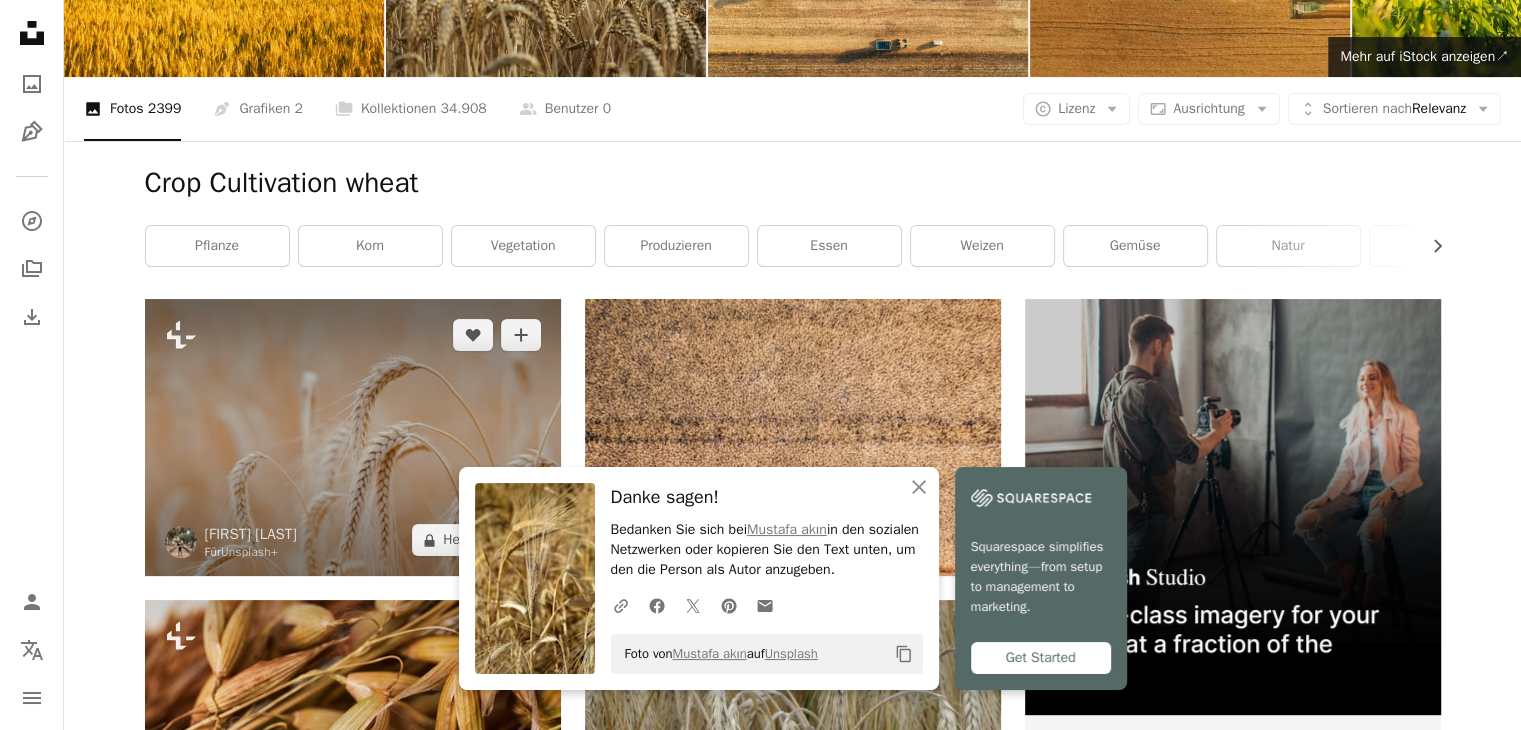 scroll, scrollTop: 0, scrollLeft: 0, axis: both 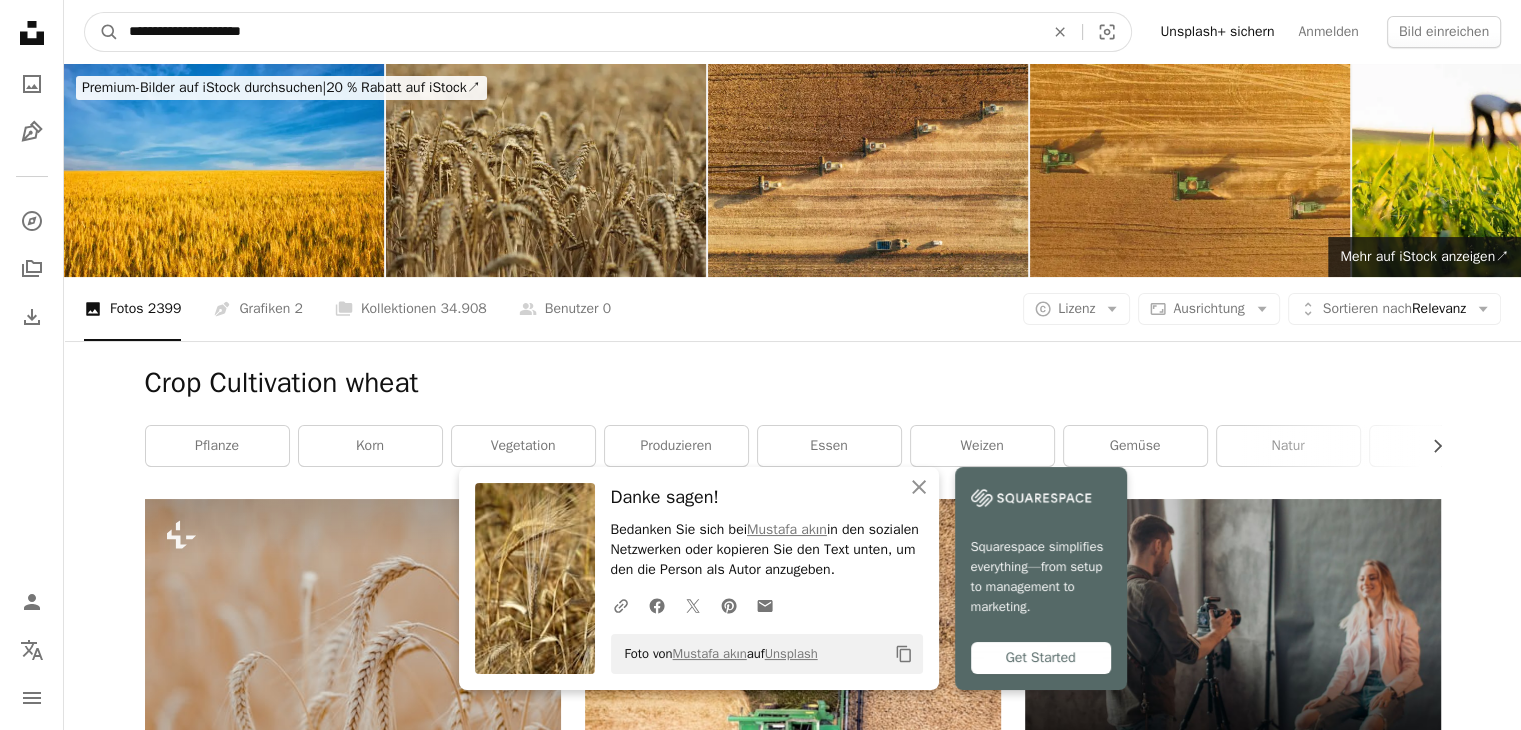 drag, startPoint x: 313, startPoint y: 23, endPoint x: 147, endPoint y: 11, distance: 166.43317 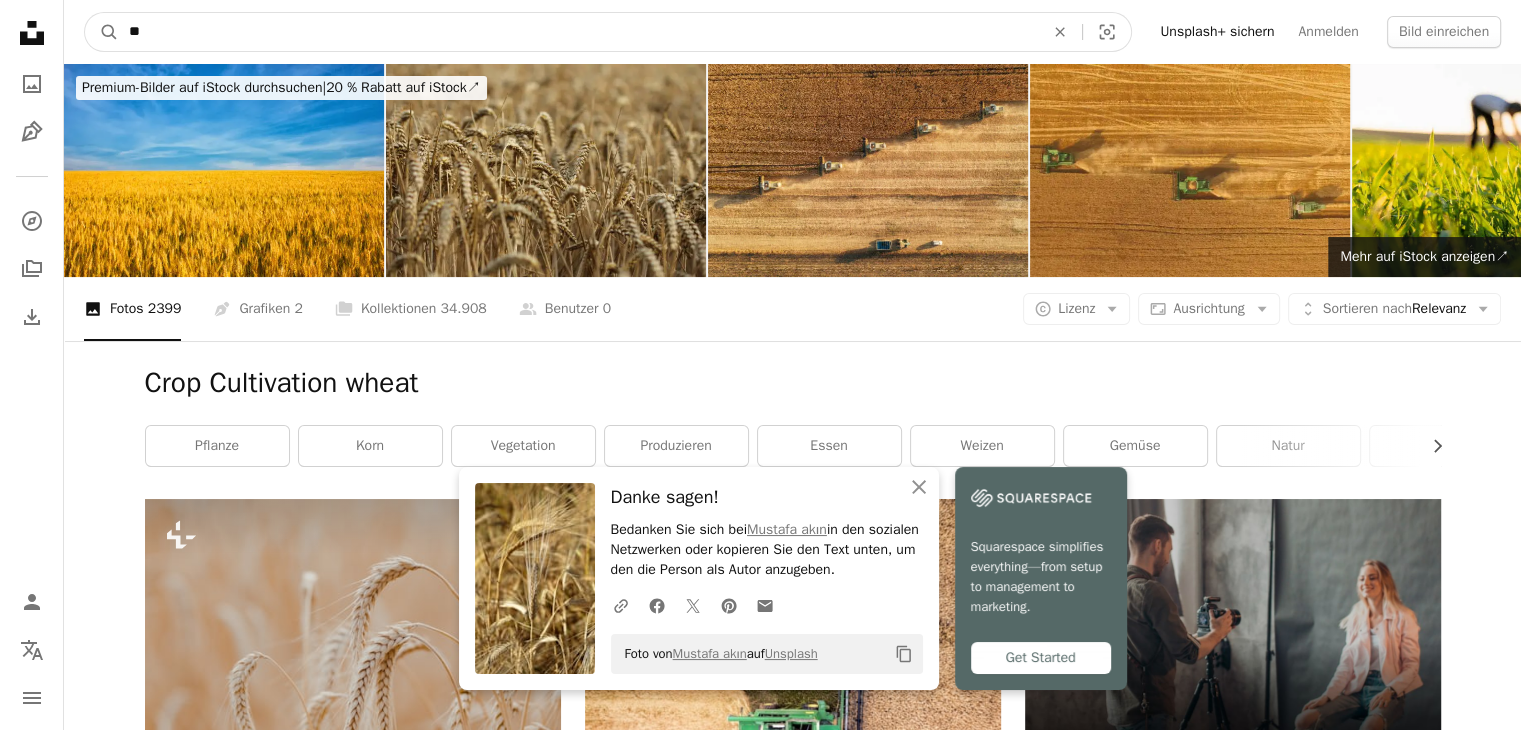 type on "*" 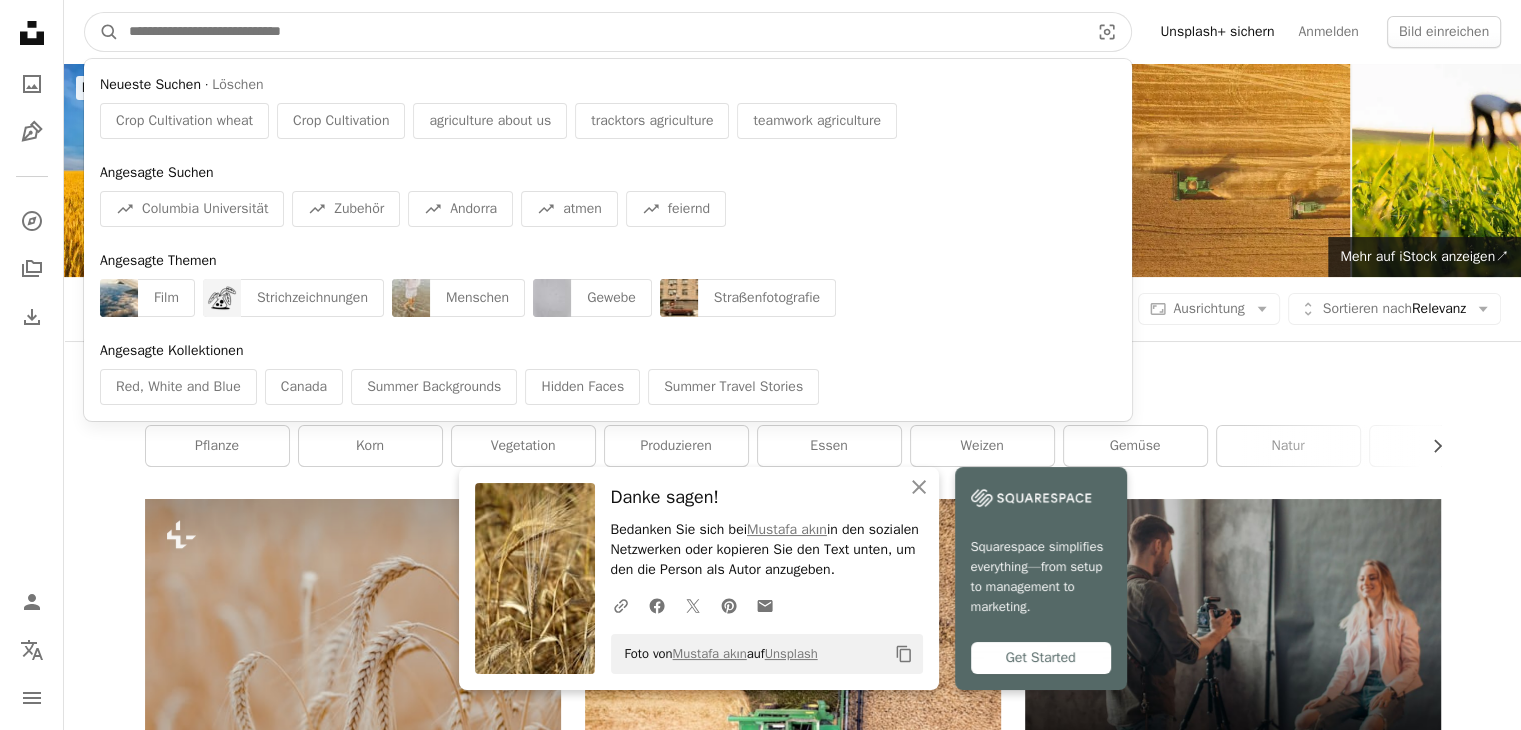 click at bounding box center [601, 32] 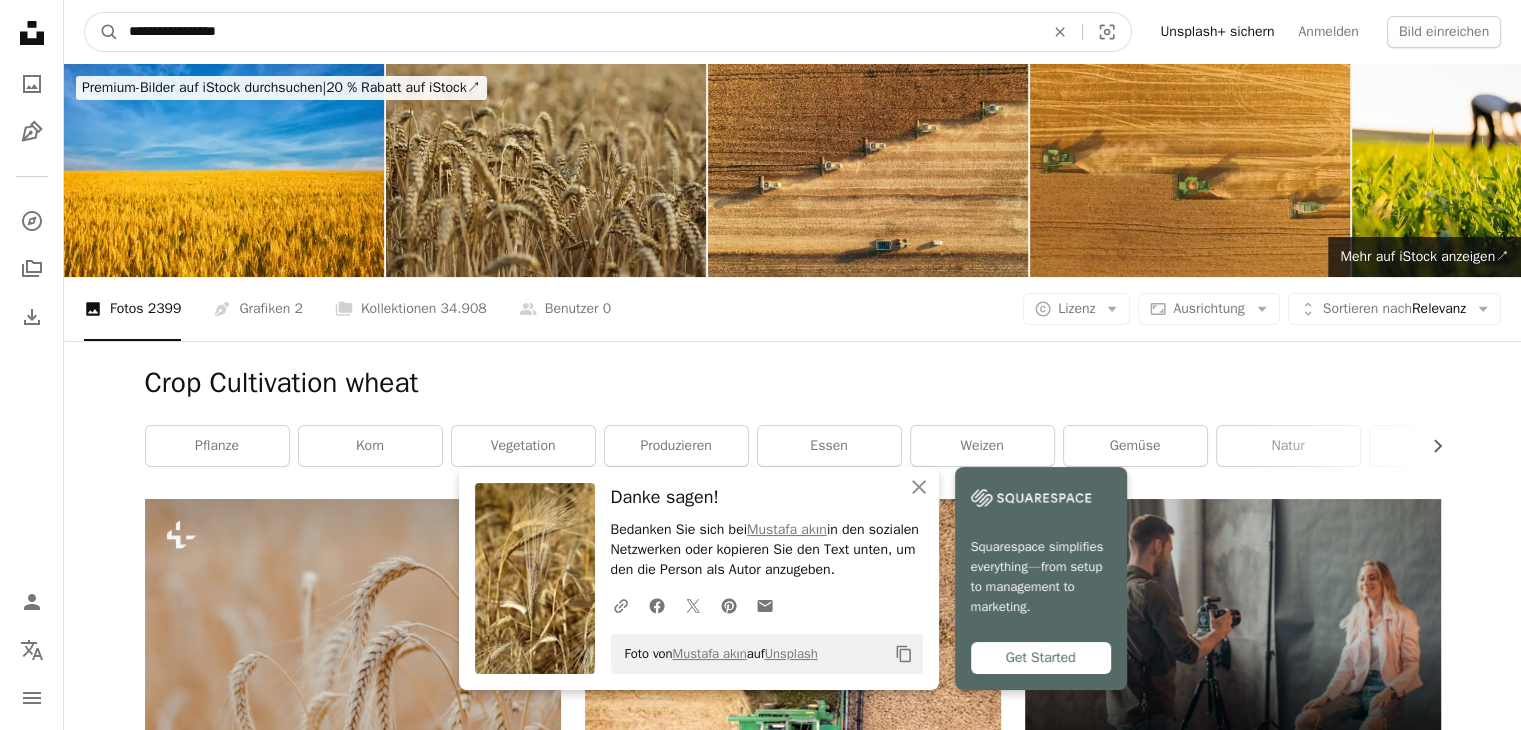 type on "**********" 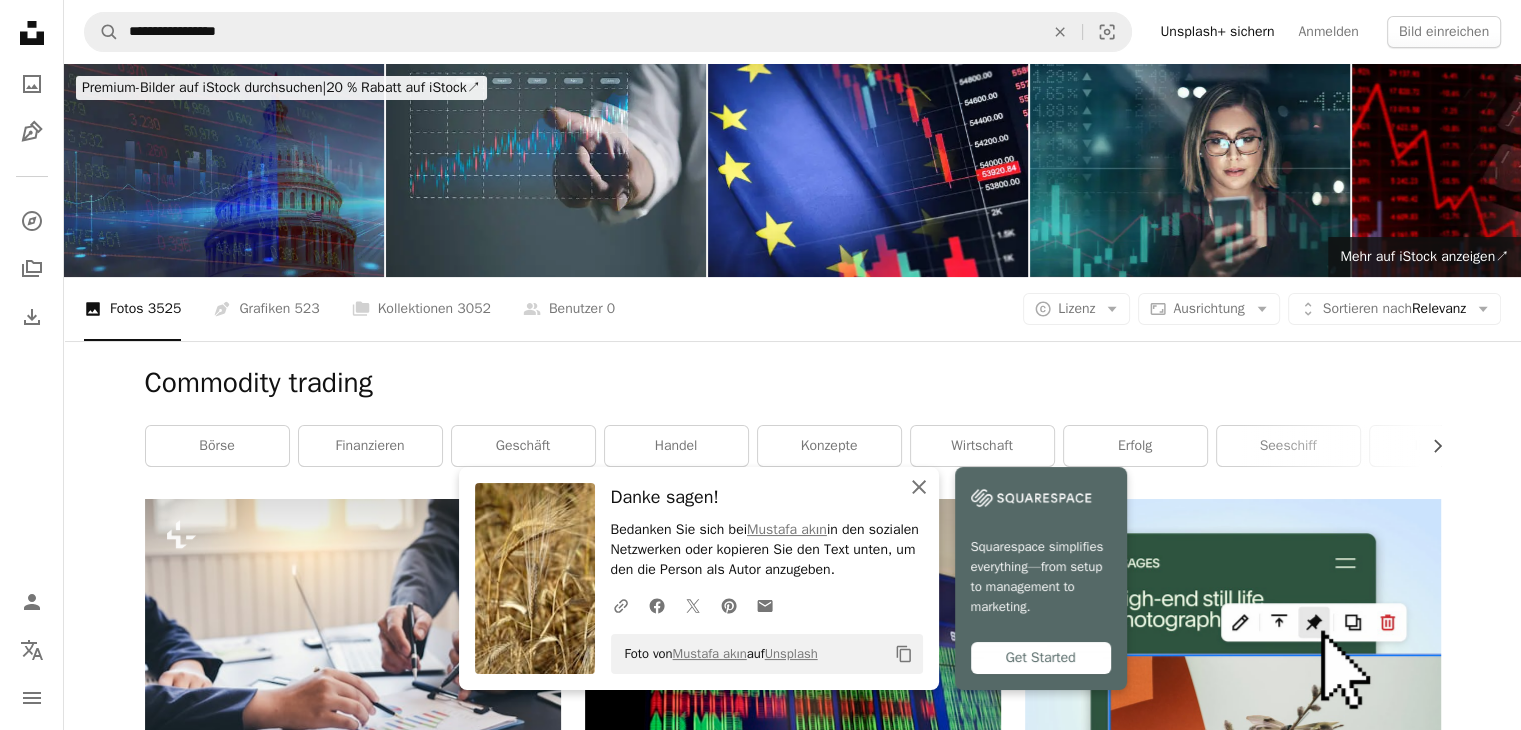 click on "An X shape" 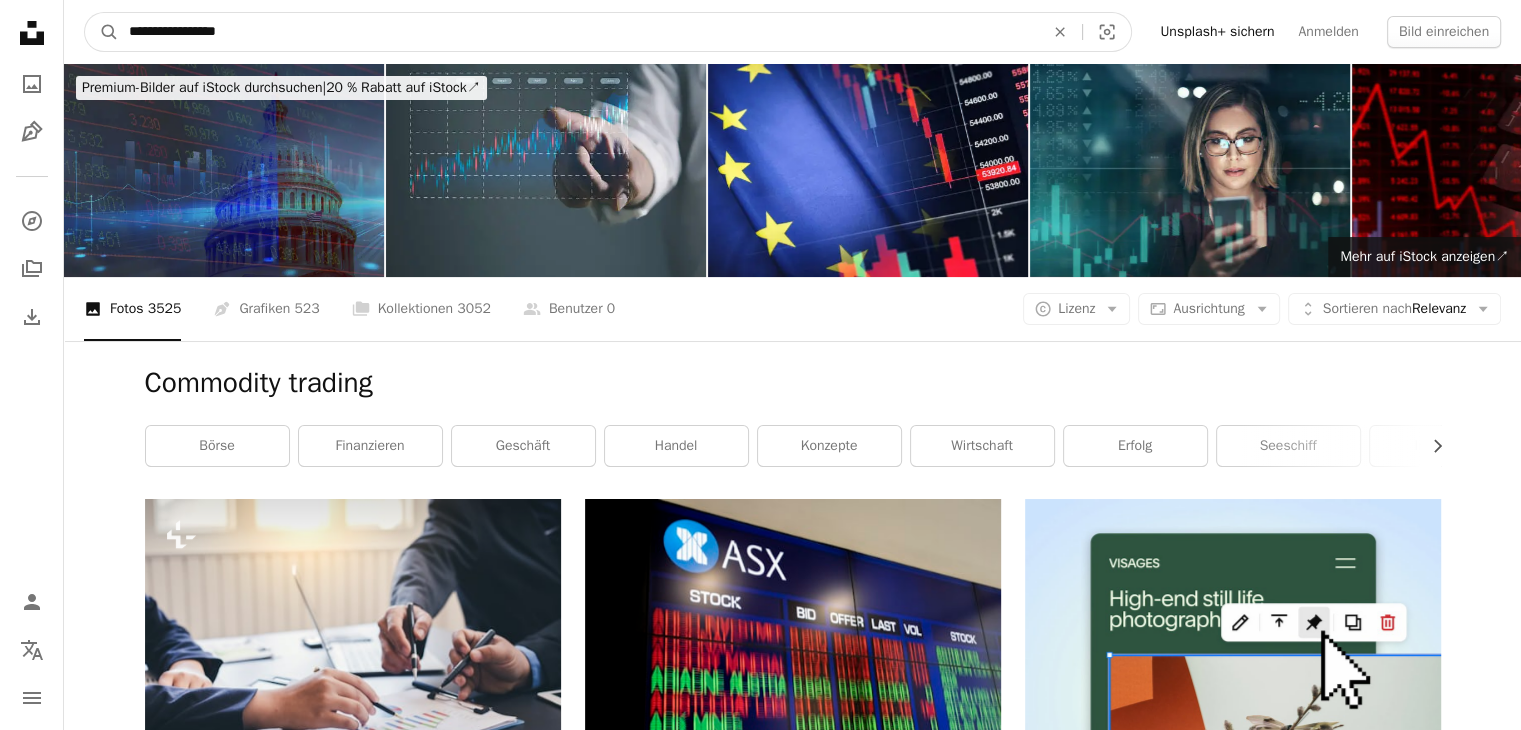 click on "**********" at bounding box center (578, 32) 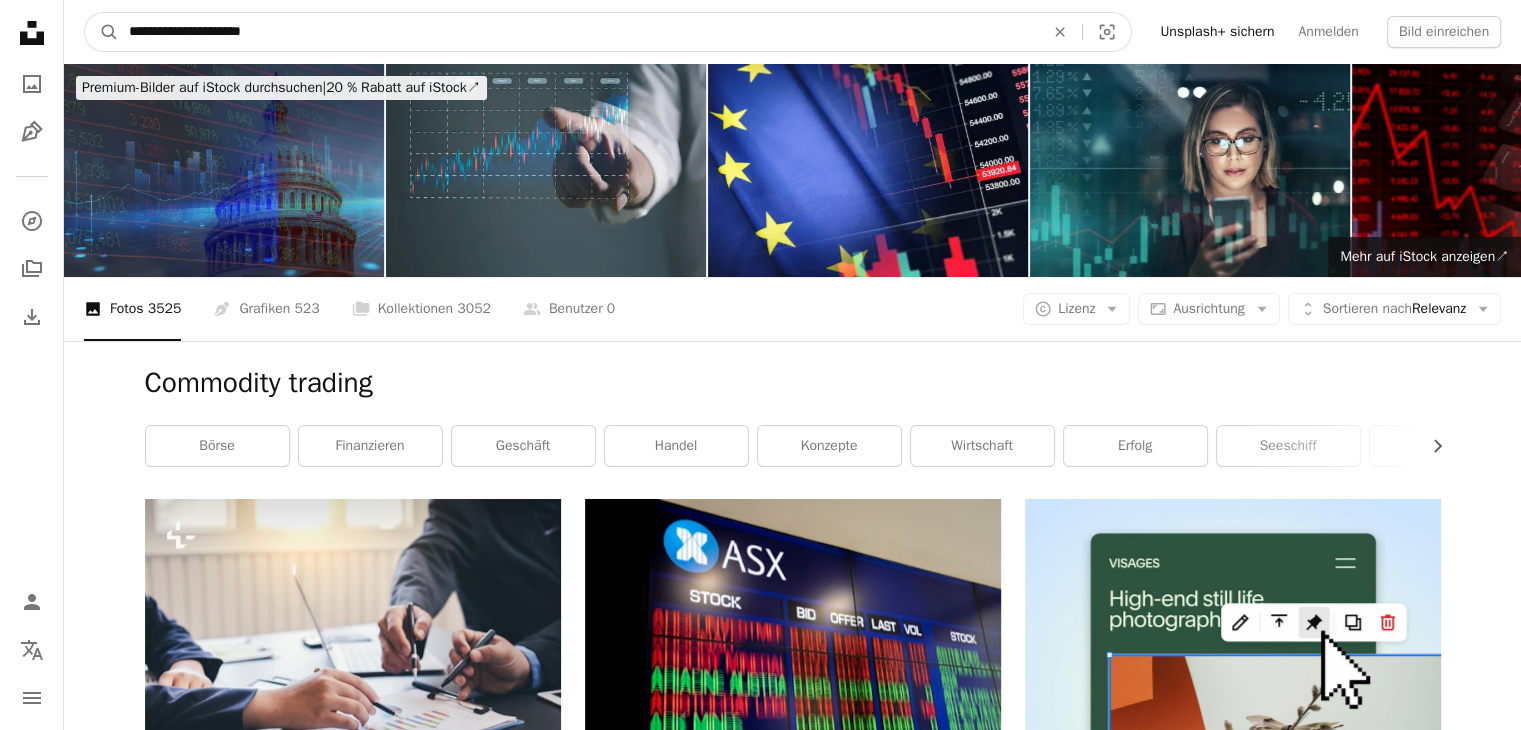 type on "**********" 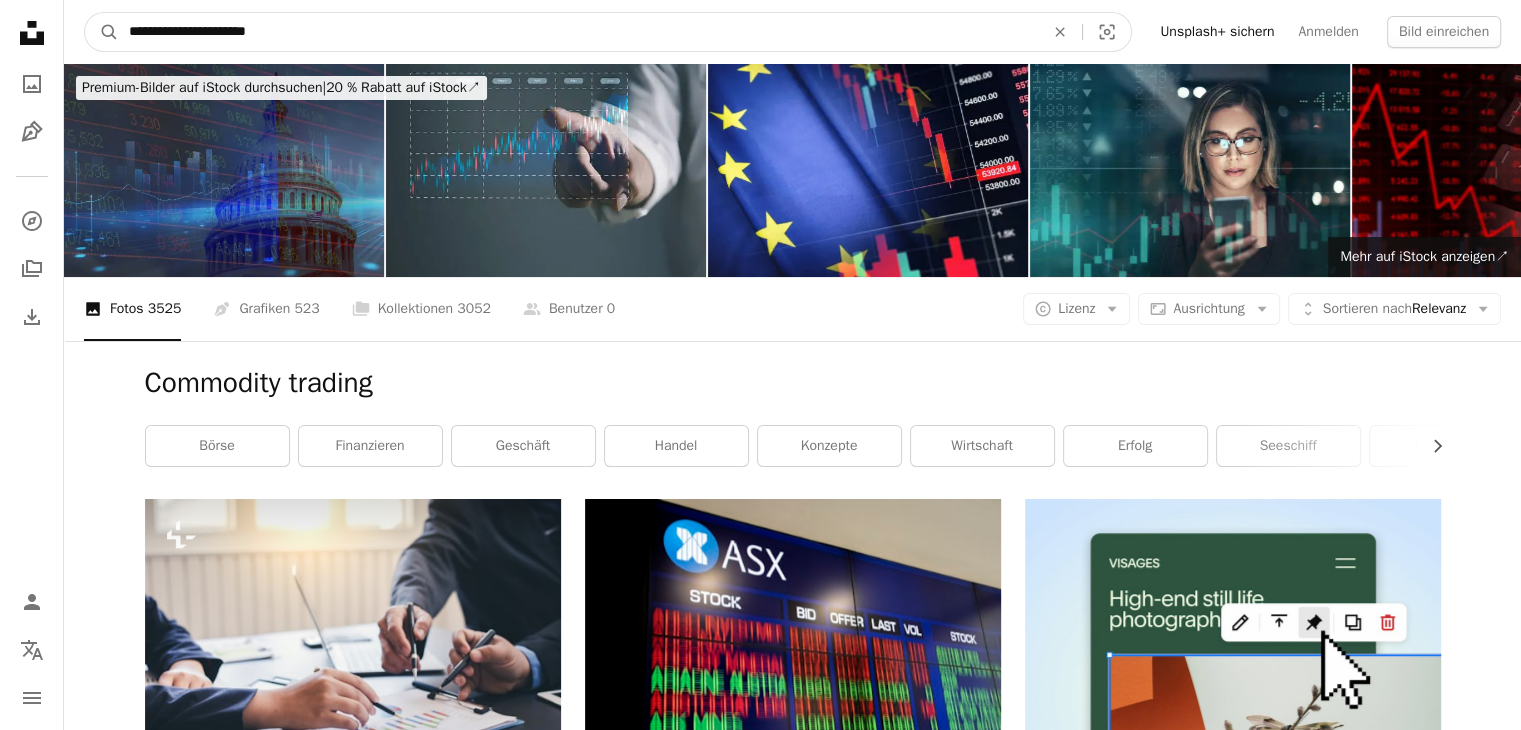 click on "A magnifying glass" at bounding box center (102, 32) 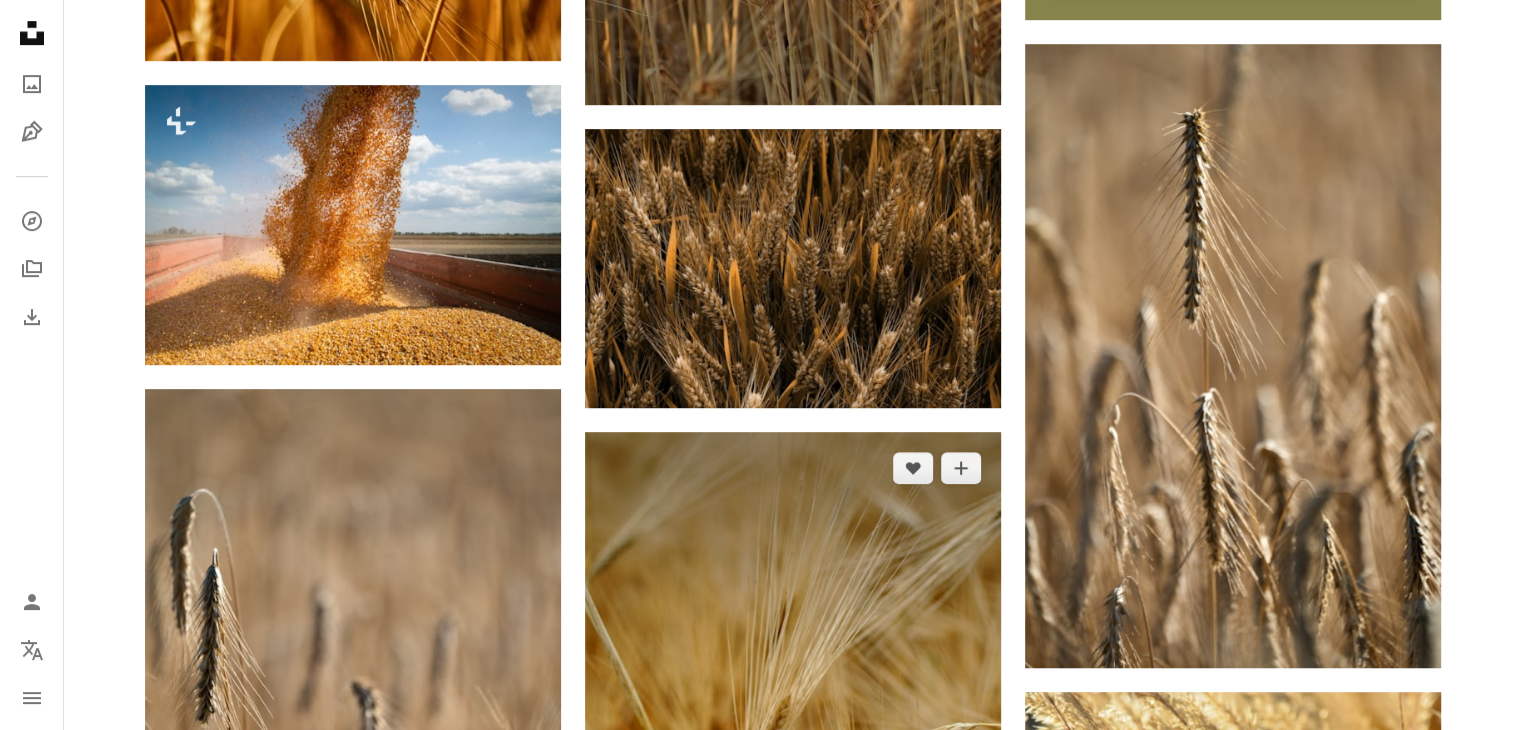 scroll, scrollTop: 868, scrollLeft: 0, axis: vertical 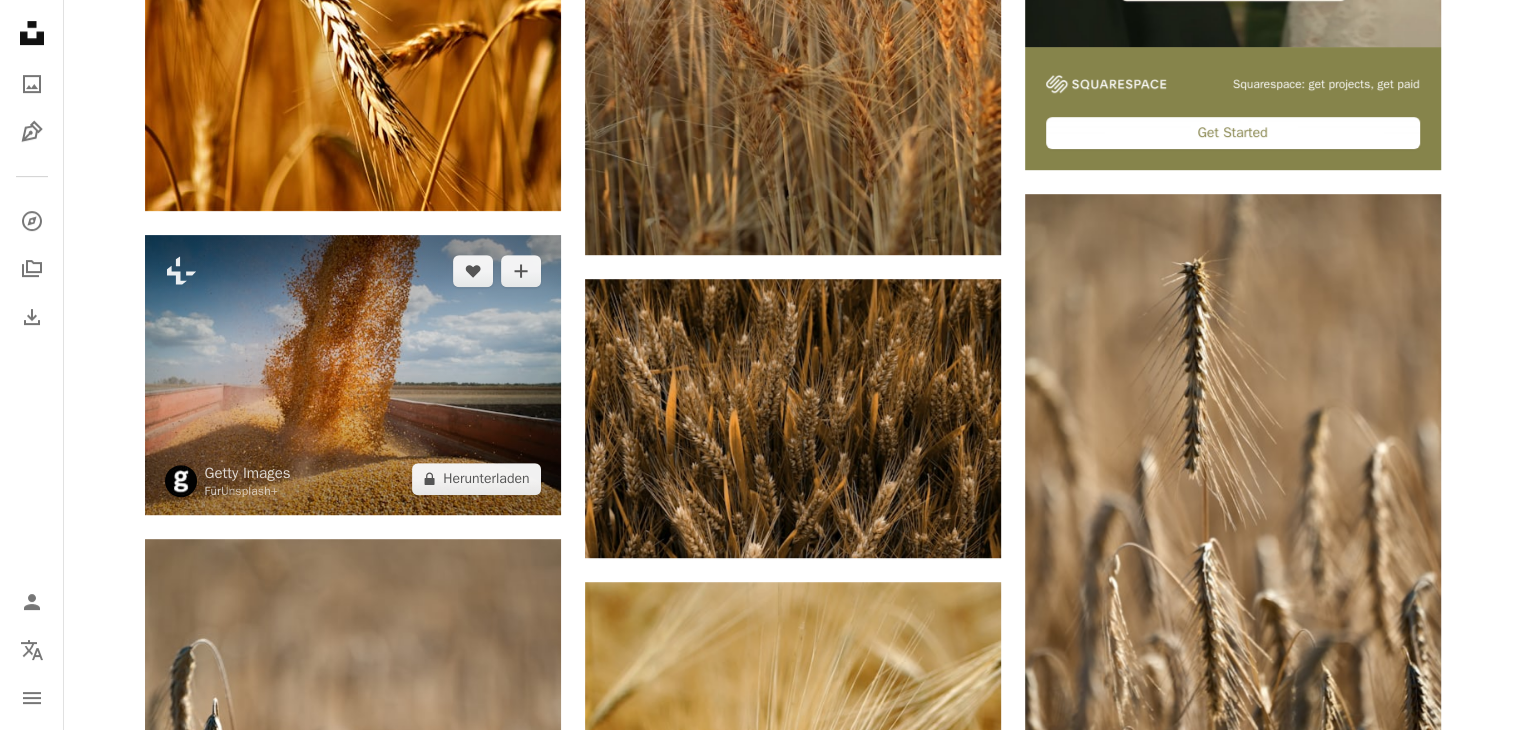 click at bounding box center (353, 375) 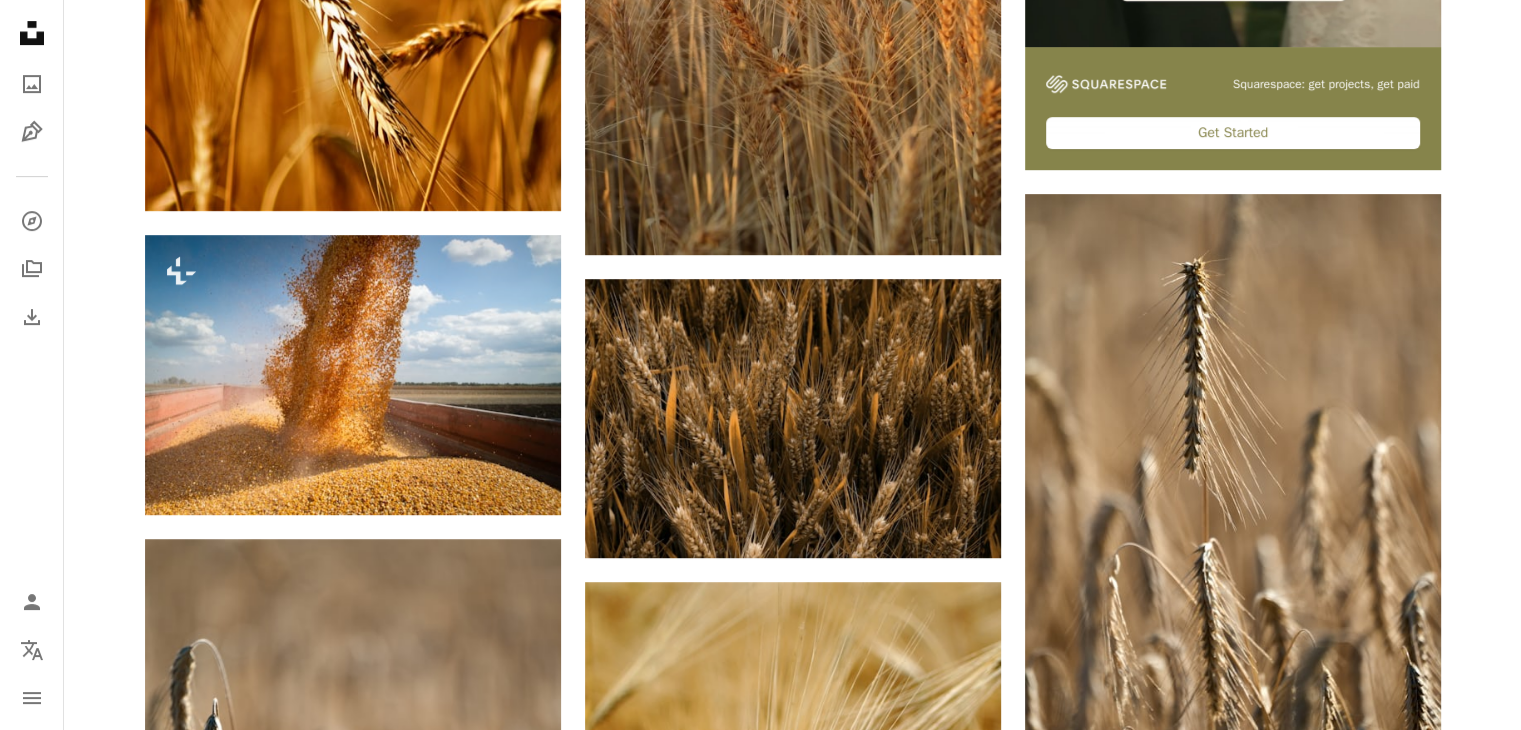 click at bounding box center (1233, 1282) 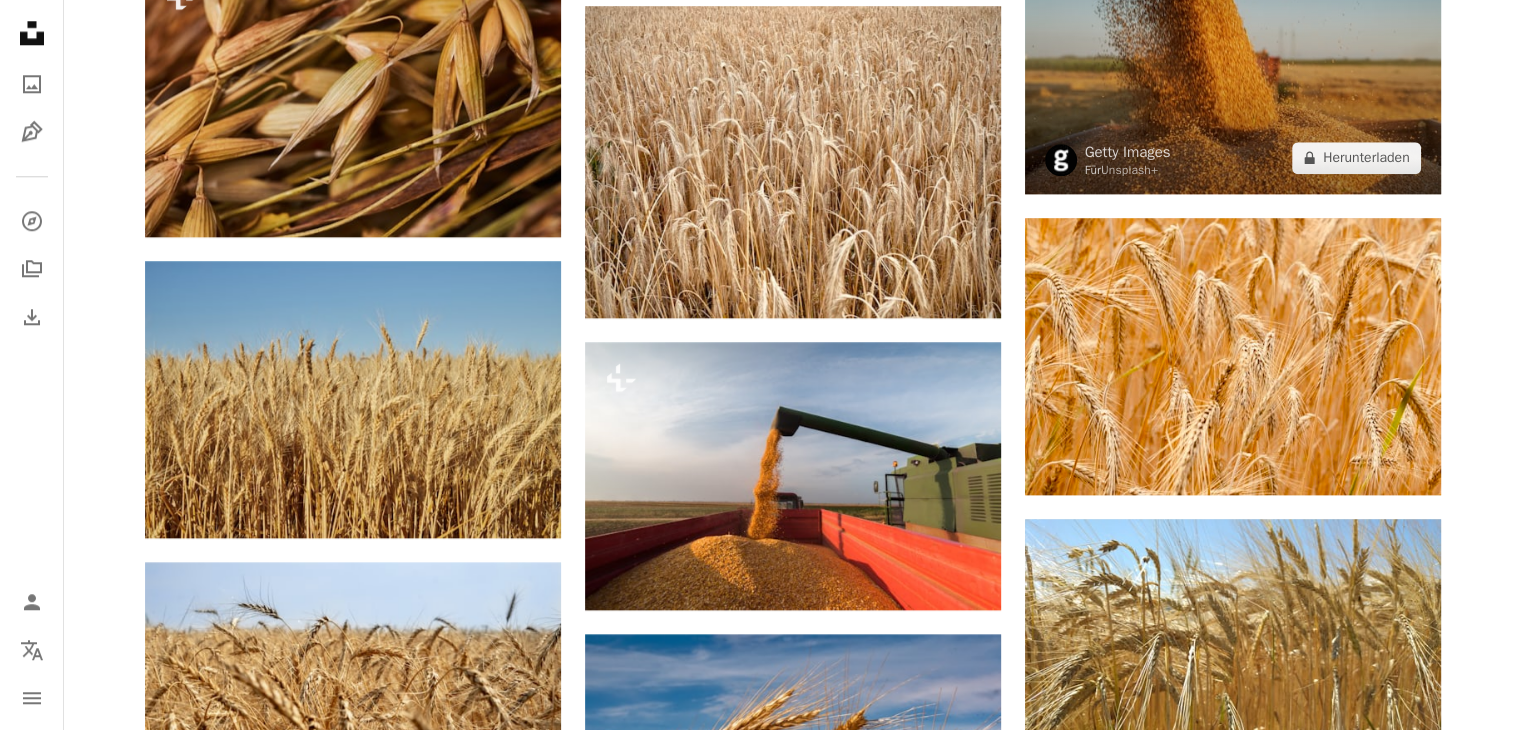 scroll, scrollTop: 2136, scrollLeft: 0, axis: vertical 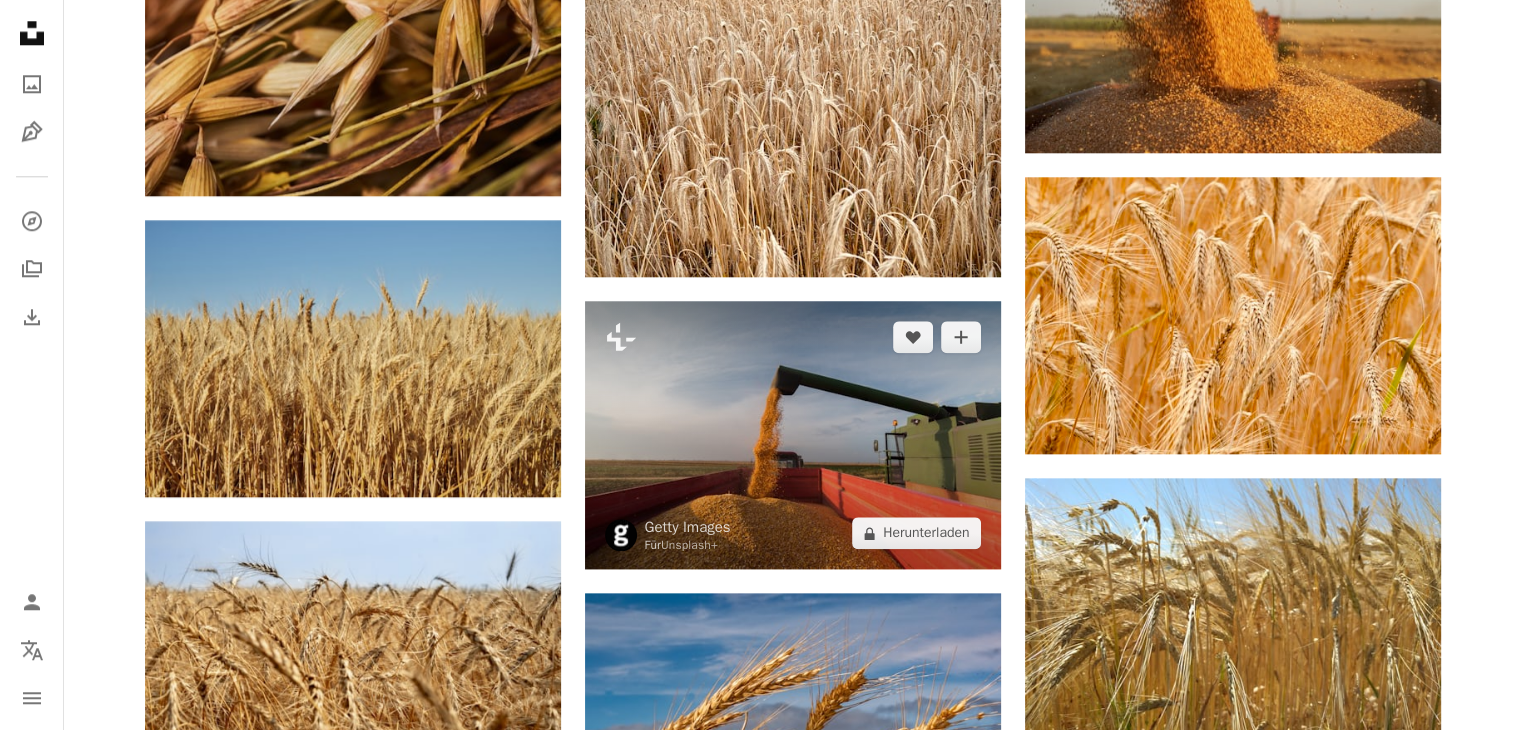 click at bounding box center (793, 435) 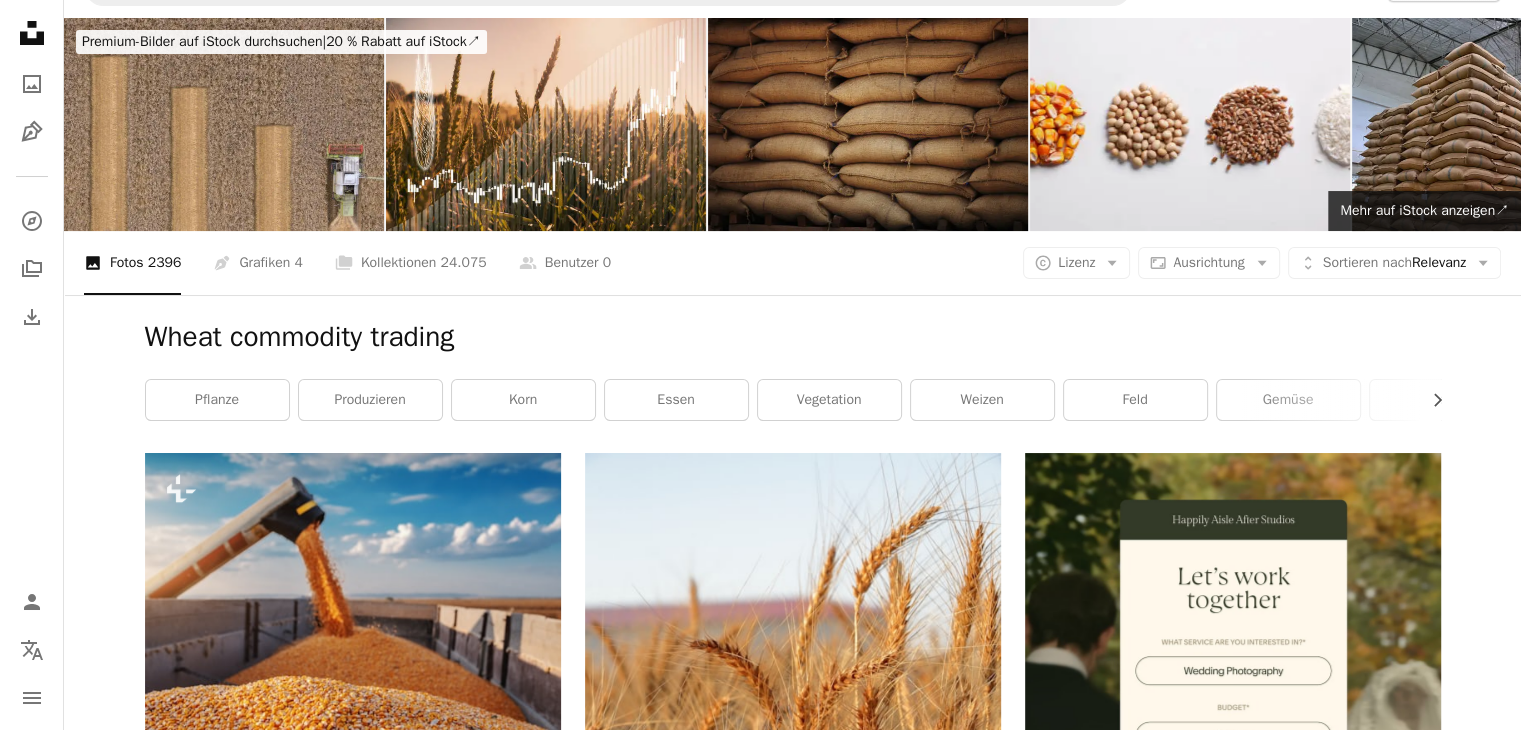 scroll, scrollTop: 0, scrollLeft: 0, axis: both 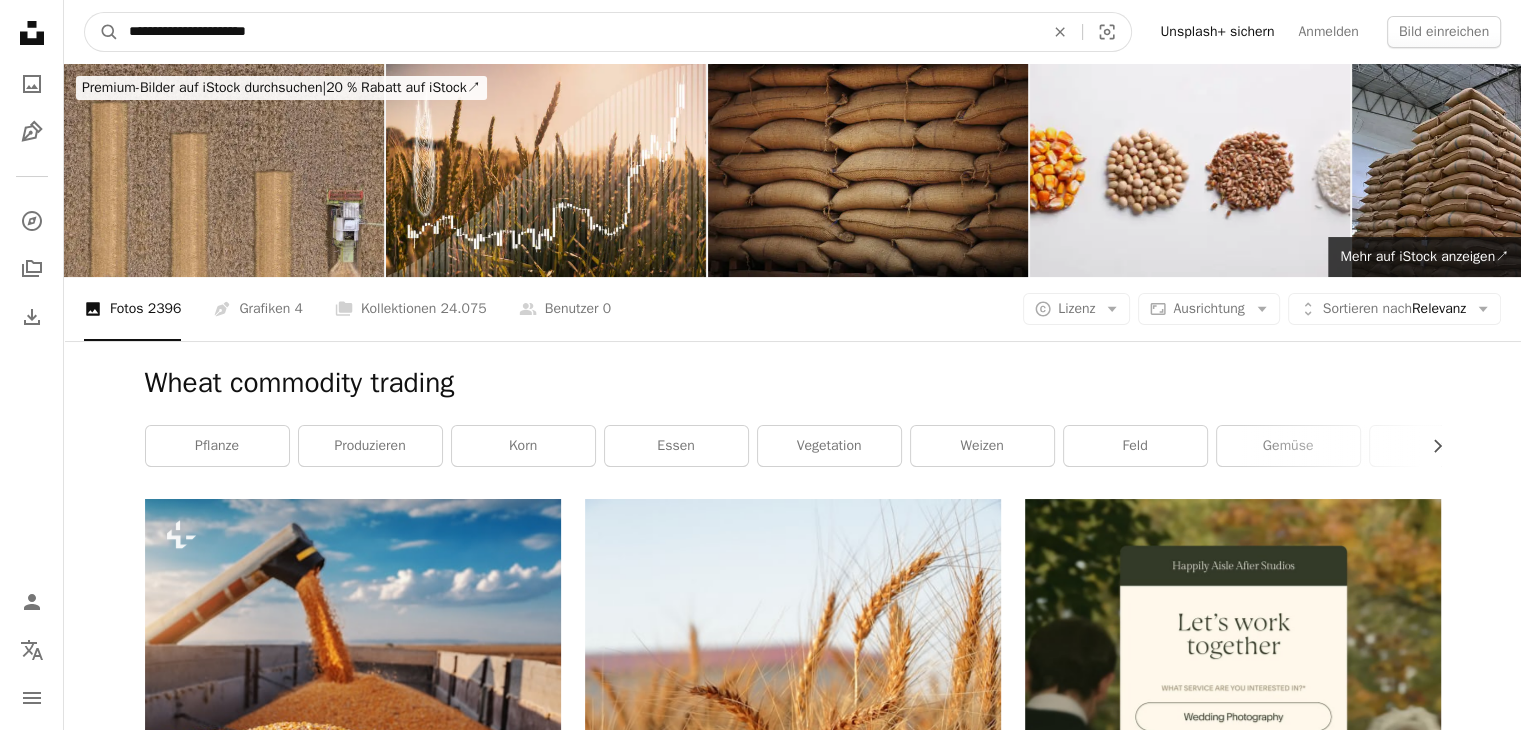 click on "**********" at bounding box center [578, 32] 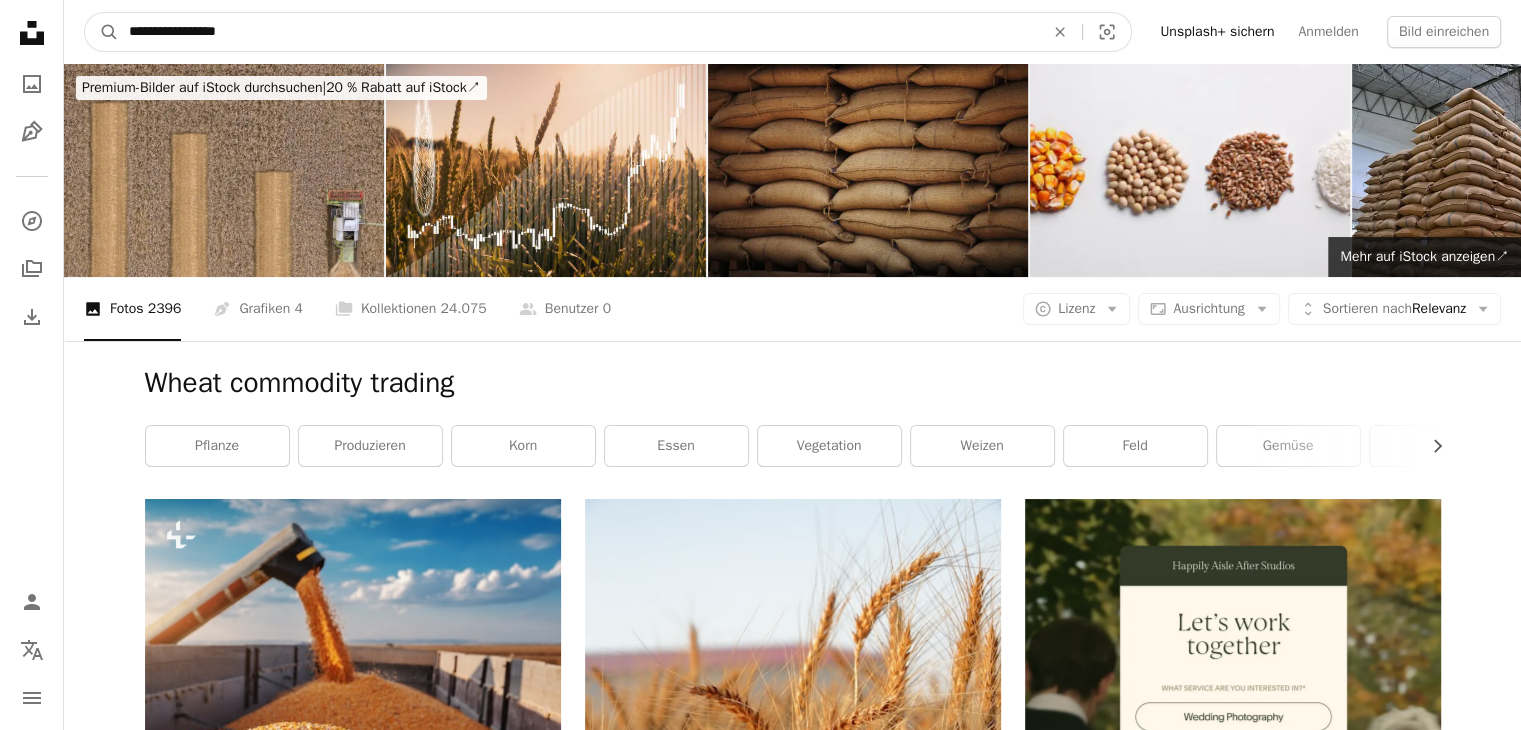 type on "**********" 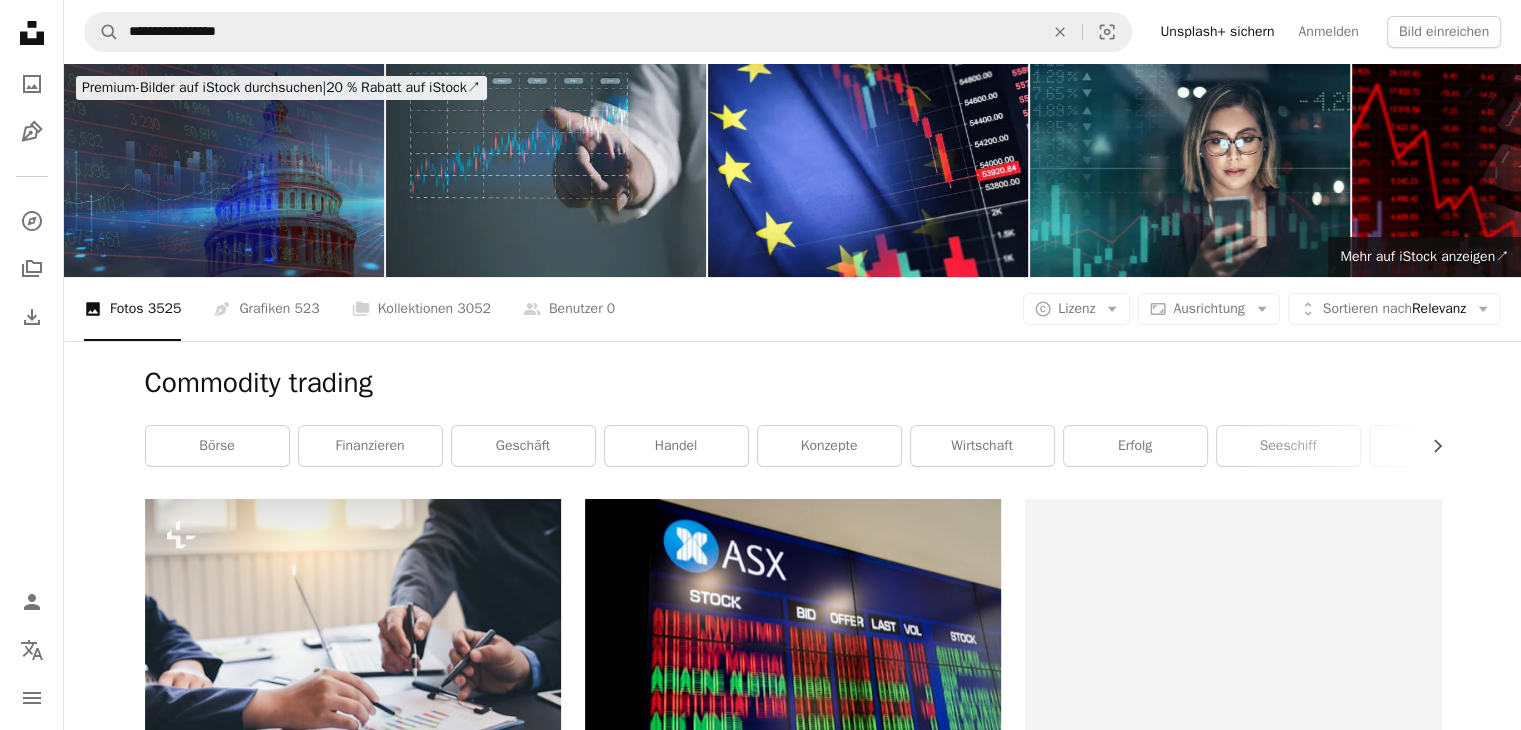 scroll, scrollTop: 0, scrollLeft: 0, axis: both 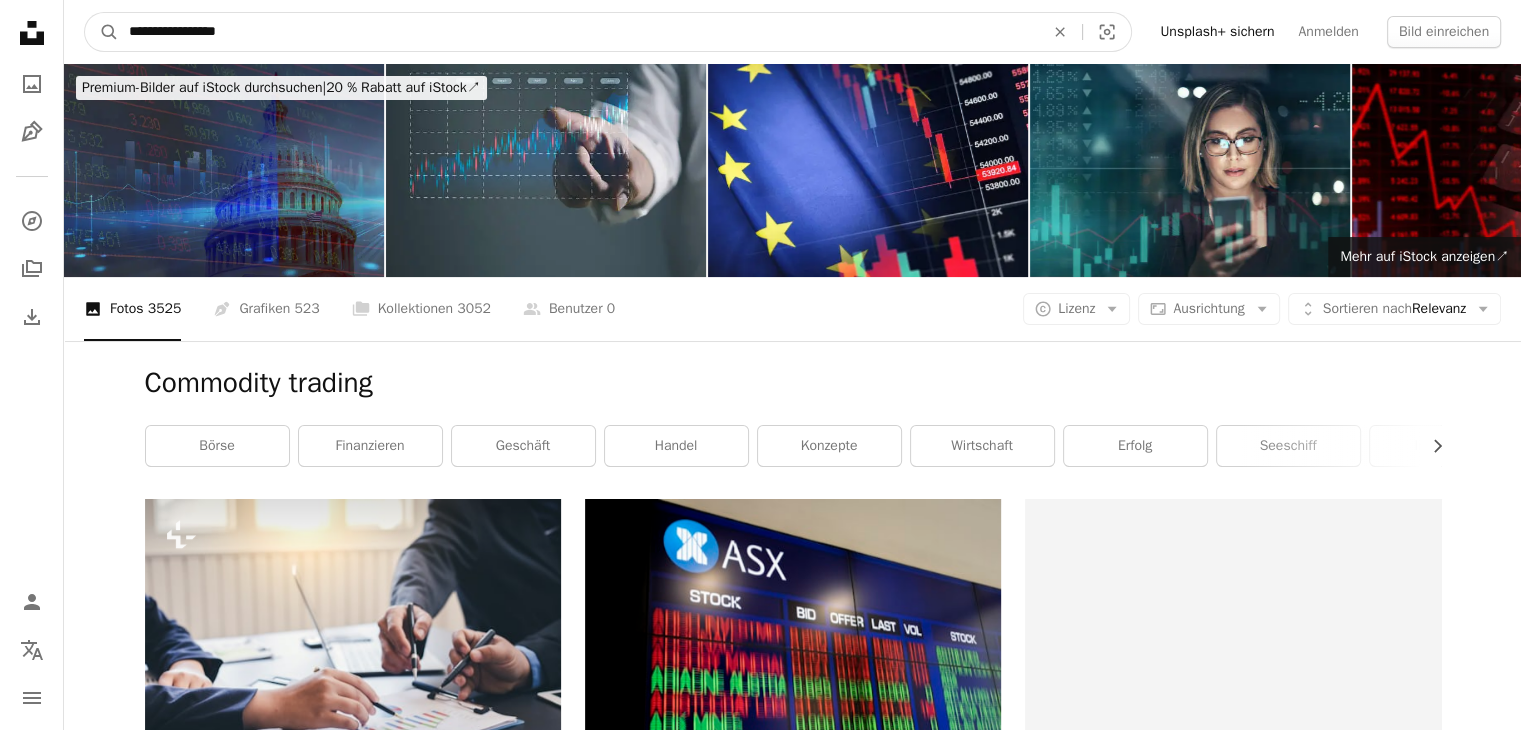 click on "**********" at bounding box center [578, 32] 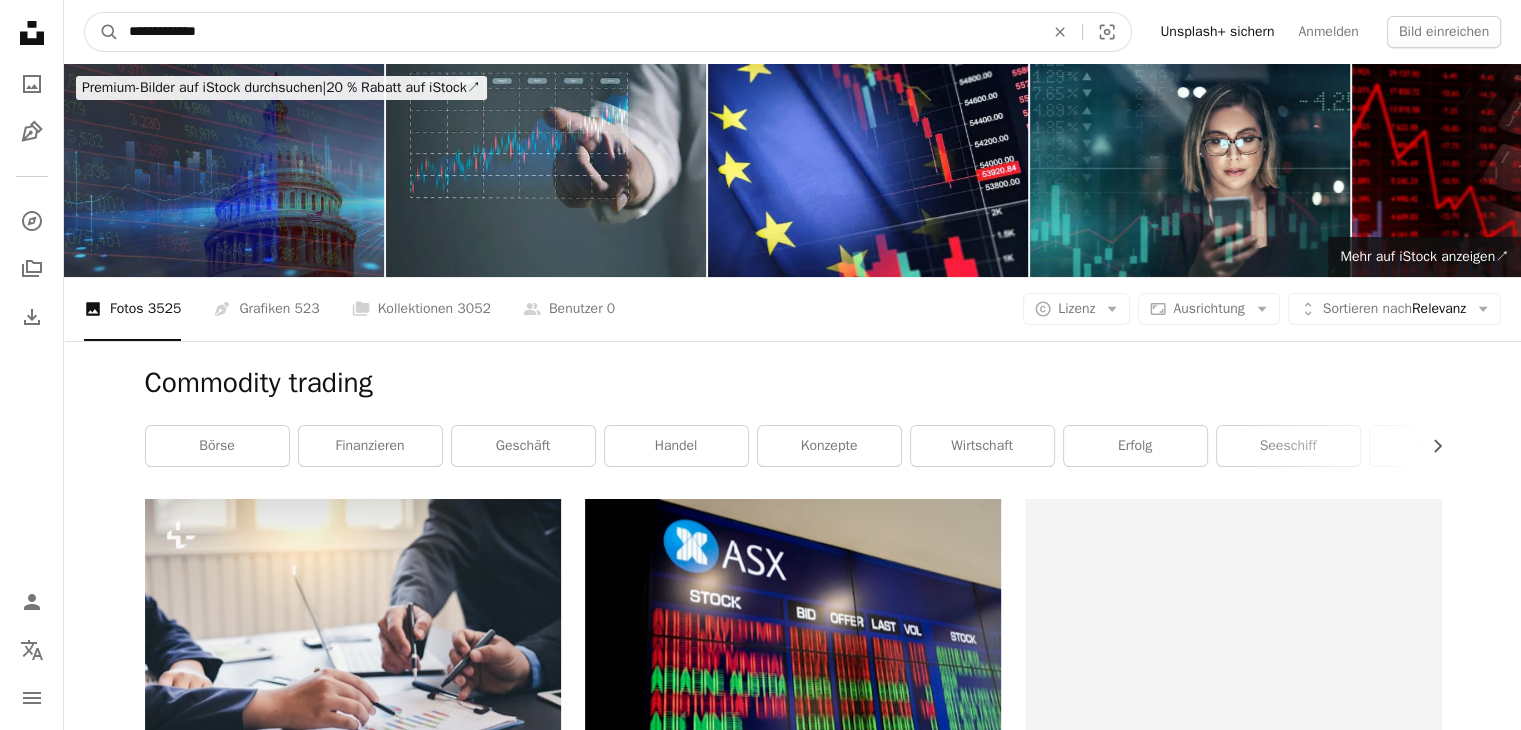 type on "**********" 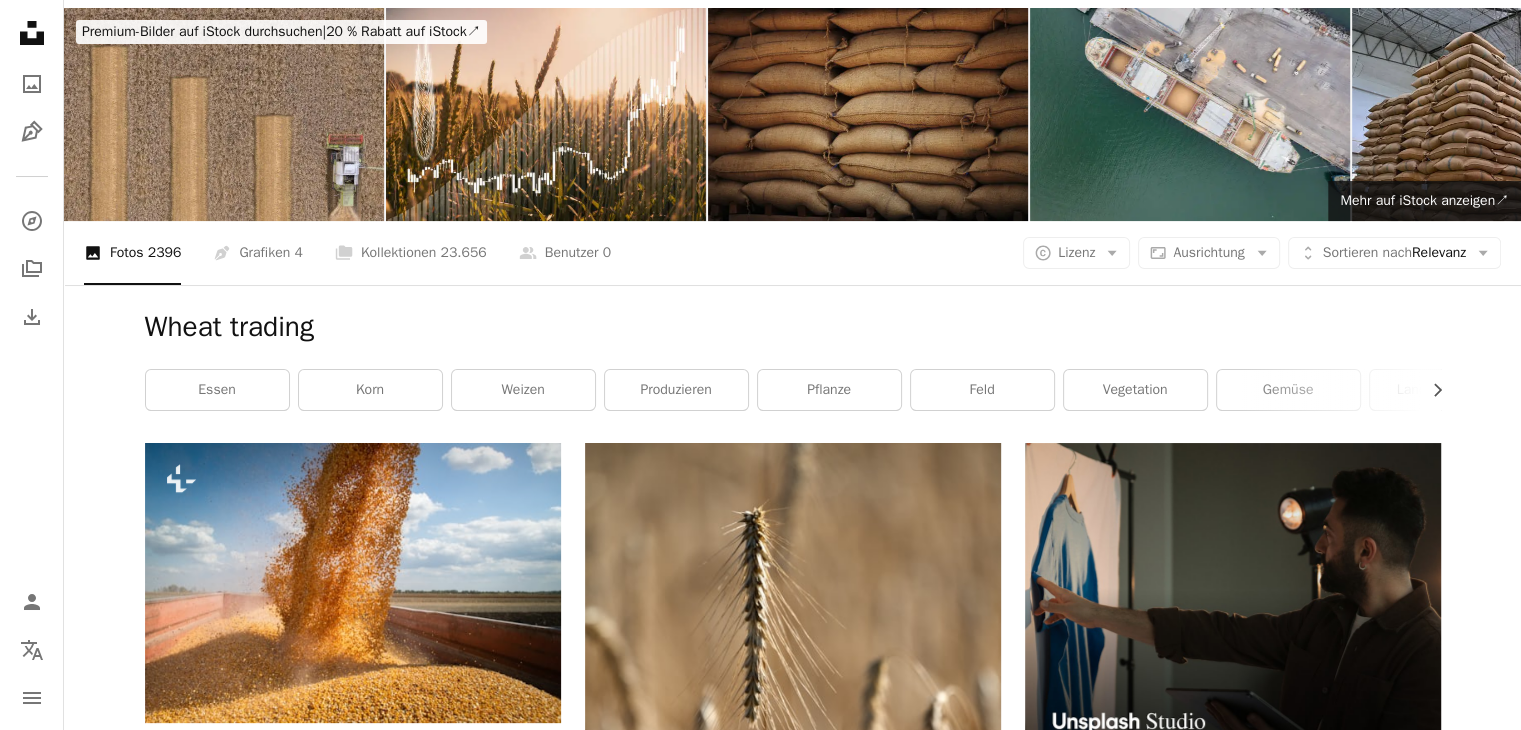 scroll, scrollTop: 0, scrollLeft: 0, axis: both 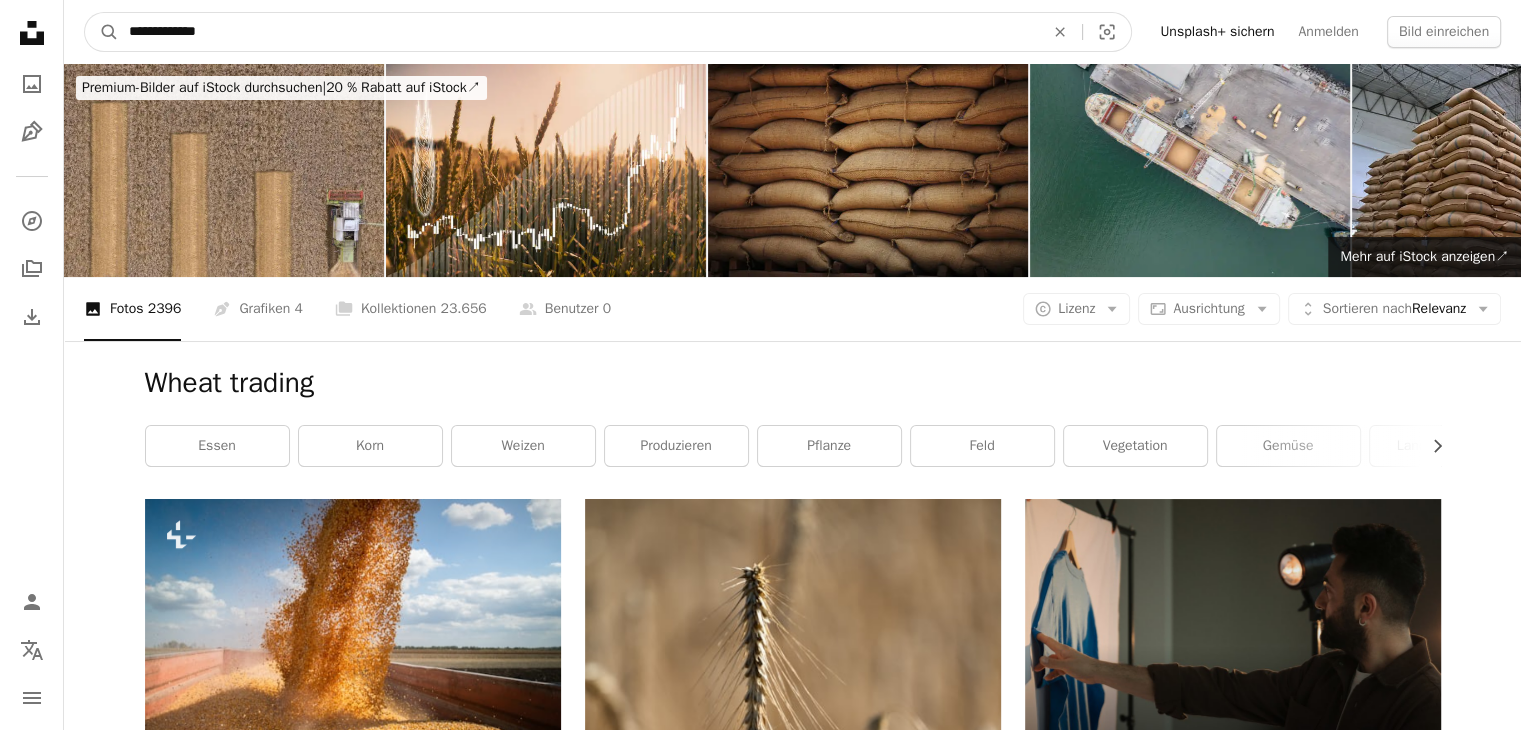 click on "**********" at bounding box center (578, 32) 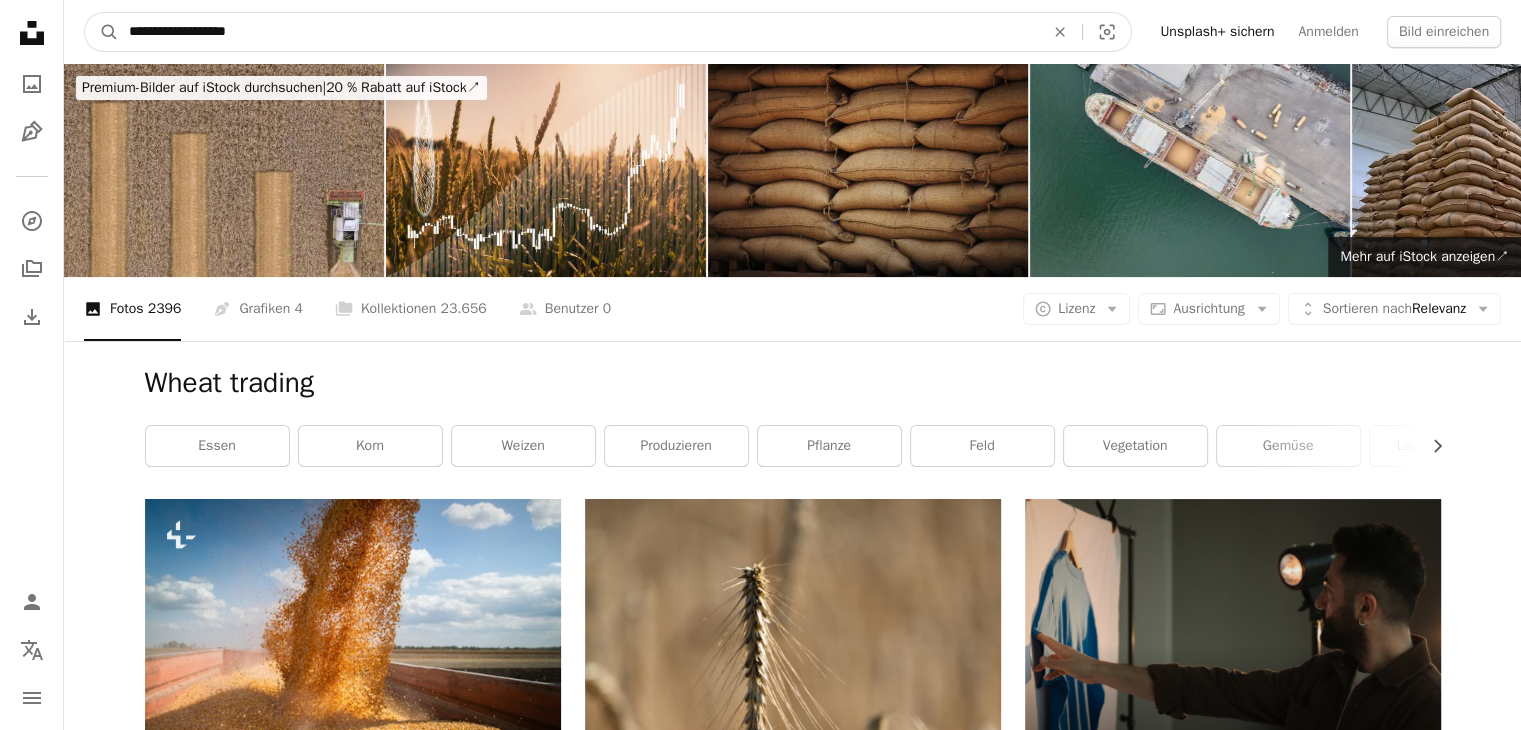 type on "**********" 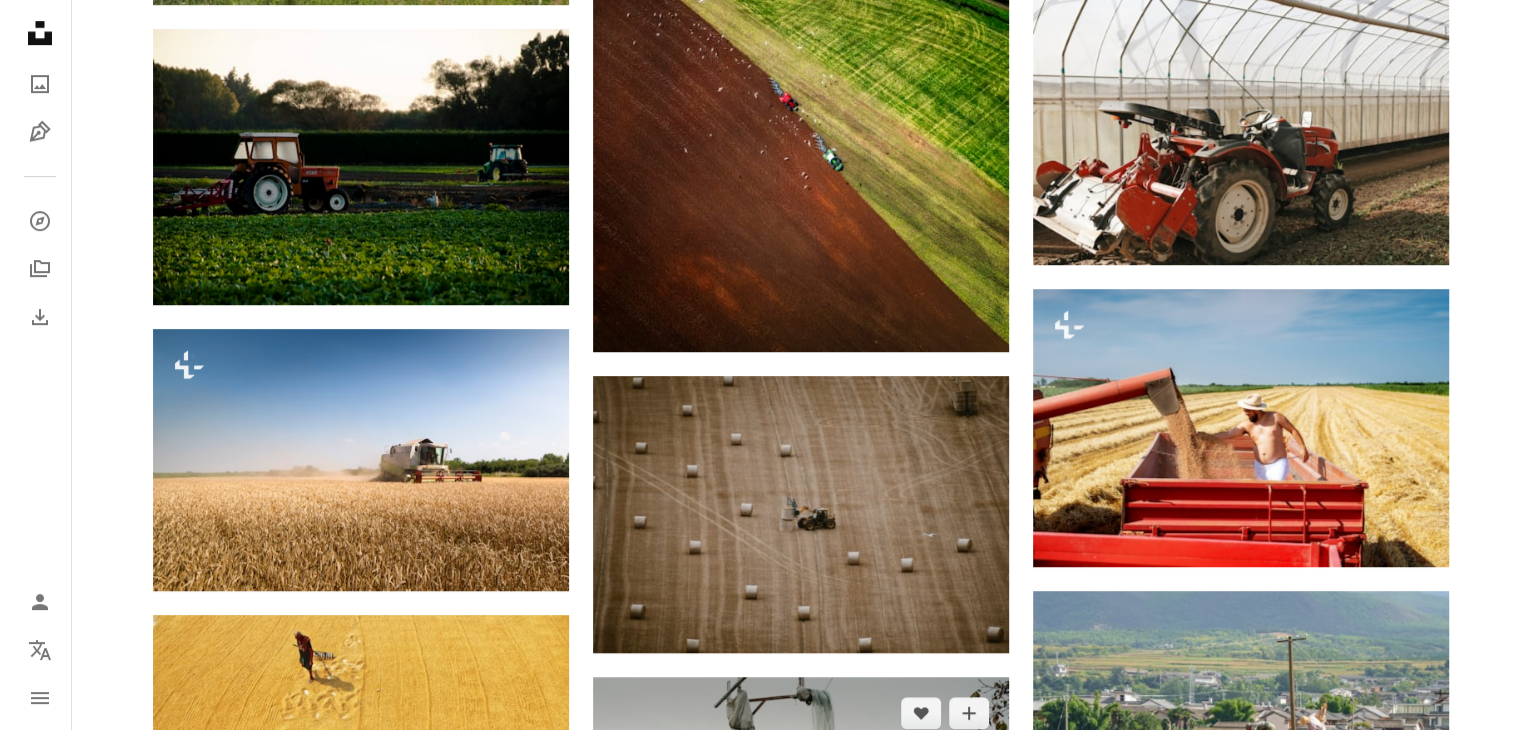 scroll, scrollTop: 1072, scrollLeft: 0, axis: vertical 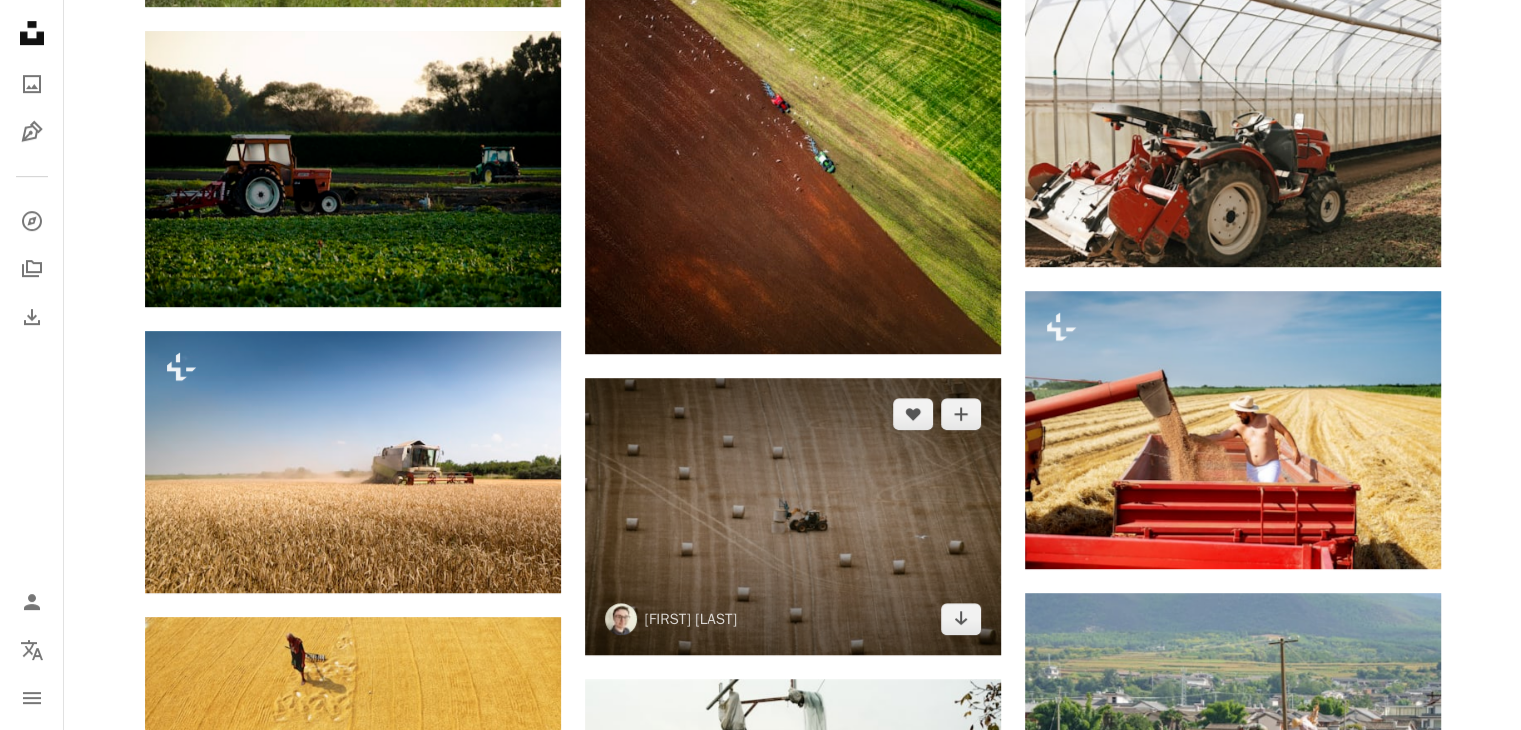 click at bounding box center (793, 516) 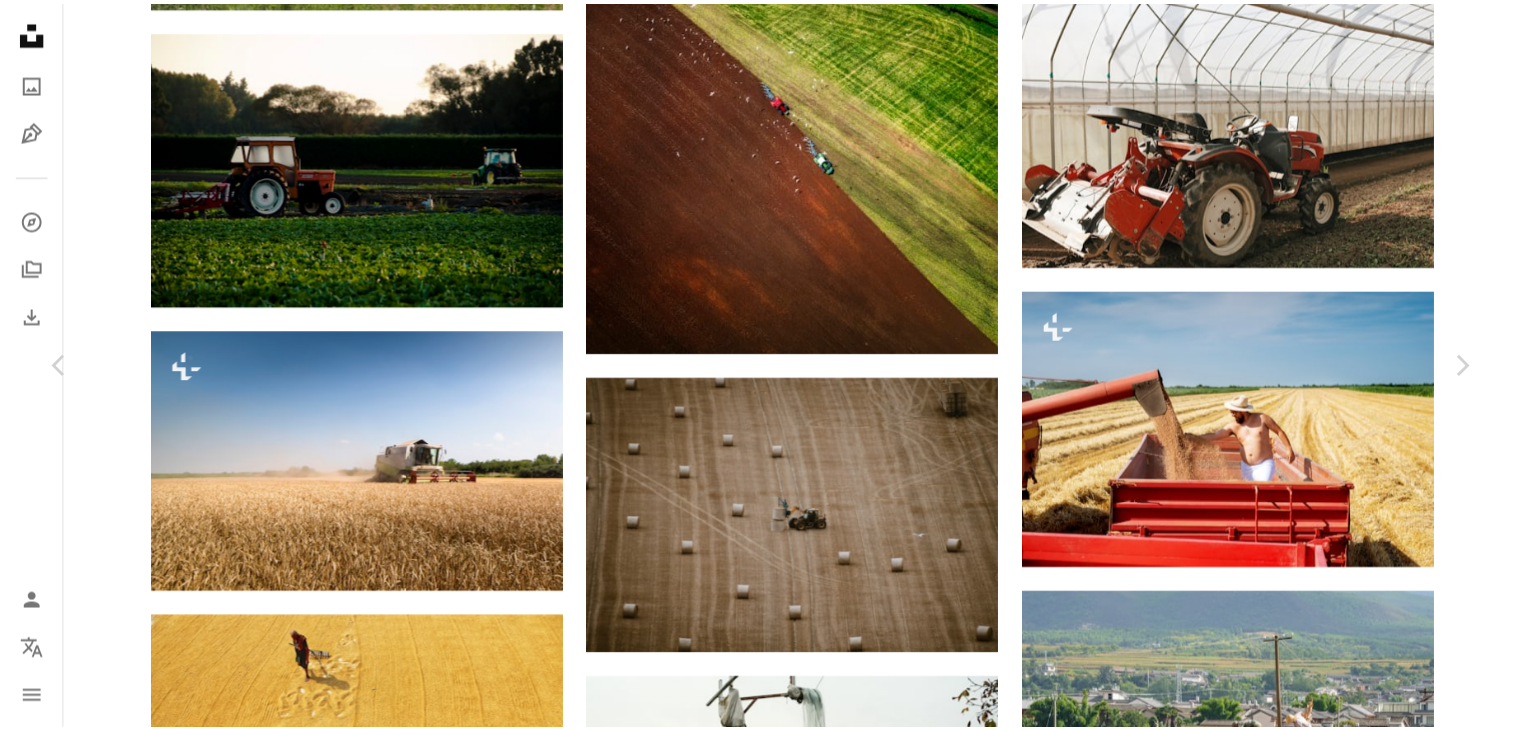 scroll, scrollTop: 138, scrollLeft: 0, axis: vertical 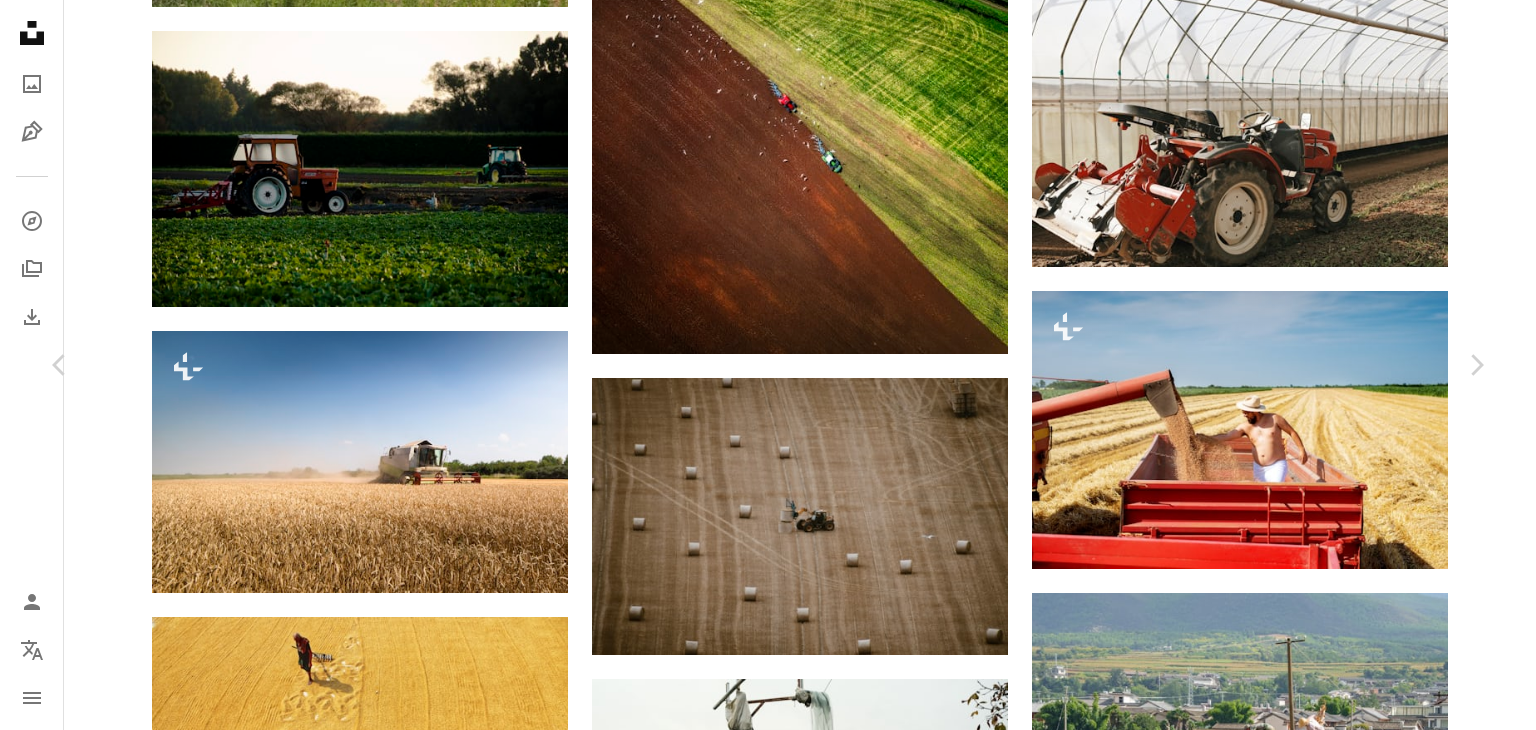 click on "Kostenlos herunterladen" at bounding box center [1259, 2970] 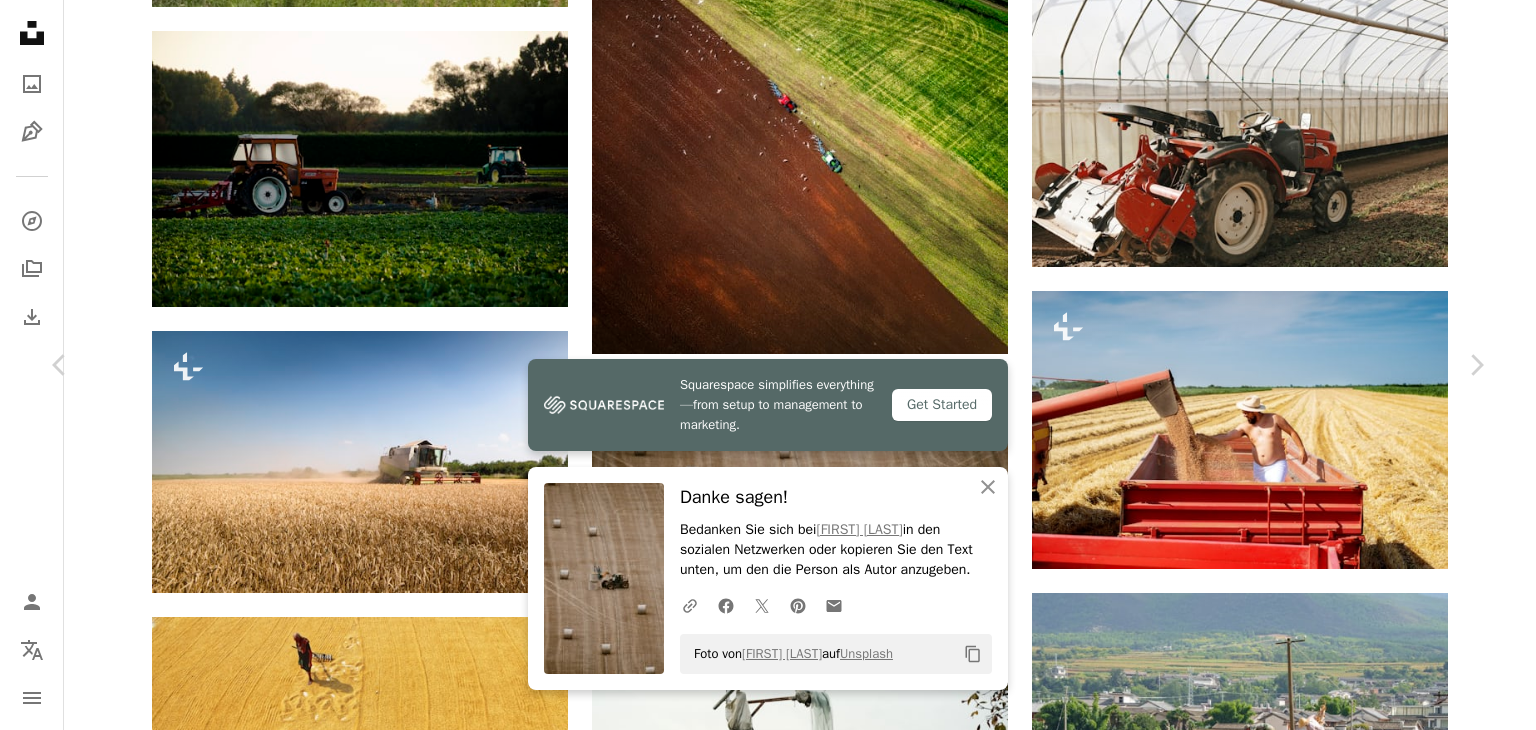 click on "Zoom in" at bounding box center (760, 3179) 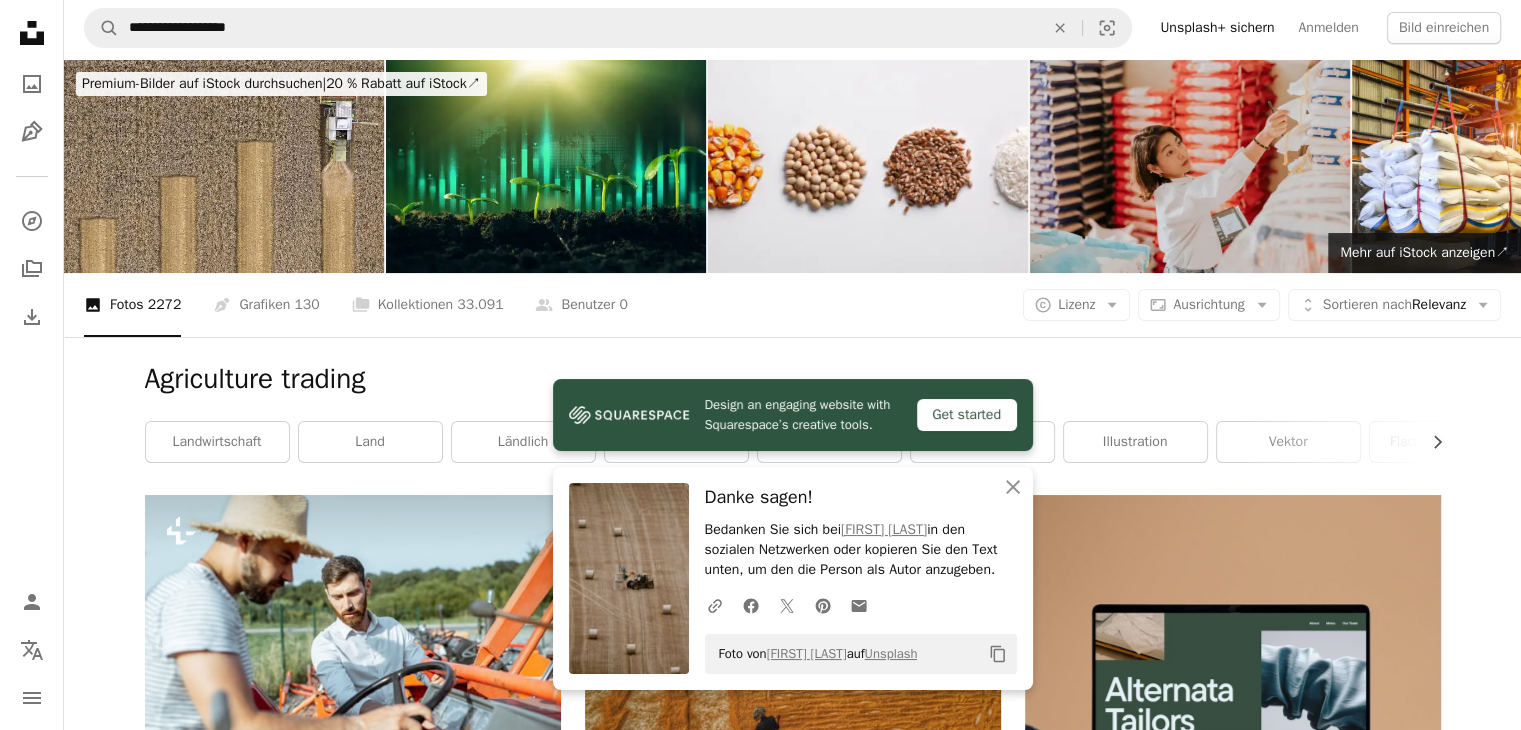 scroll, scrollTop: 0, scrollLeft: 0, axis: both 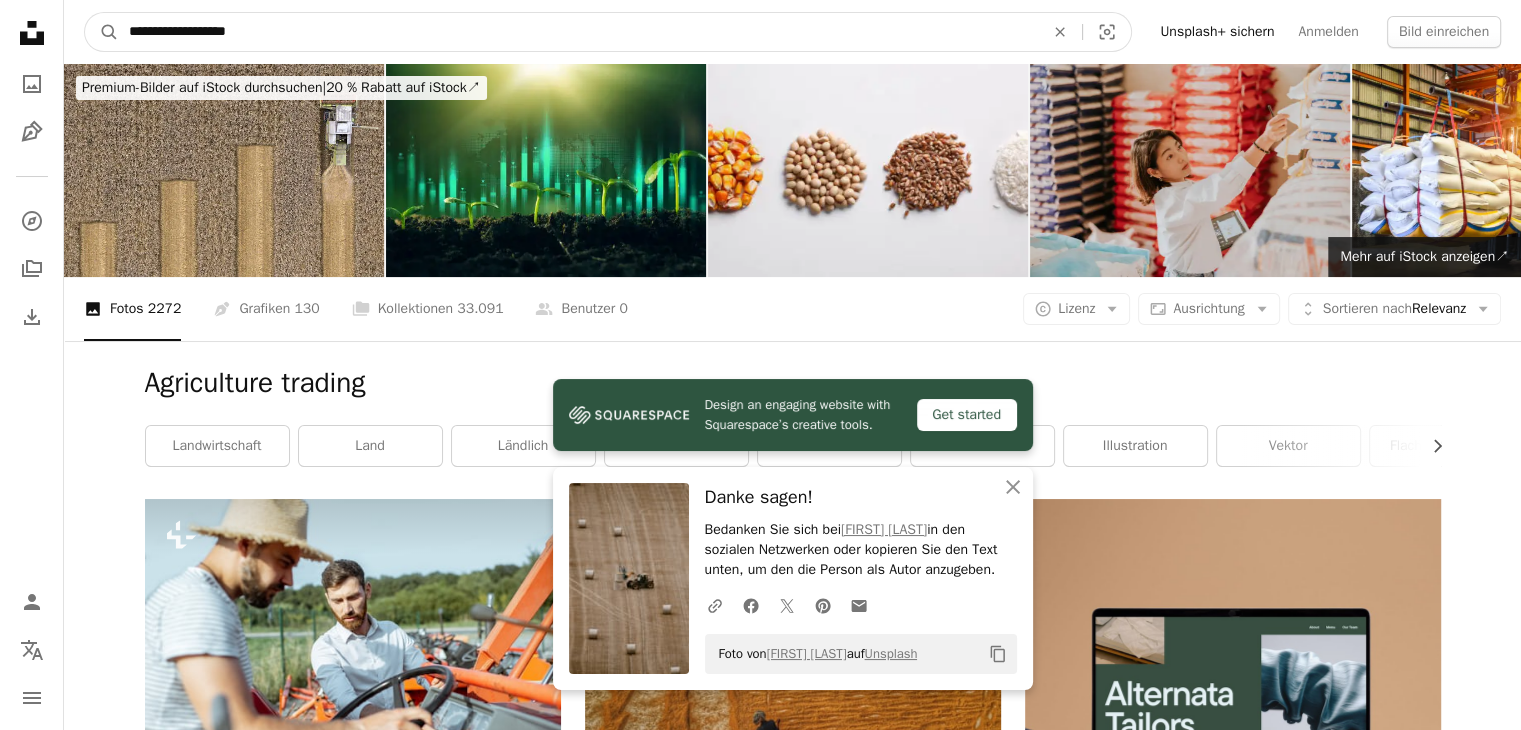 drag, startPoint x: 271, startPoint y: 39, endPoint x: 17, endPoint y: 29, distance: 254.19678 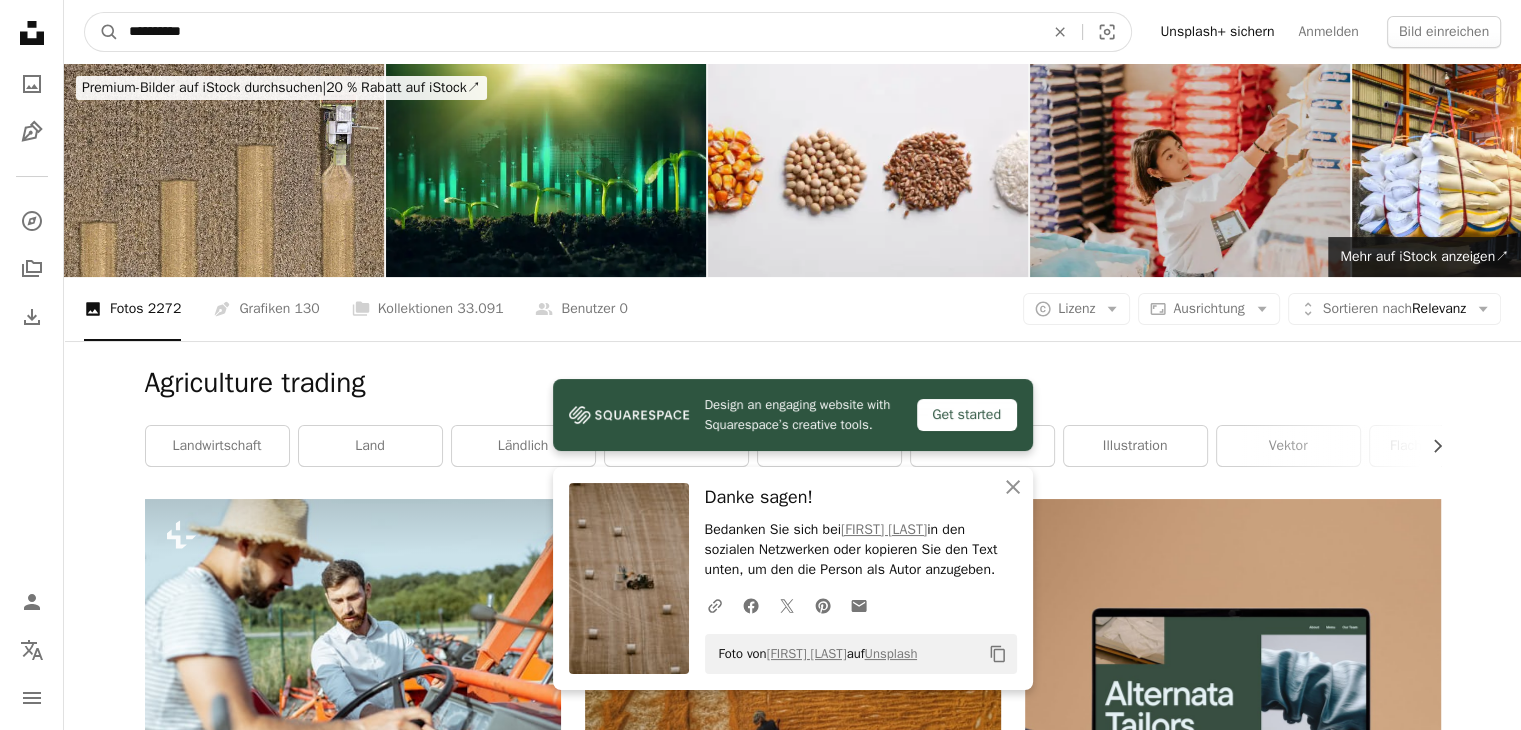 type on "**********" 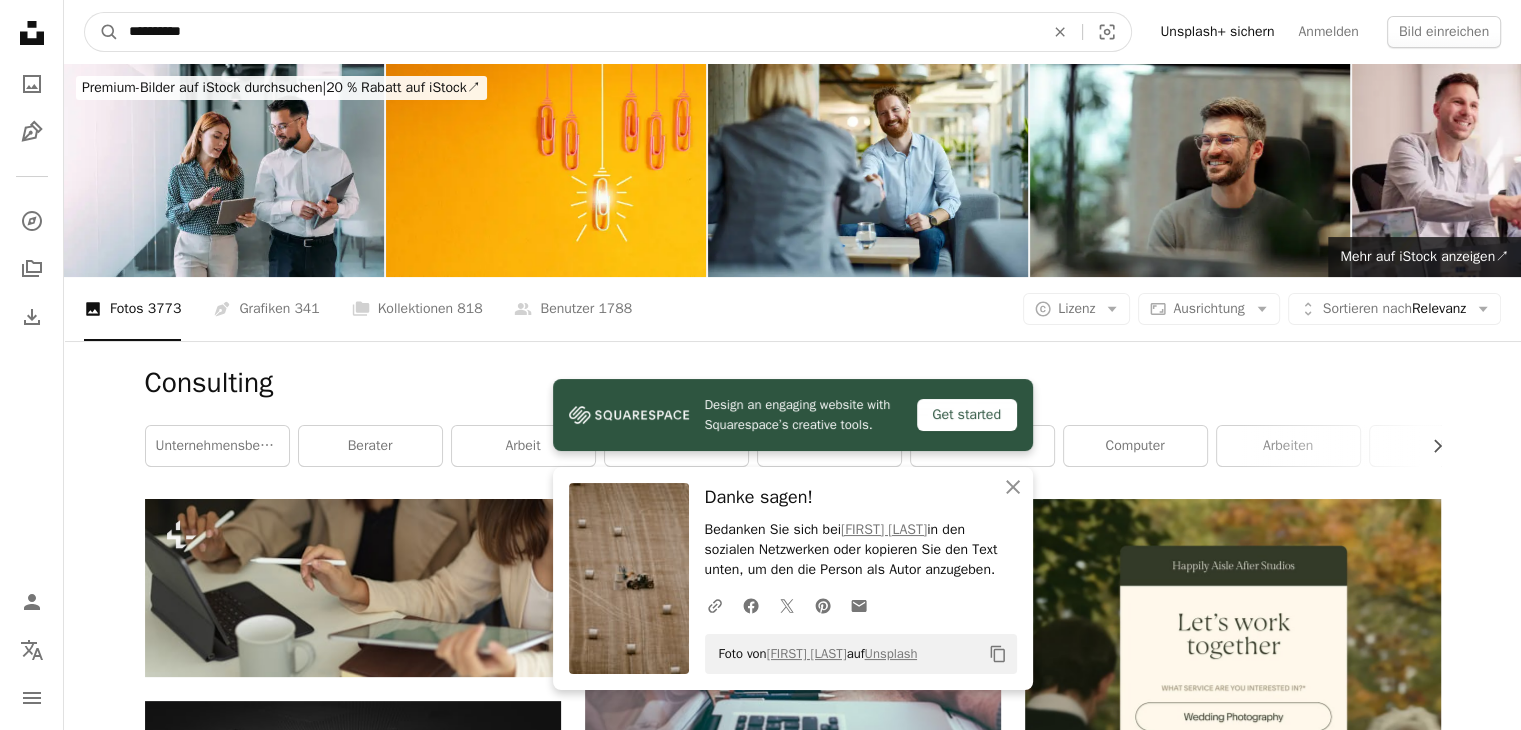 click on "**********" at bounding box center [578, 32] 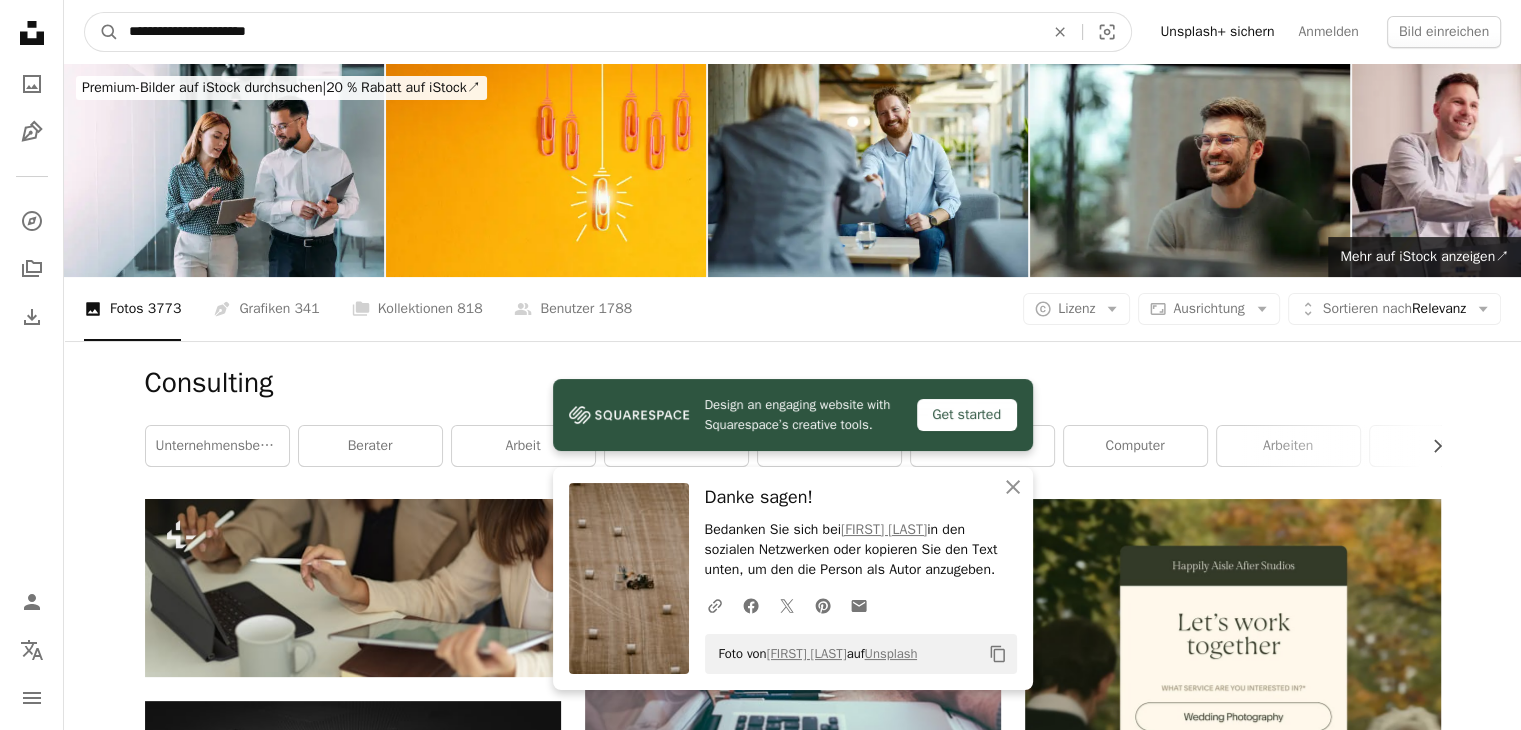 type on "**********" 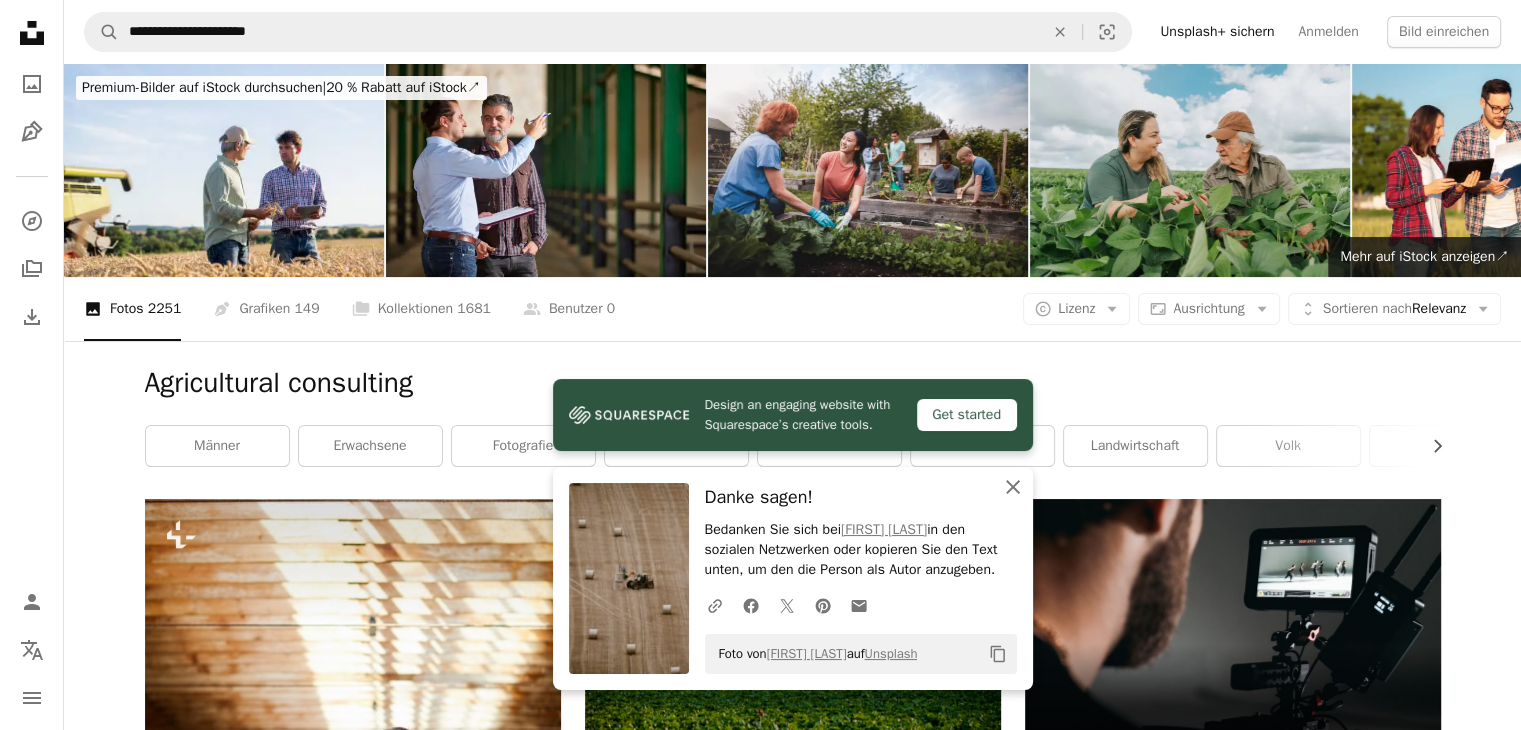 click on "An X shape" 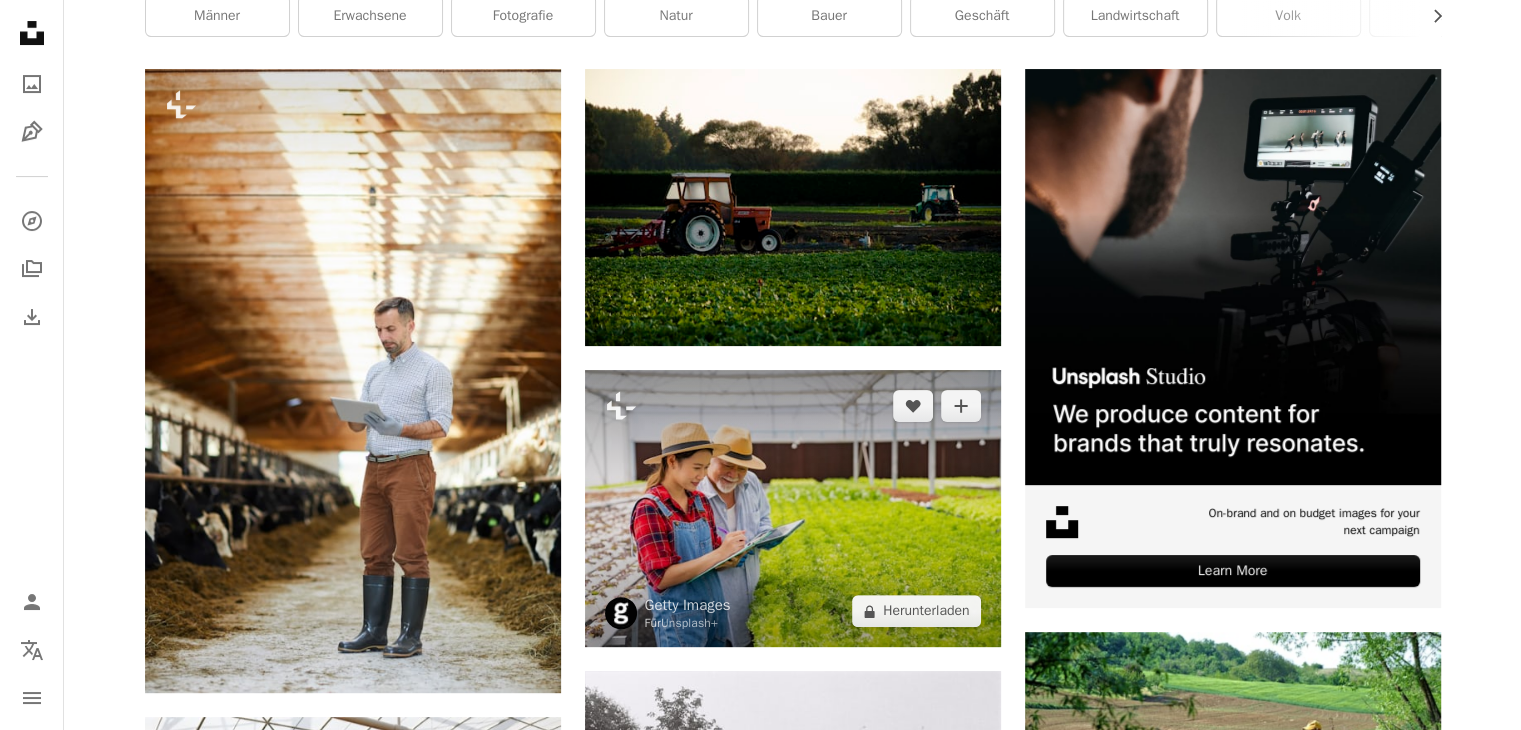 scroll, scrollTop: 0, scrollLeft: 0, axis: both 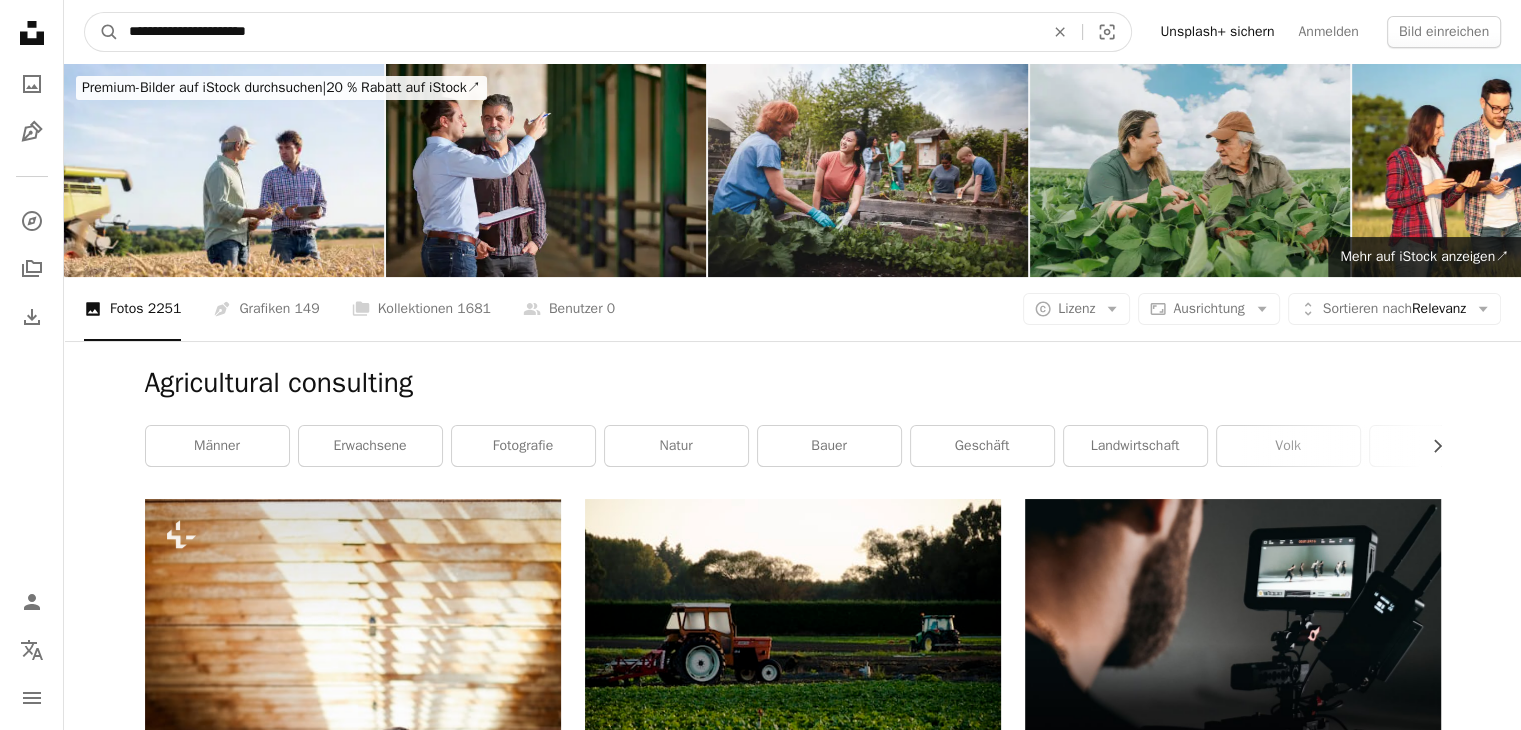 click on "**********" at bounding box center (578, 32) 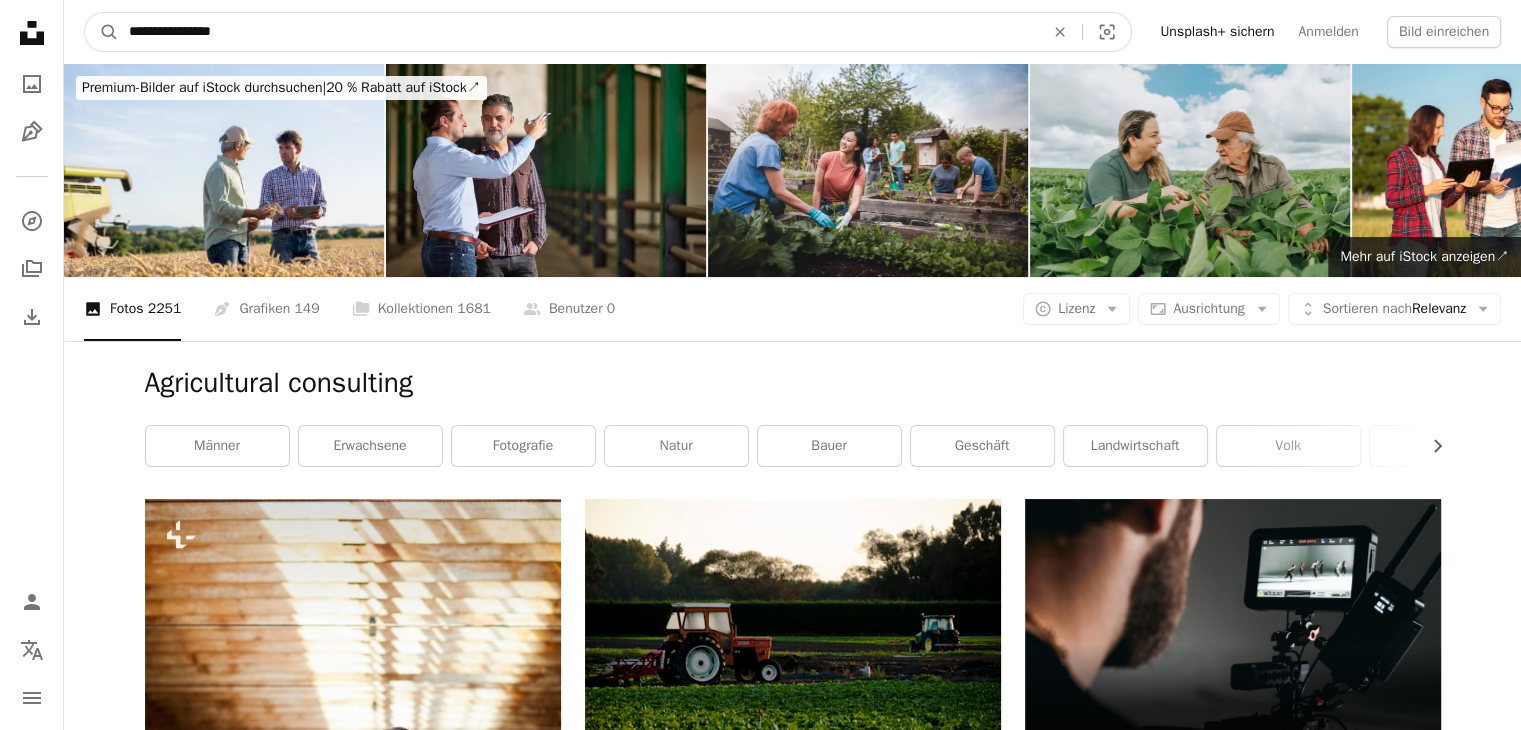 type on "**********" 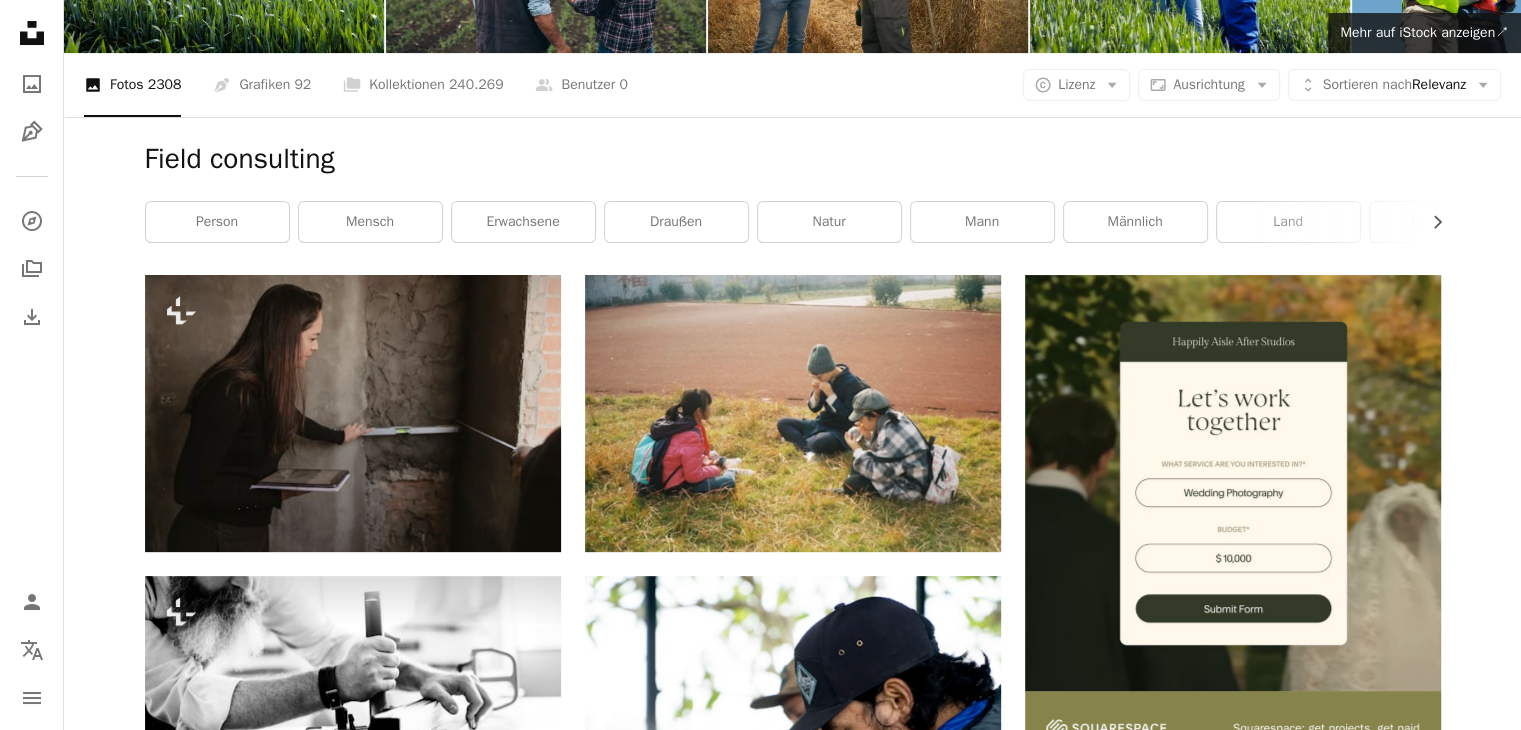 scroll, scrollTop: 0, scrollLeft: 0, axis: both 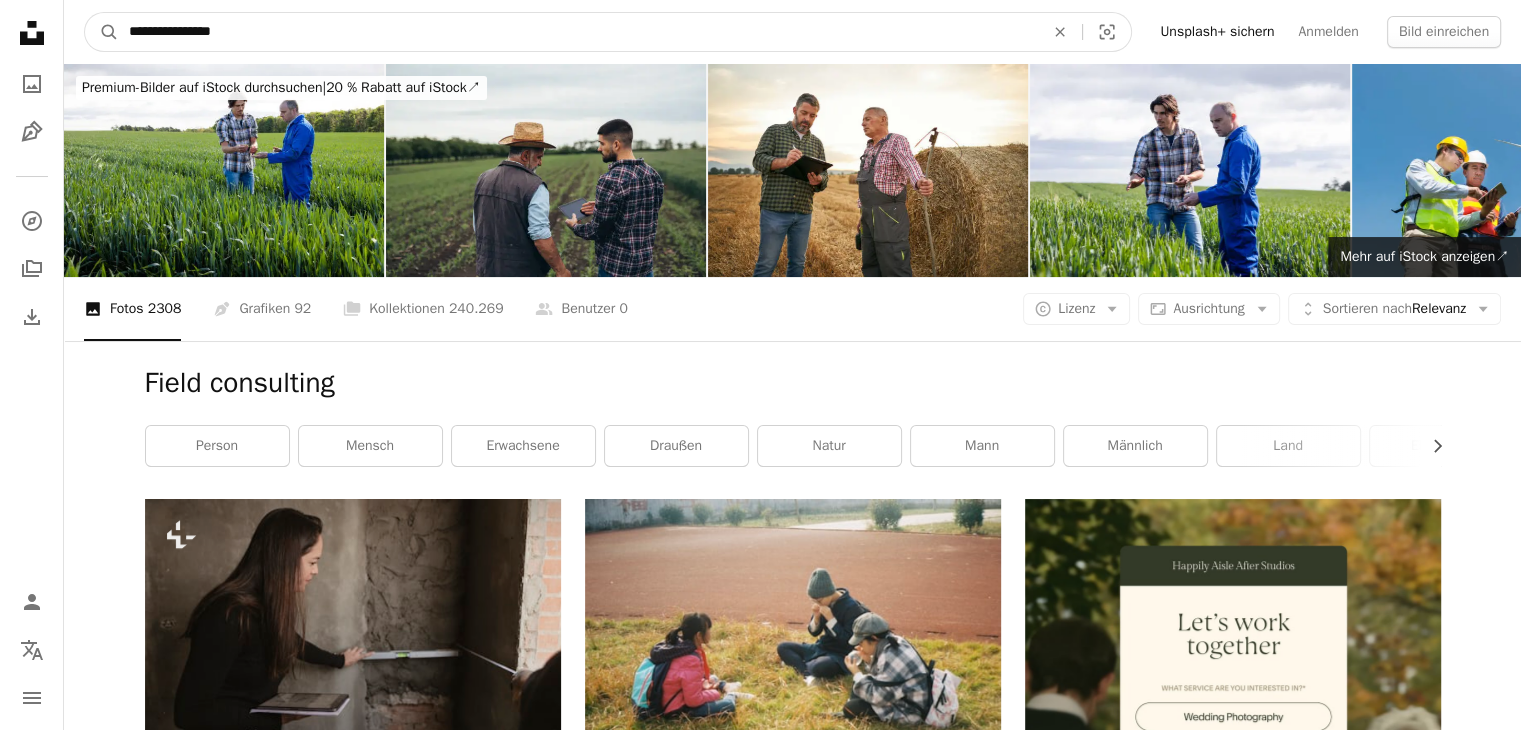 click on "**********" at bounding box center (578, 32) 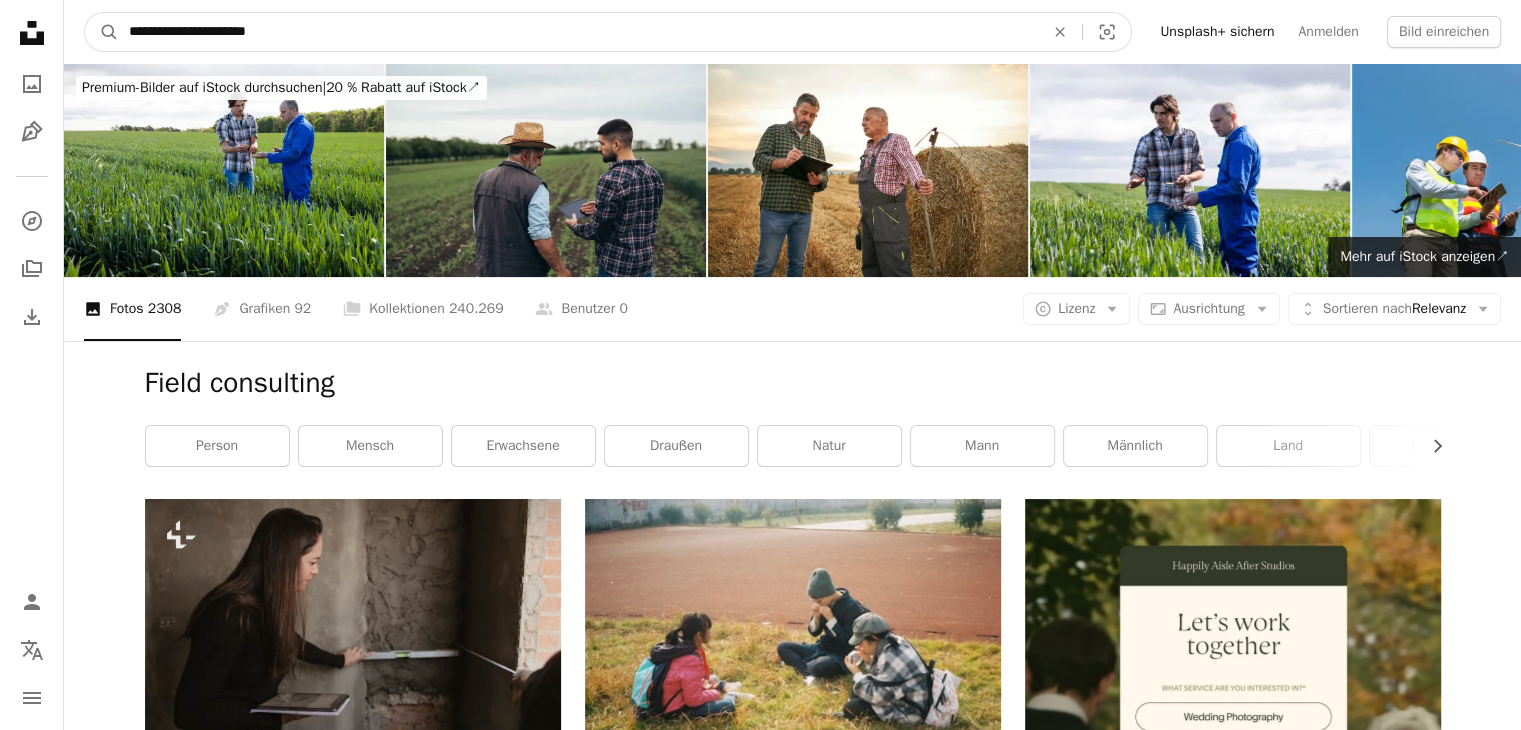 type on "**********" 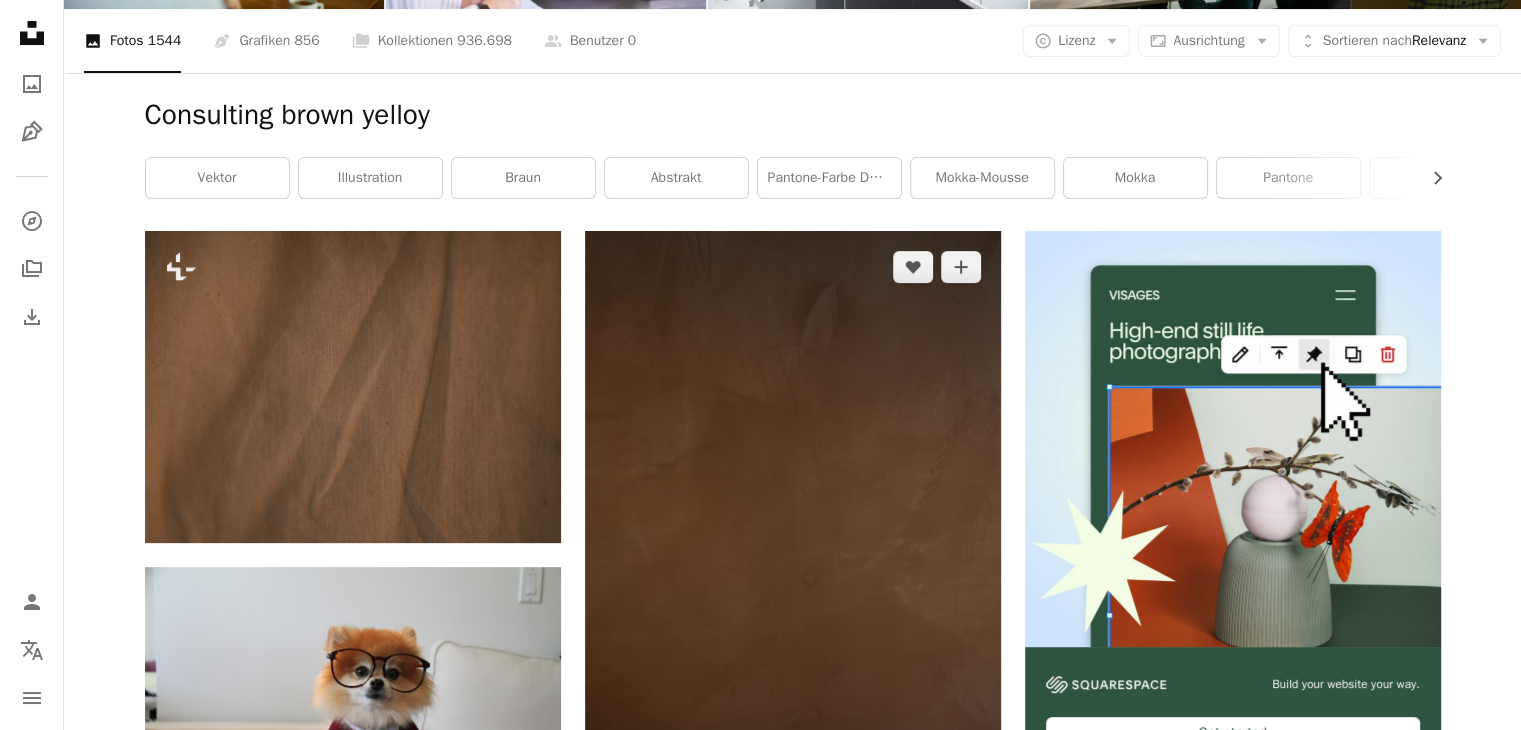 scroll, scrollTop: 0, scrollLeft: 0, axis: both 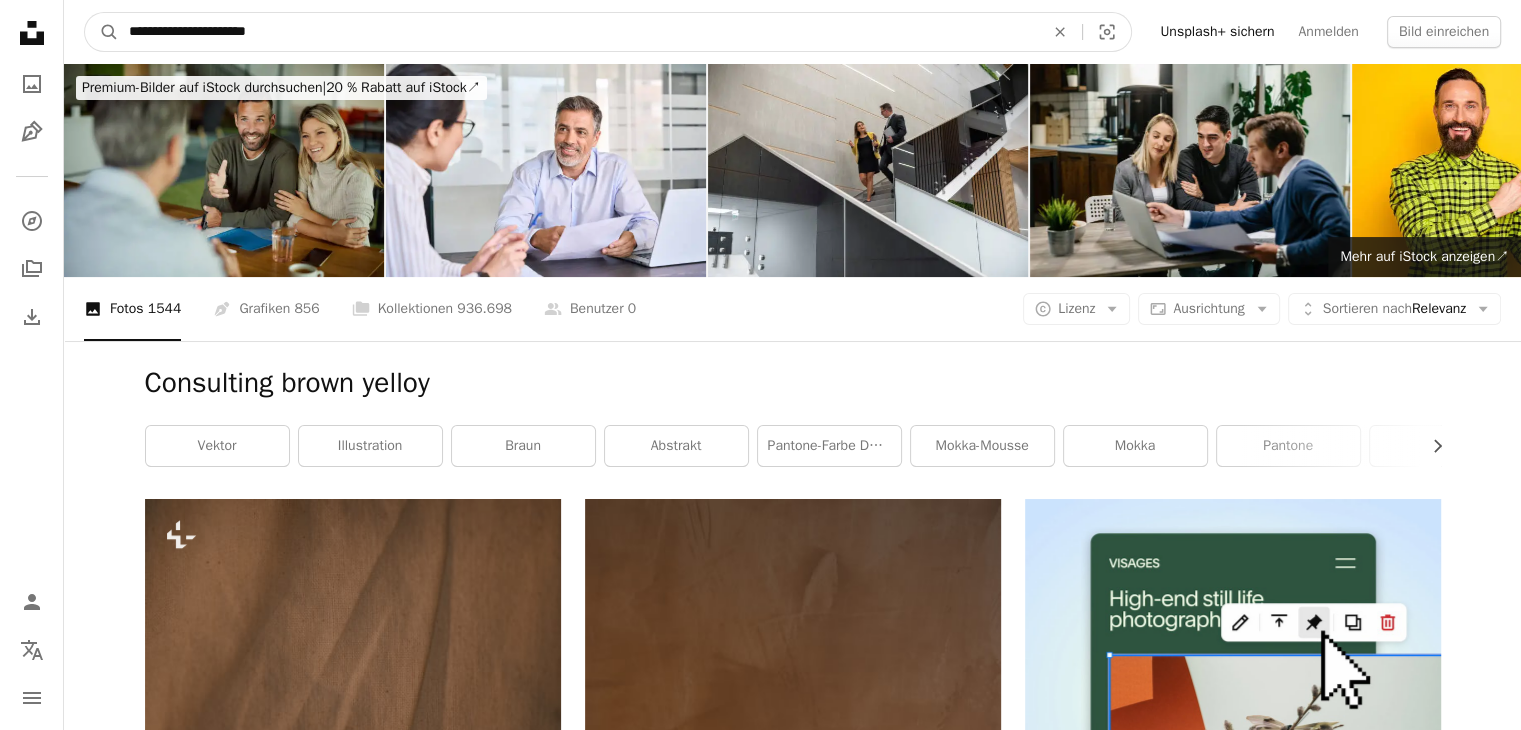 drag, startPoint x: 290, startPoint y: 25, endPoint x: 248, endPoint y: 32, distance: 42.579338 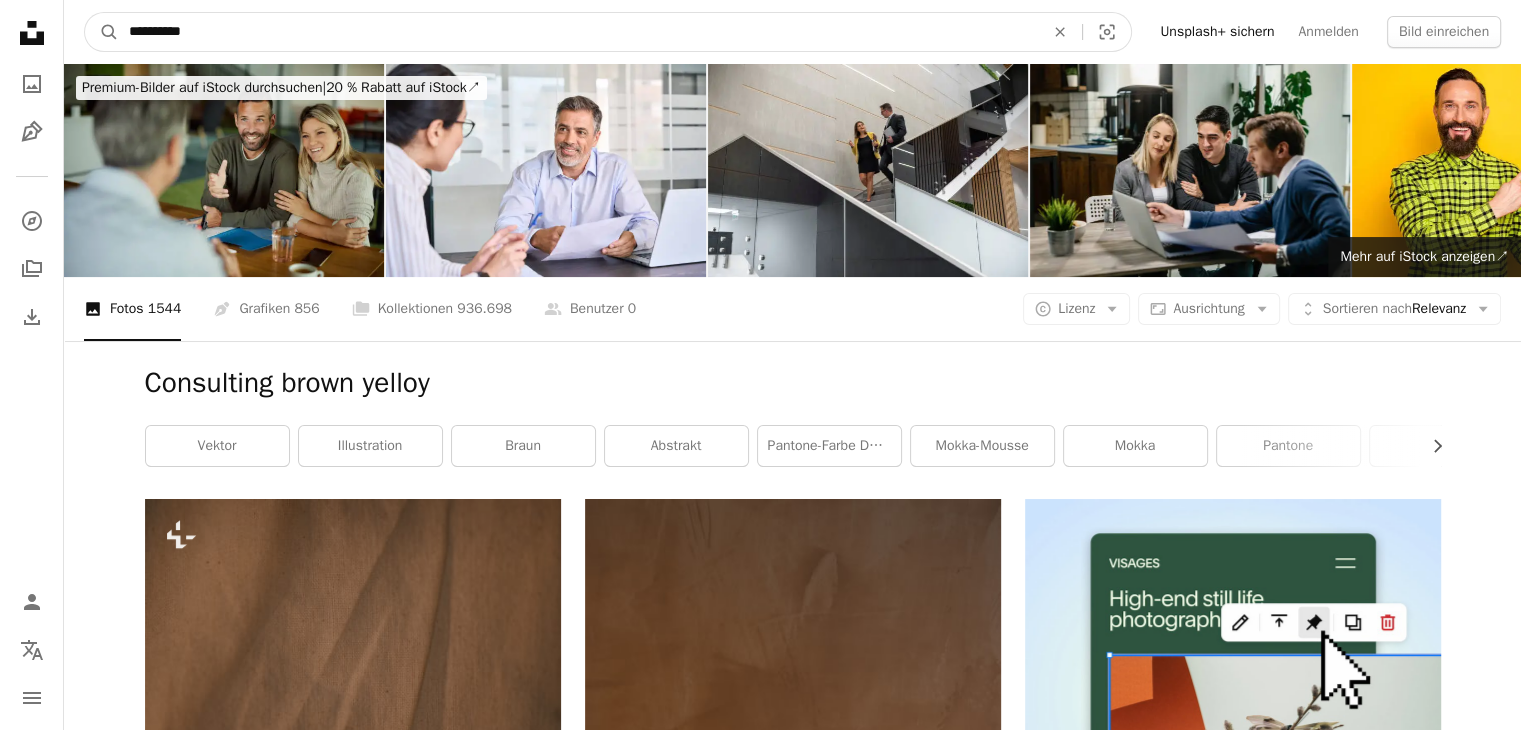 type on "**********" 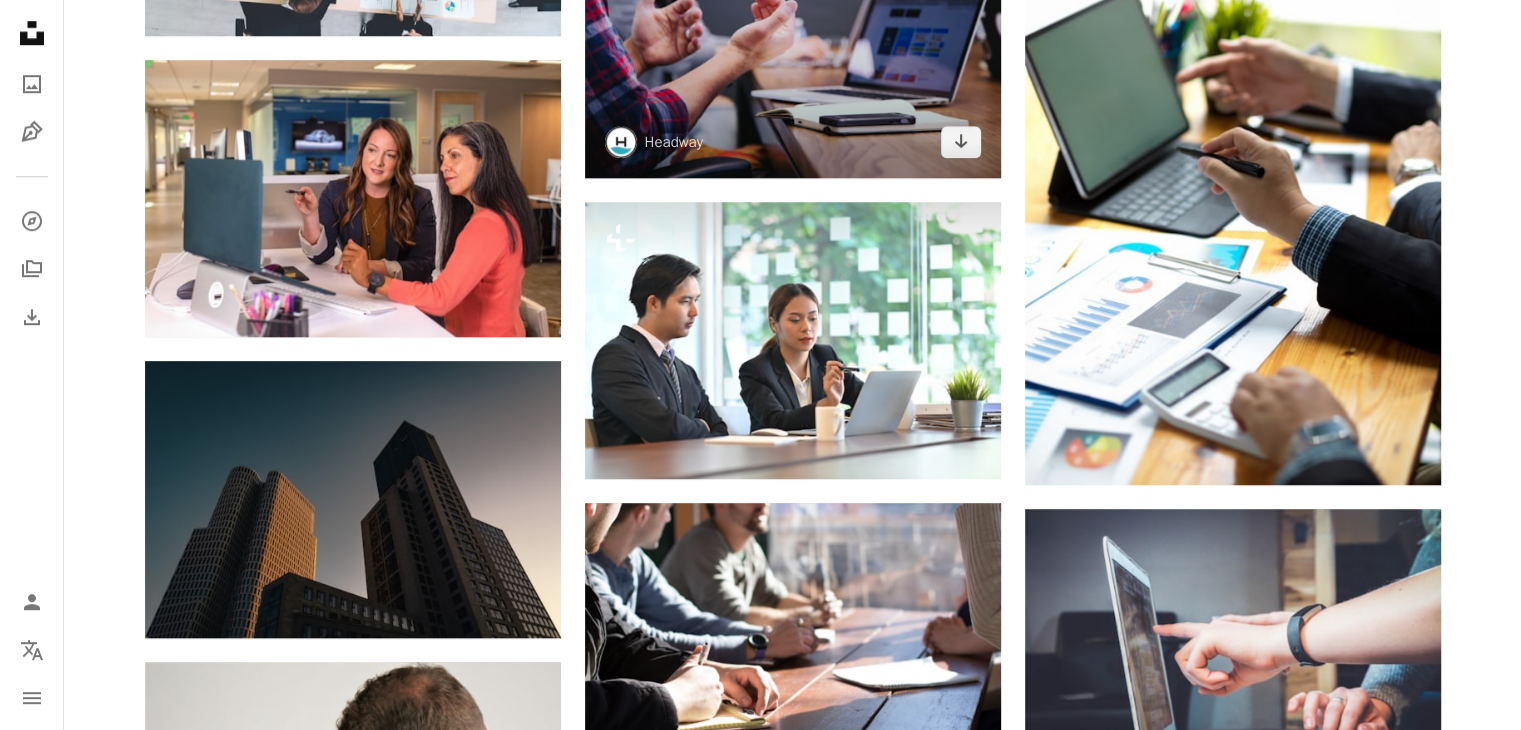 scroll, scrollTop: 1503, scrollLeft: 0, axis: vertical 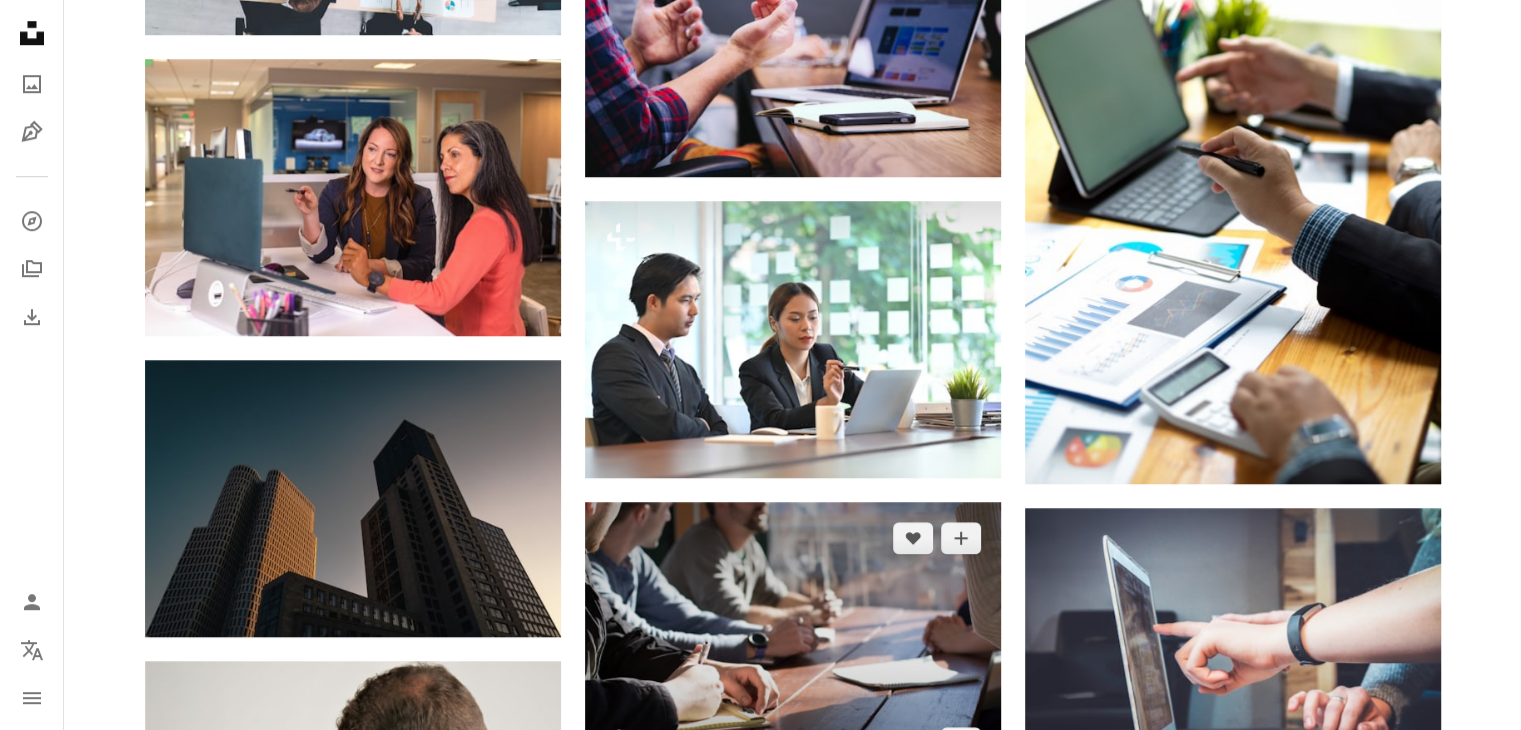 click at bounding box center (793, 640) 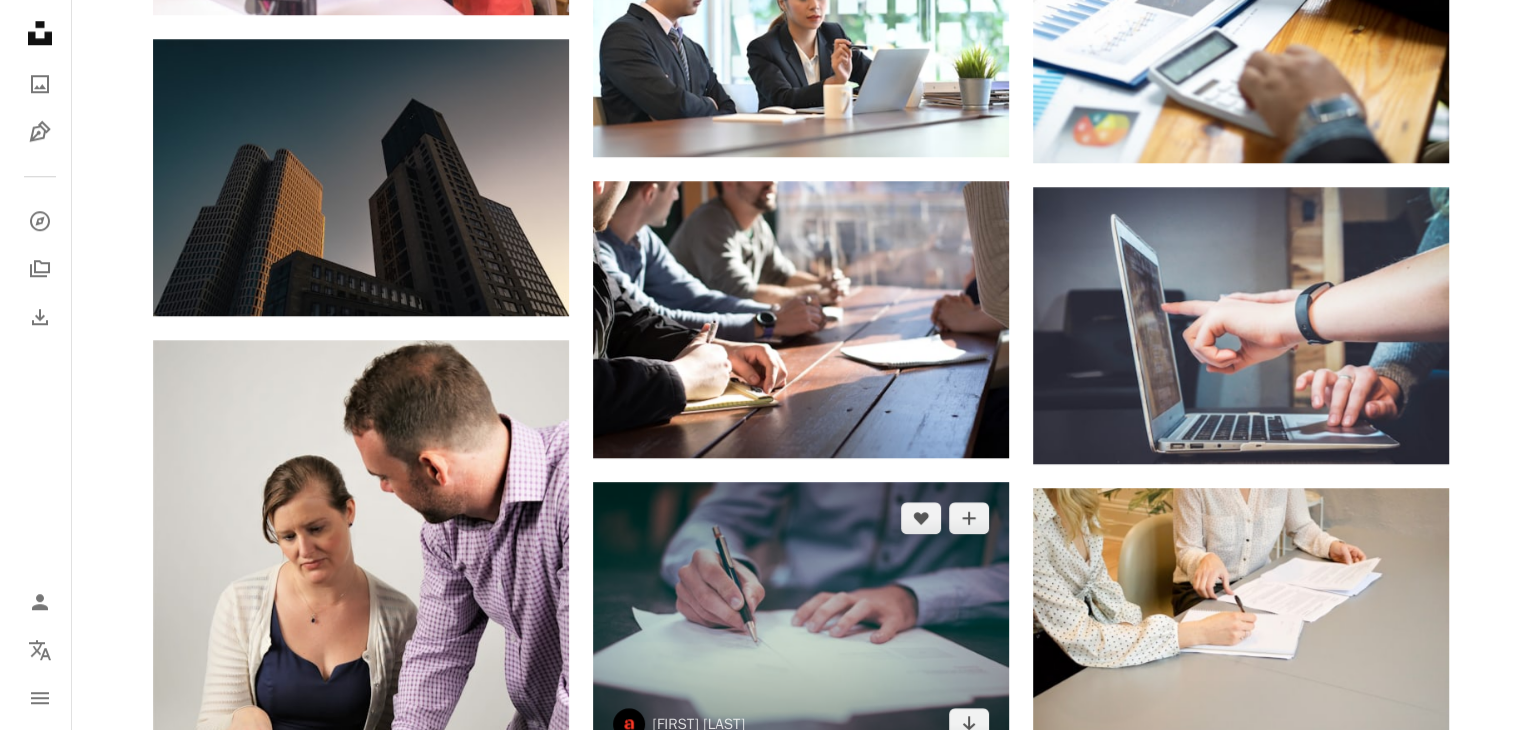 scroll, scrollTop: 1828, scrollLeft: 0, axis: vertical 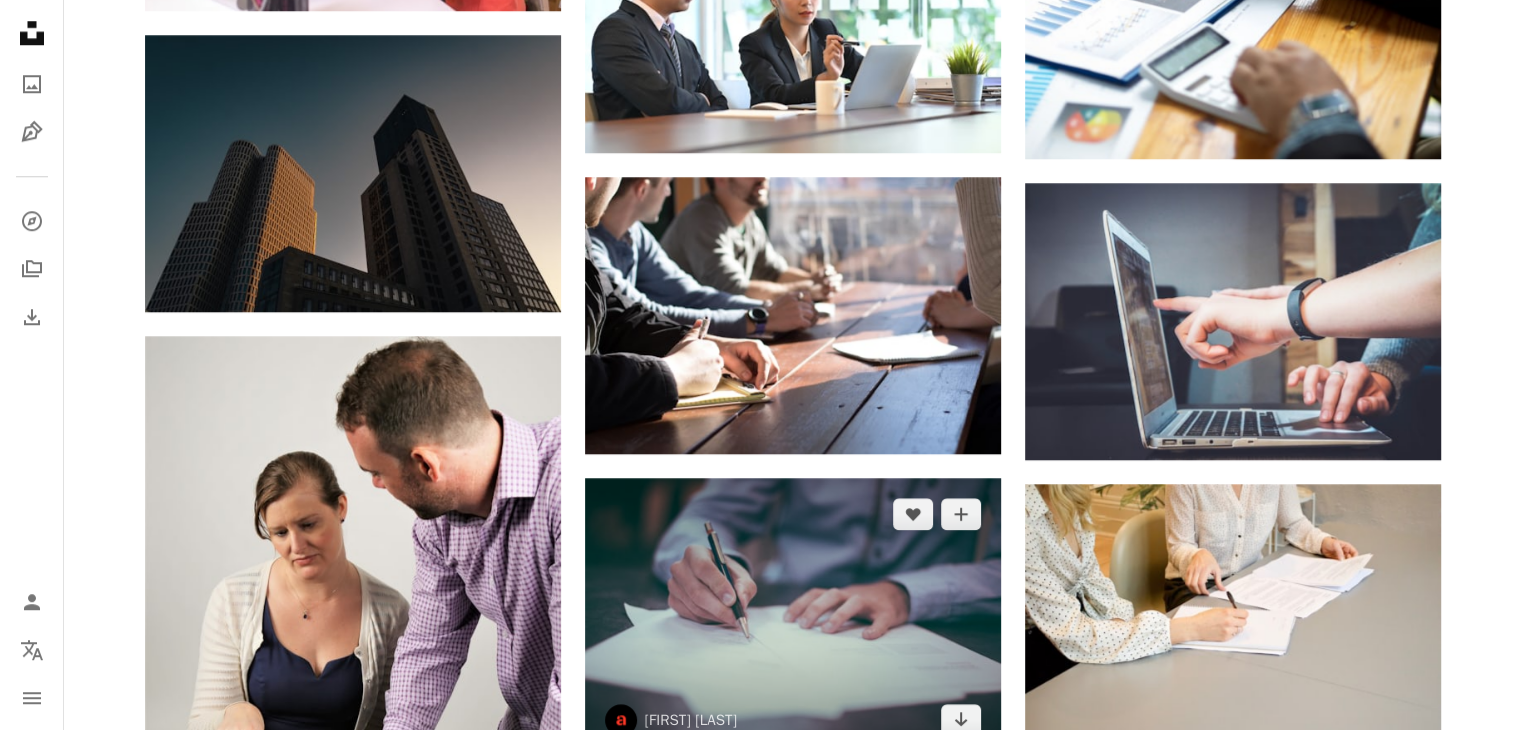 click at bounding box center [793, 617] 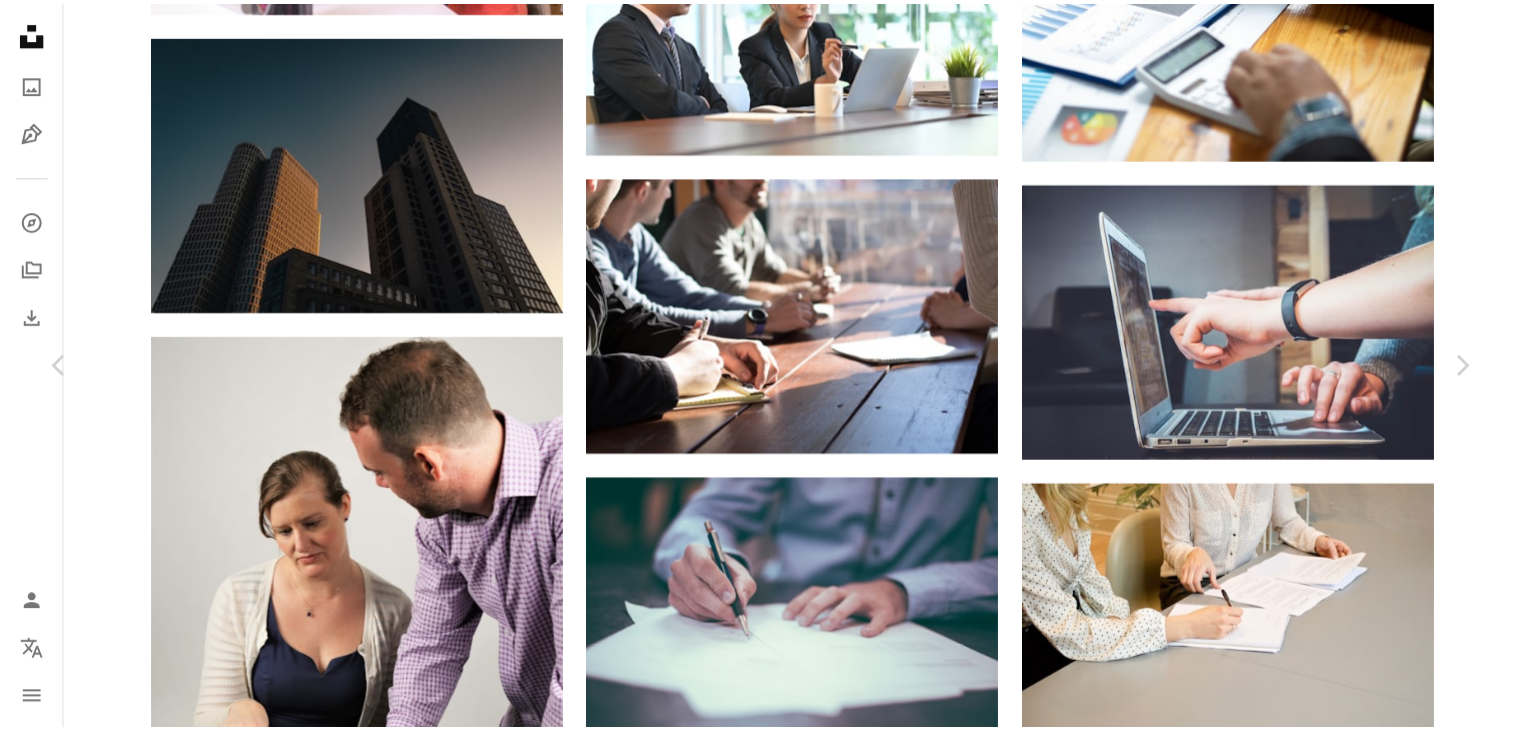 scroll, scrollTop: 0, scrollLeft: 0, axis: both 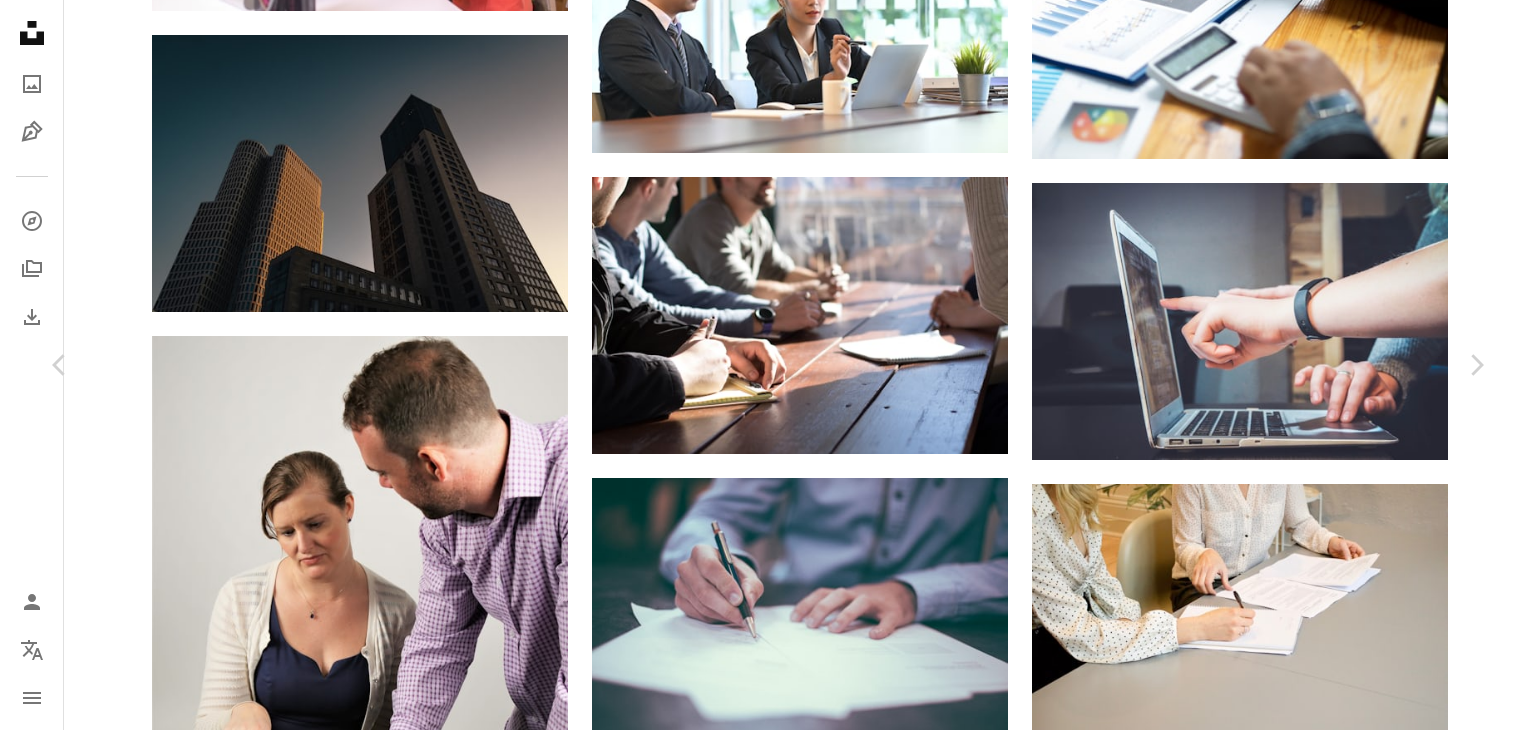 click on "Kostenlos herunterladen" at bounding box center (1259, 5136) 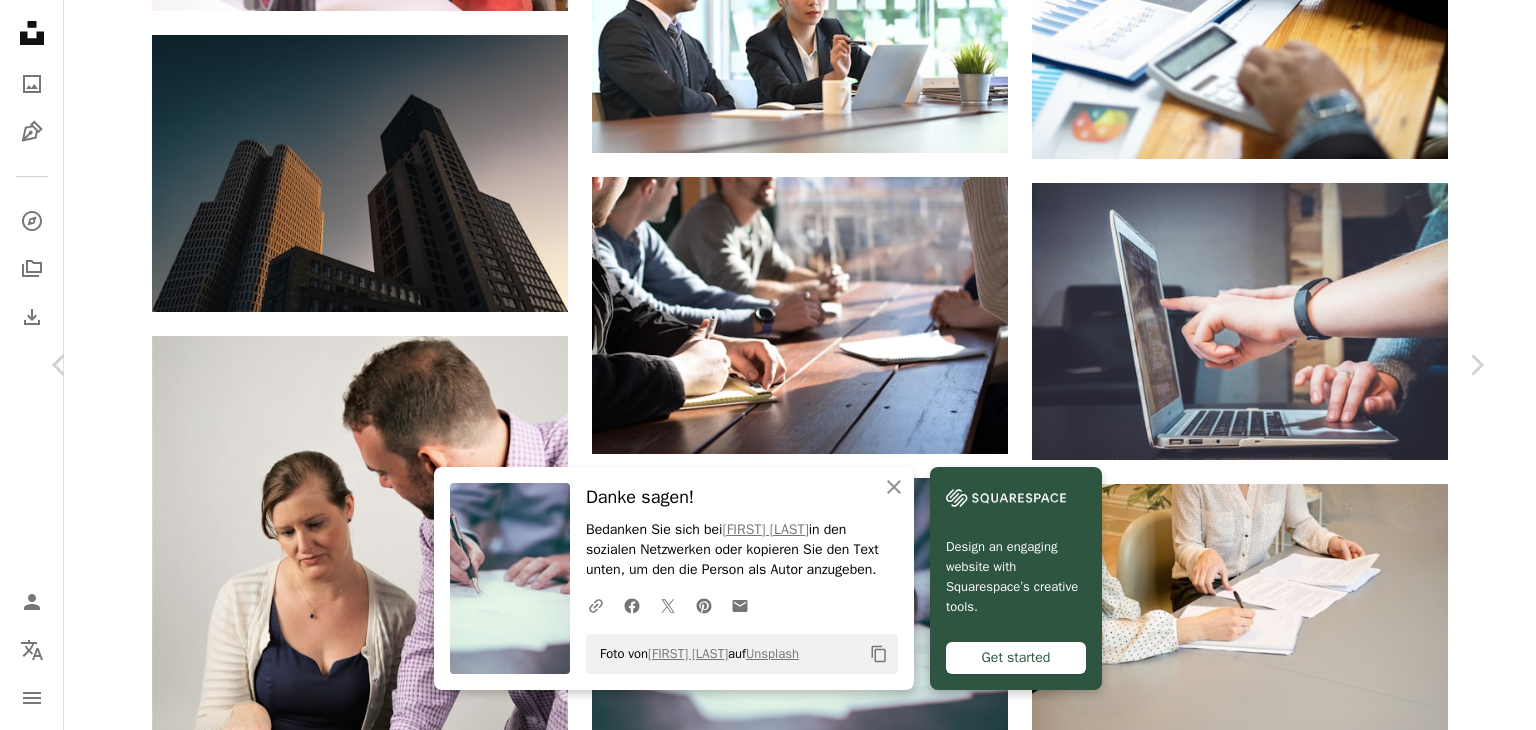 click on "An X shape Chevron left Chevron right An X shape Schließen Danke sagen! Bedanken Sie sich bei  [FIRST] [LAST]  in den sozialen Netzwerken oder kopieren Sie den Text unten, um den die Person als Autor anzugeben. A URL sharing icon (chains) Facebook icon X (formerly Twitter) icon Pinterest icon An envelope Foto von  [FIRST] [LAST]  auf  Unsplash
Copy content Design an engaging website with Squarespace’s creative tools. Get started [FIRST] [LAST] [ALIAS] A heart A plus sign Kostenlos herunterladen Chevron down Zoom in Aufrufe 248.183.368 Downloads 2.485.092 Veröffentlicht in Fotos ,  Business & Arbeit A forward-right arrow Teilen Info icon Info More Actions A map marker [LOCATION] Calendar outlined Veröffentlicht am  [DATE] Safety Kostenlos zu verwenden im Rahmen der  Unsplash Lizenz Büro Mann Schule Papier Erwachsene Schrift Hand Professionell Schreibtisch Kommunikation Zeichnung papier hintergrund Hemd Bokeh Dokument Brief verwischen lernen schreiben Schrift Hintergrundmotive  |   ↗" at bounding box center (768, 5454) 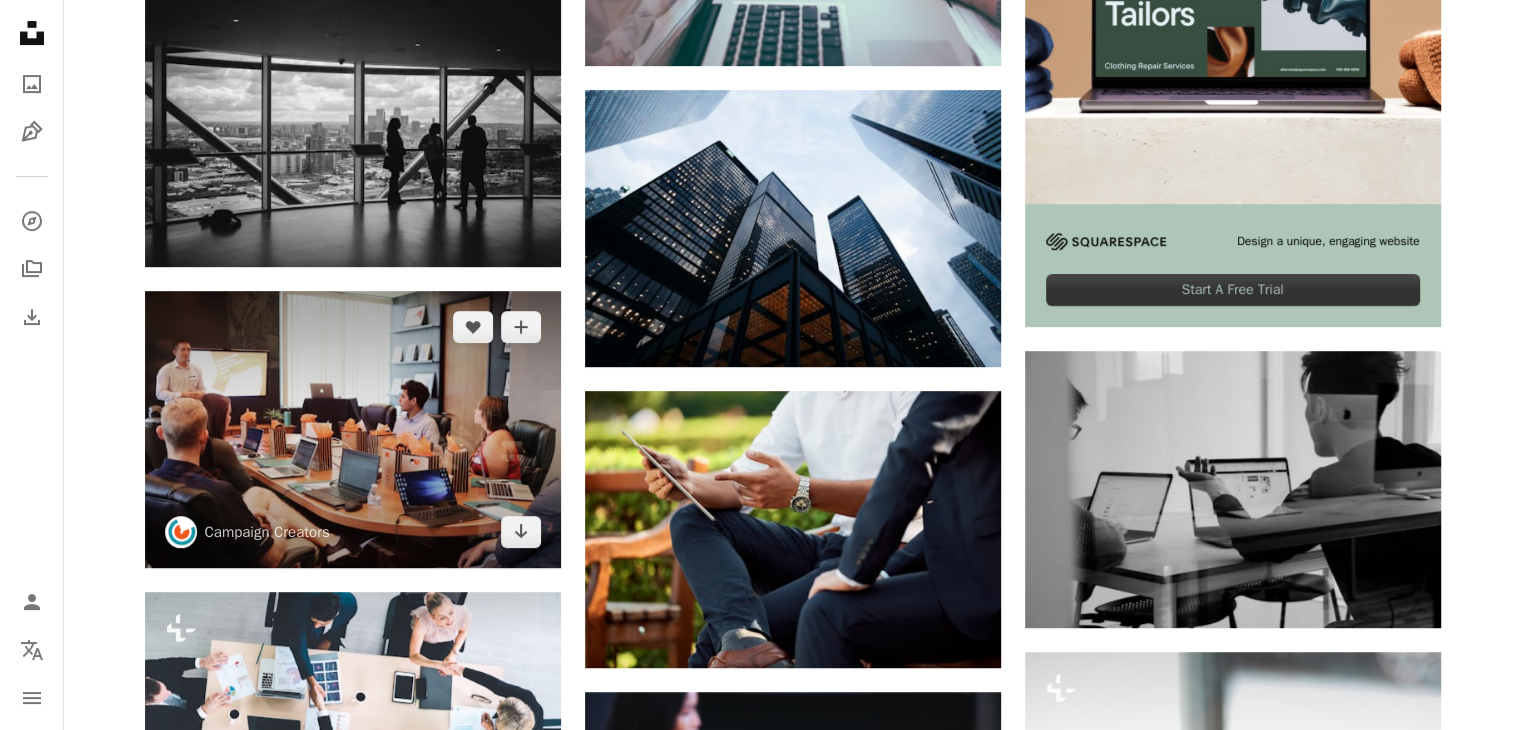 scroll, scrollTop: 0, scrollLeft: 0, axis: both 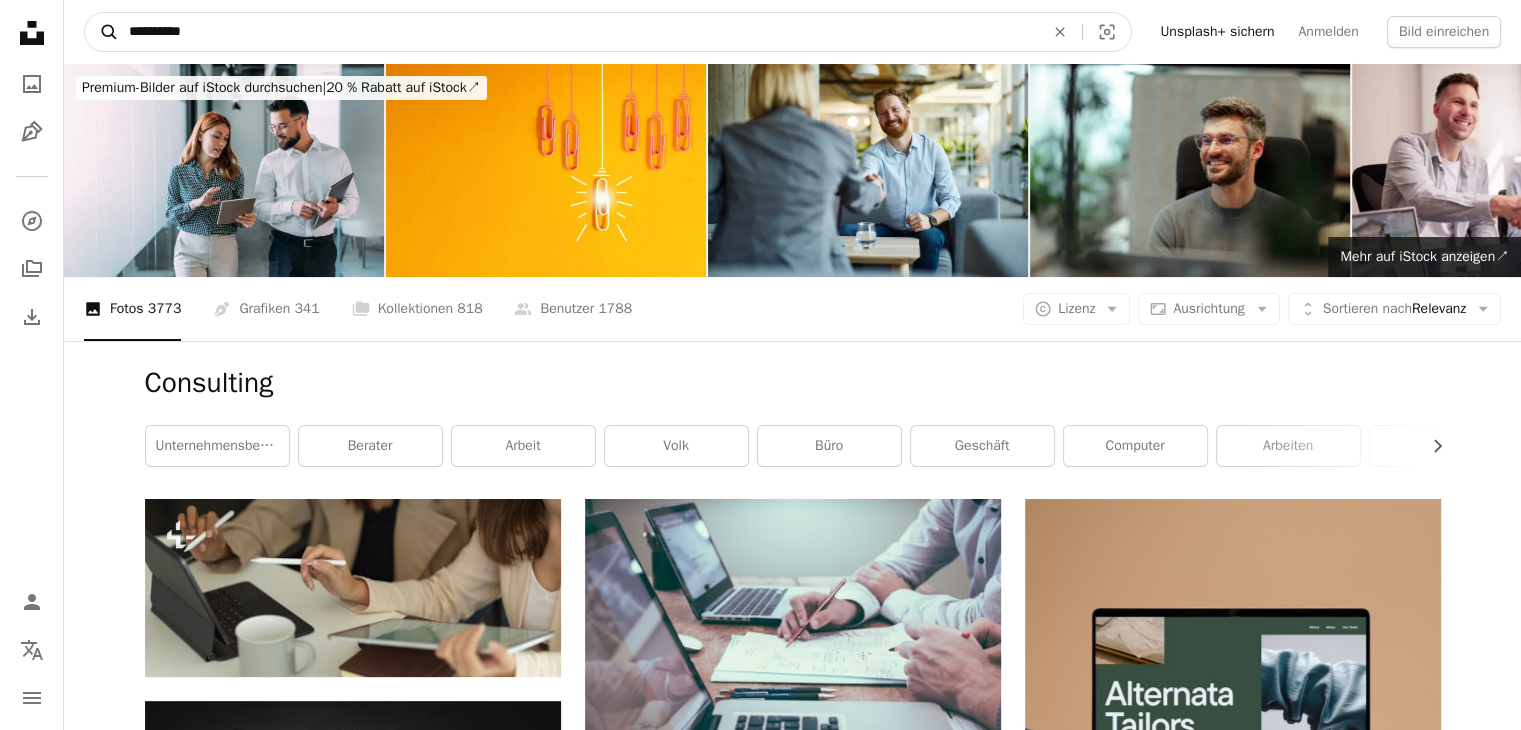 drag, startPoint x: 215, startPoint y: 36, endPoint x: 102, endPoint y: 35, distance: 113.004425 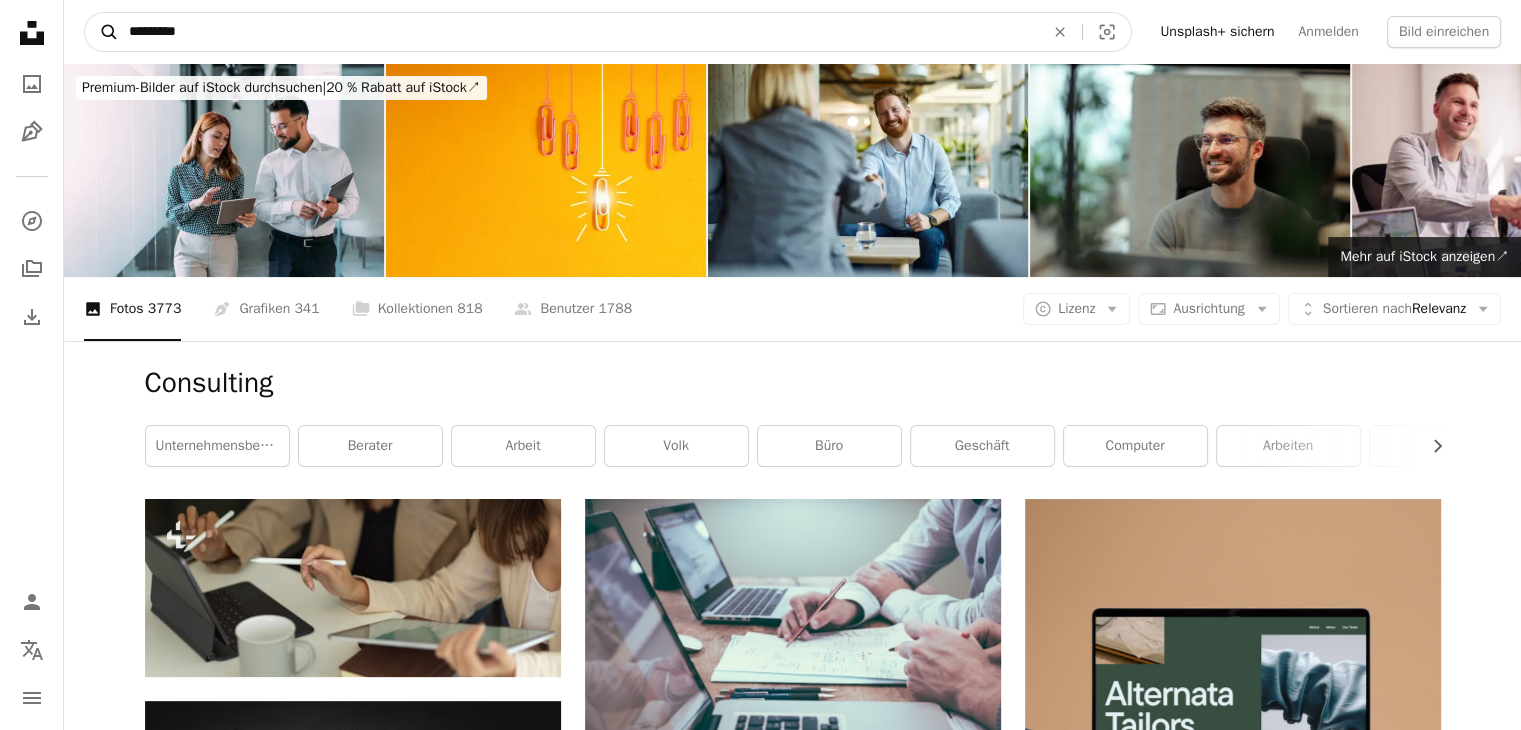 type on "*********" 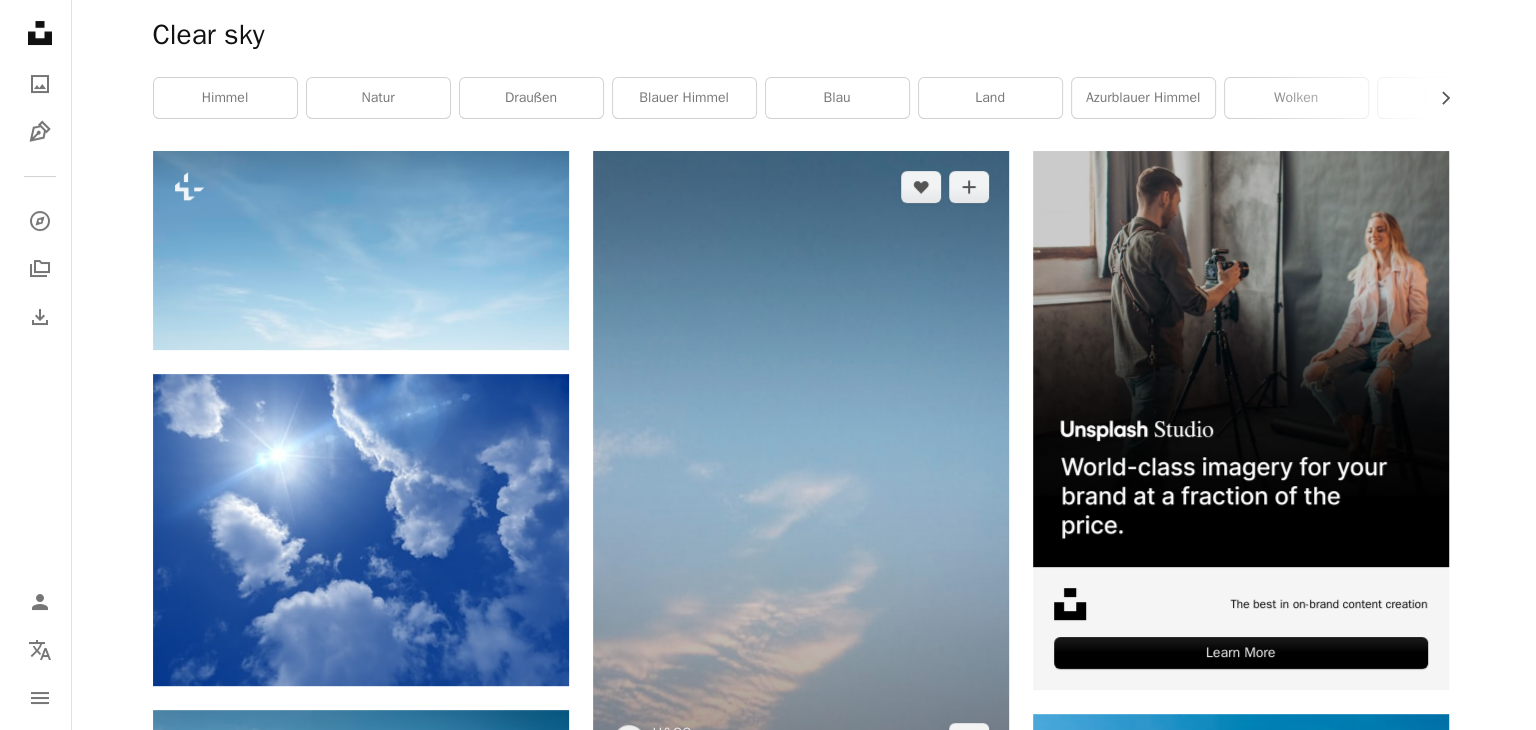scroll, scrollTop: 352, scrollLeft: 0, axis: vertical 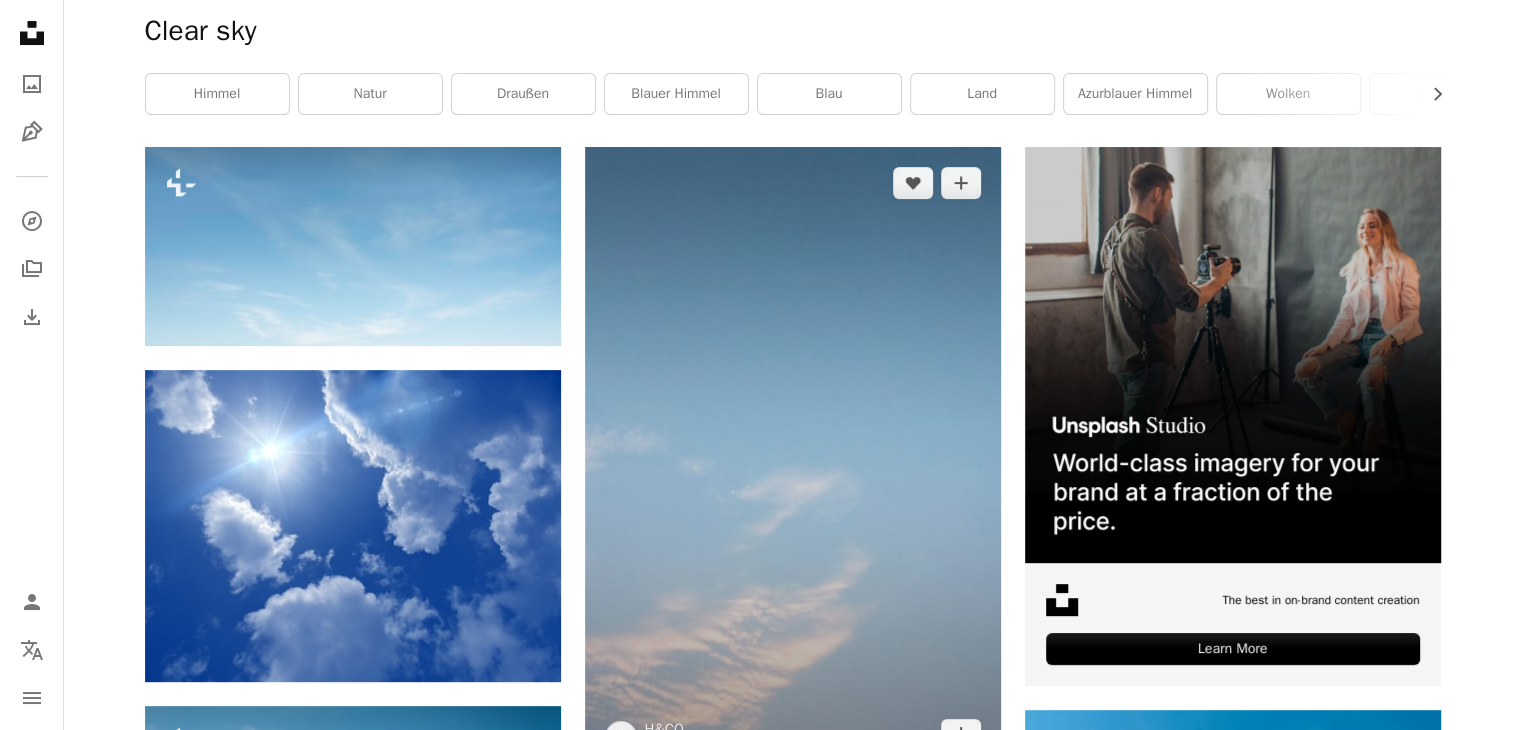 click at bounding box center (793, 459) 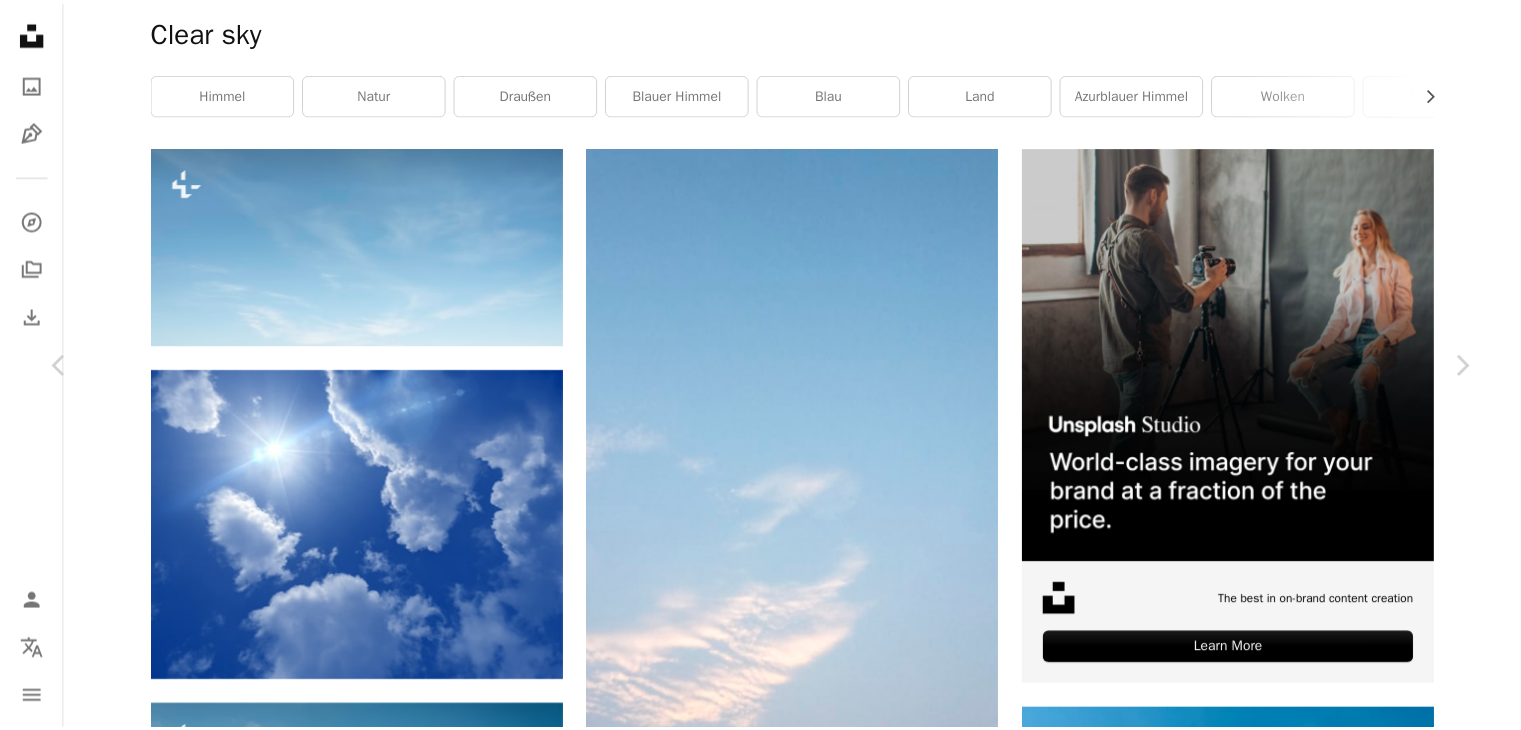 scroll, scrollTop: 0, scrollLeft: 0, axis: both 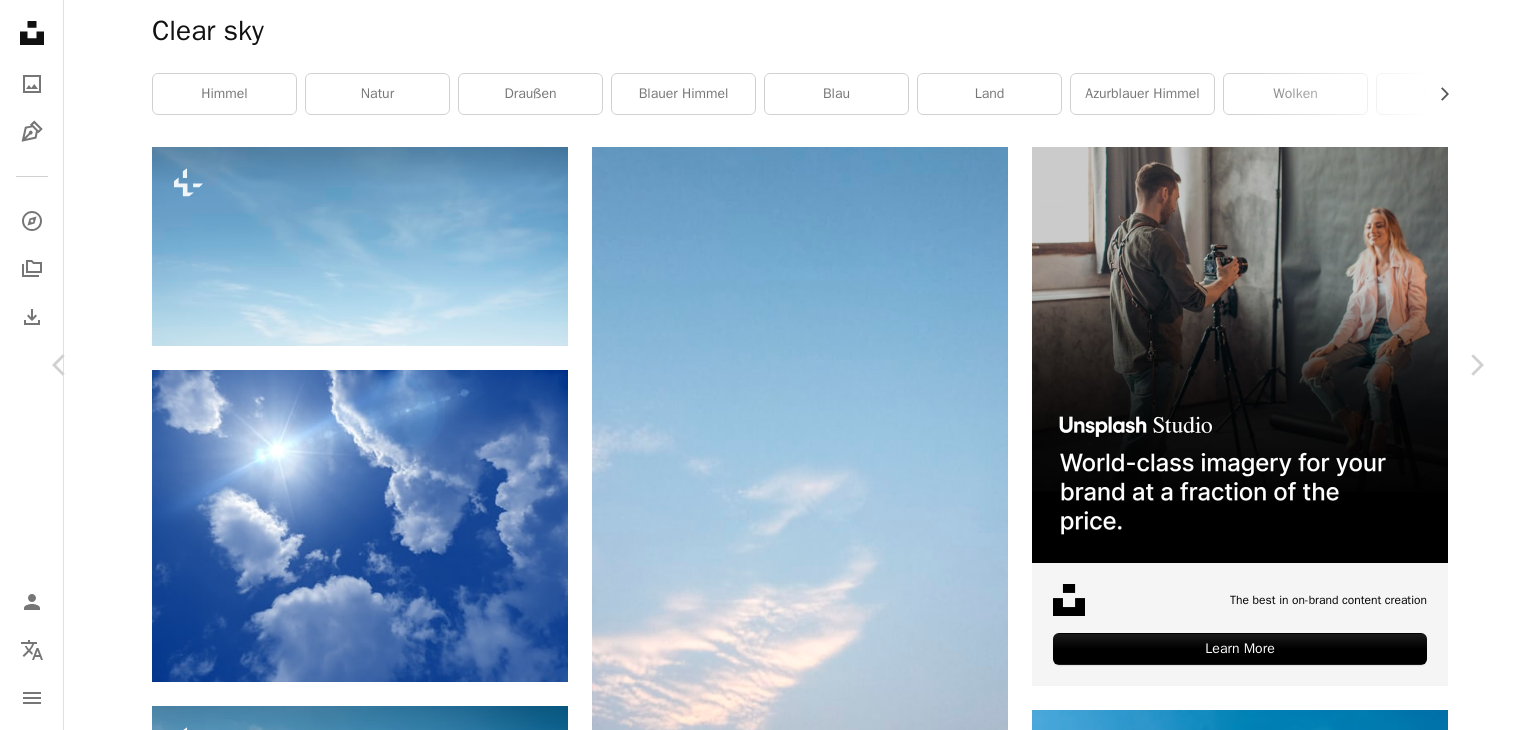 click on "An X shape Chevron left Chevron right H&CO Für Anfragen verfügbar A checkmark inside of a circle A heart A plus sign Kostenlos herunterladen Chevron down Zoom in Aufrufe 930.916 Downloads 19.199 A forward-right arrow Teilen Info icon Info More Actions Calendar outlined Veröffentlicht am  [DATE] Safety Kostenlos zu verwenden im Rahmen der  Unsplash Lizenz blauer Himmel minimal Minimalist Minimalismus Taiwan Himmelblau klarer Himmel minimalistisch Tier blau Fahrzeug Abenteuer Transport draußen Fliegen Azurblauer Himmel Freizeitaktivitäten Kostenlose Bilder Ähnliche Premium-Bilder auf iStock durchsuchen  |  20 % Rabatt mit Aktionscode UNSPLASH20 Mehr auf iStock anzeigen  ↗ Ähnliche Bilder A heart A plus sign [FIRST] [LAST] Arrow pointing down Plus sign for Unsplash+ A heart A plus sign [FIRST] [LAST] Für  Unsplash+ A lock Herunterladen Plus sign for Unsplash+ A heart A plus sign [FIRST] [LAST] Für  Unsplash+ A lock Herunterladen A heart A plus sign [FIRST] [LAST] Für Anfragen verfügbar" at bounding box center (768, 4700) 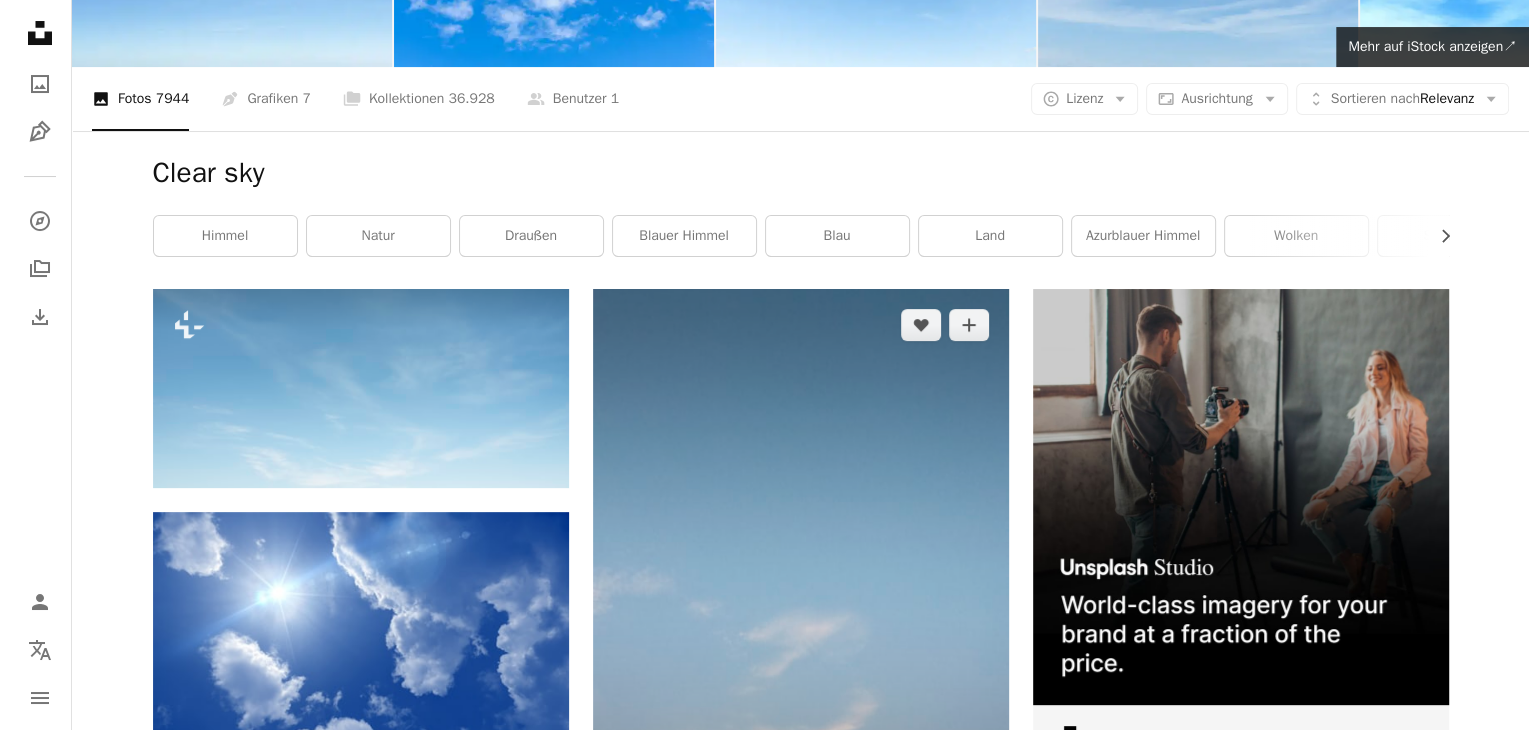 scroll, scrollTop: 212, scrollLeft: 0, axis: vertical 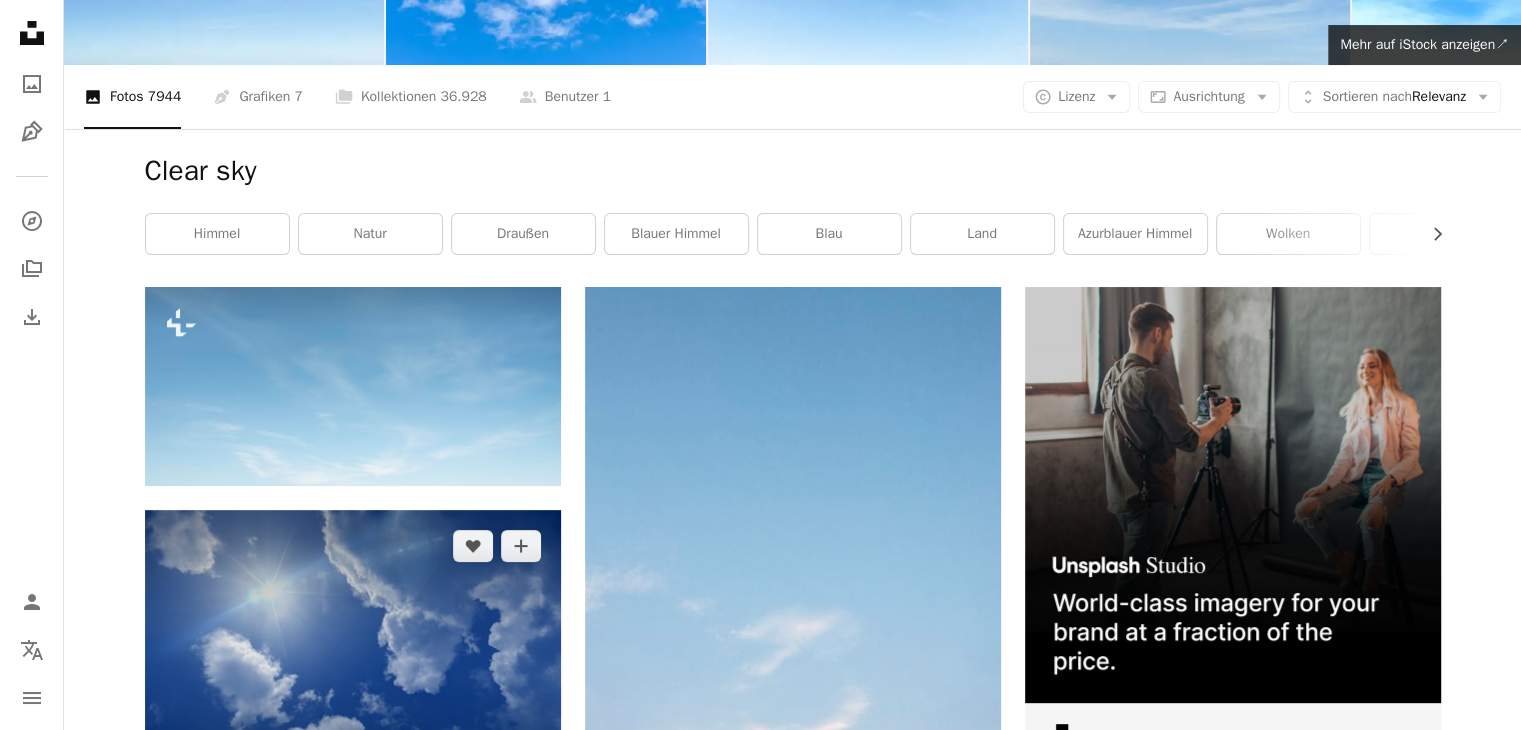 click at bounding box center [353, 666] 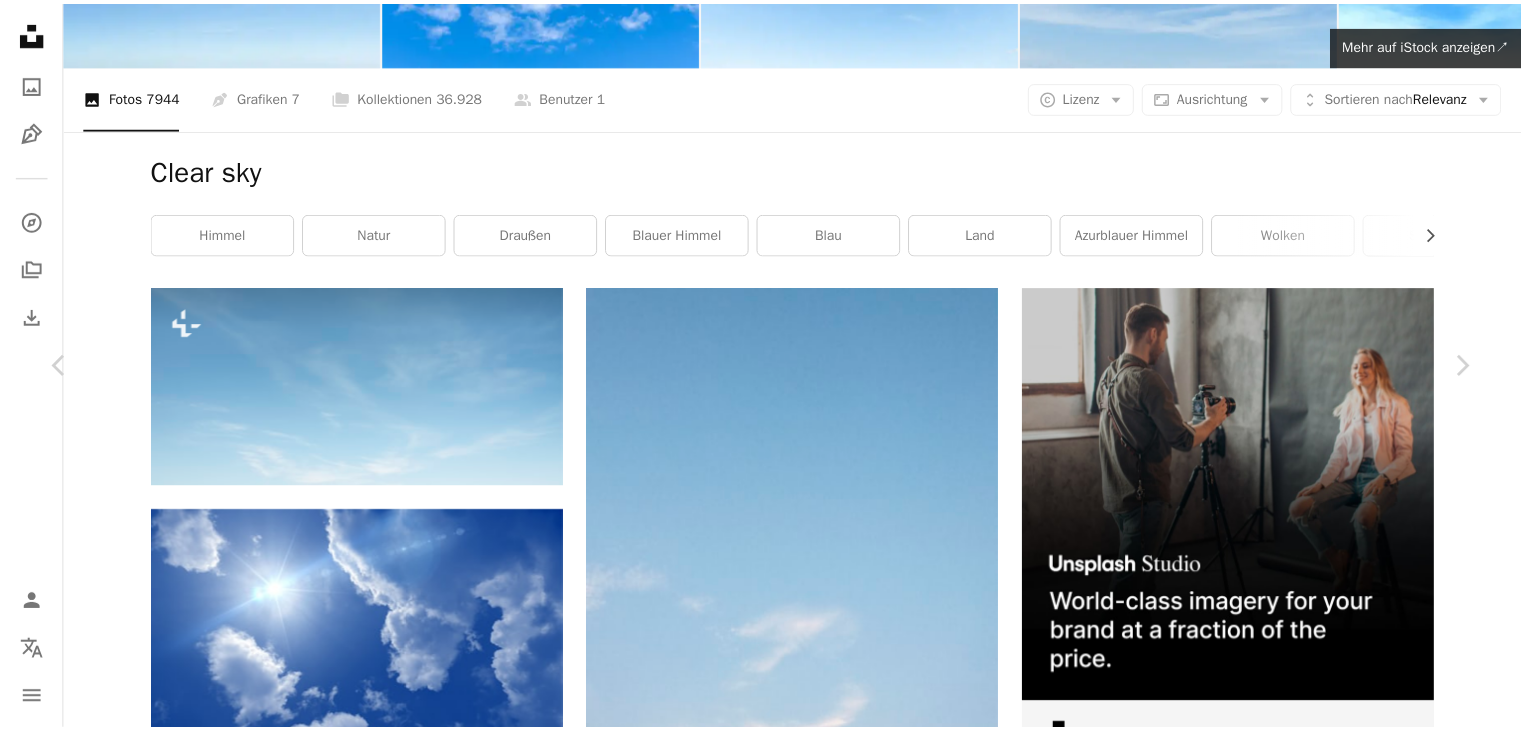 scroll, scrollTop: 16, scrollLeft: 0, axis: vertical 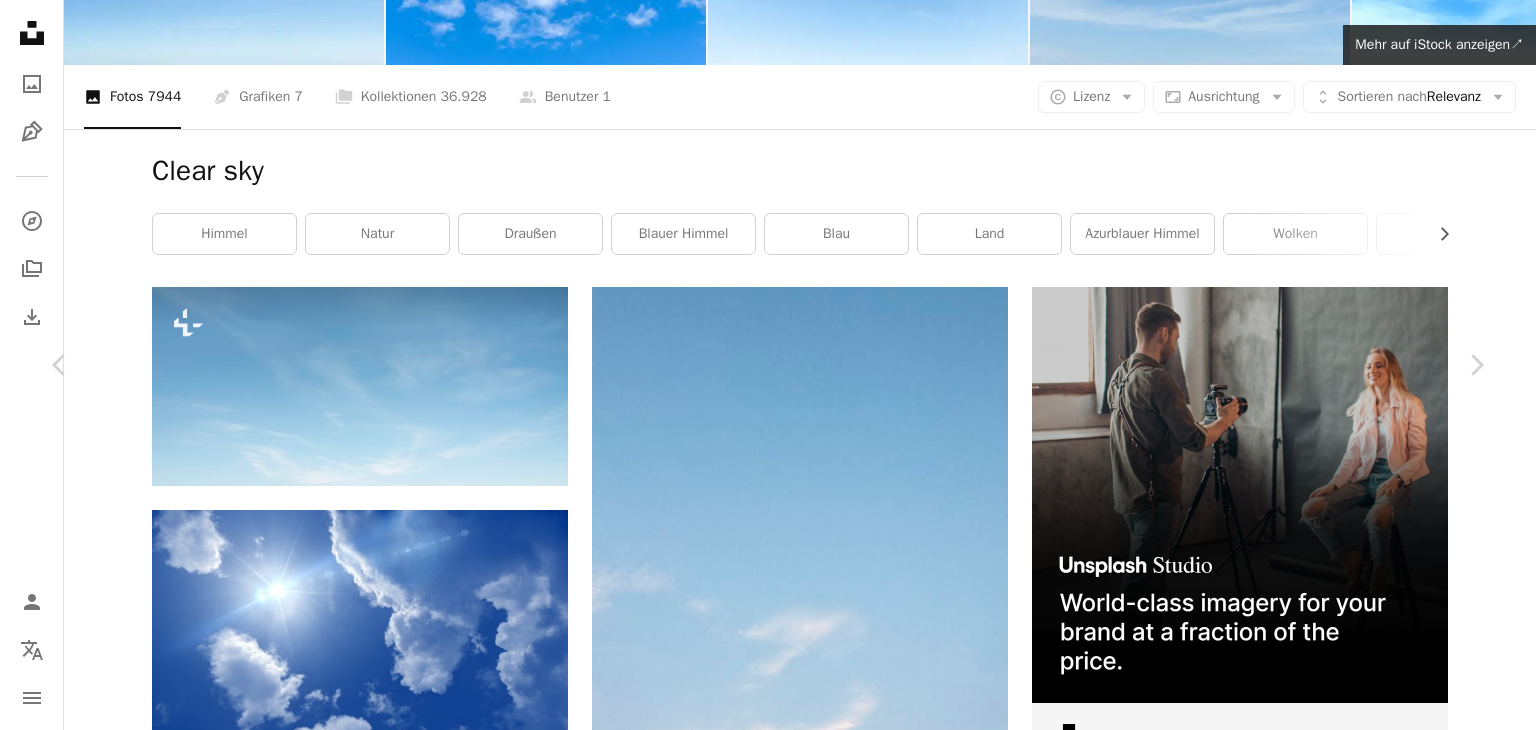 click on "Kostenlos herunterladen" at bounding box center [1259, 4506] 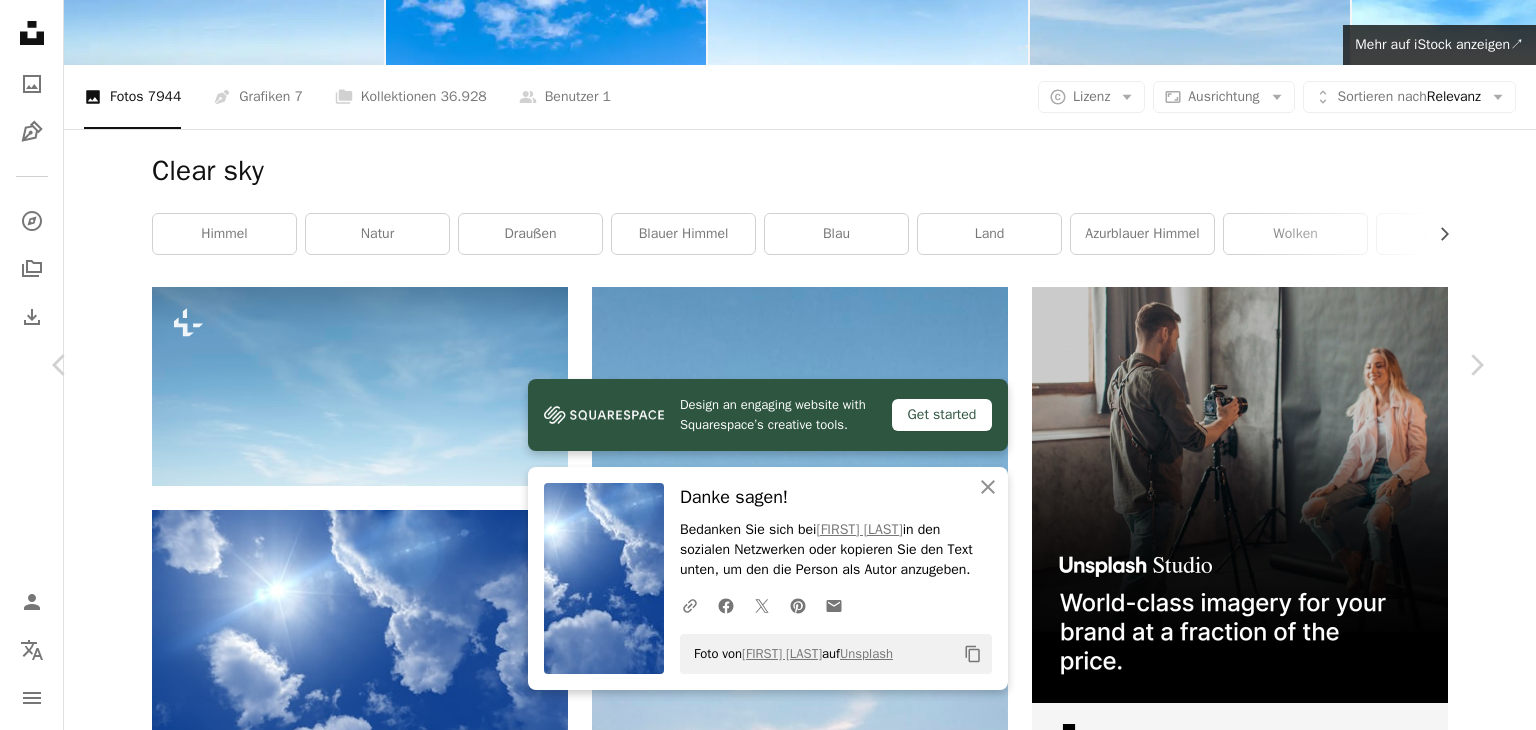 click on "An X shape Chevron left Chevron right Design an engaging website with Squarespace’s creative tools. Get started An X shape Schließen Danke sagen! Bedanken Sie sich bei  [FIRST] [LAST]  in den sozialen Netzwerken oder kopieren Sie den Text unten, um den die Person als Autor anzugeben. A URL sharing icon (chains) Facebook icon X (formerly Twitter) icon Pinterest icon An envelope Foto von  [FIRST] [LAST]  auf  Unsplash
Copy content [FIRST] [LAST] [FIRST] [LAST] A heart A plus sign Kostenlos herunterladen Chevron down Zoom in Aufrufe 1.996.087 Downloads 38.159 A forward-right arrow Teilen More Actions Calendar outlined Veröffentlicht am  28. September 2020 Camera realme, RMX1911 Safety Kostenlos zu verwenden im Rahmen der  Unsplash Lizenz Sonne Erde Wolke blauer Himmel Bewölkter Himmel klarer Himmel Atmosphäre Leuchtsignal Cloudscape Naturfotografie blau Sonnenlicht draußen Azurblauer Himmel Kostenlose Bilder Ähnliche Premium-Bilder auf iStock durchsuchen  |  Mehr auf iStock anzeigen" at bounding box center [768, 4840] 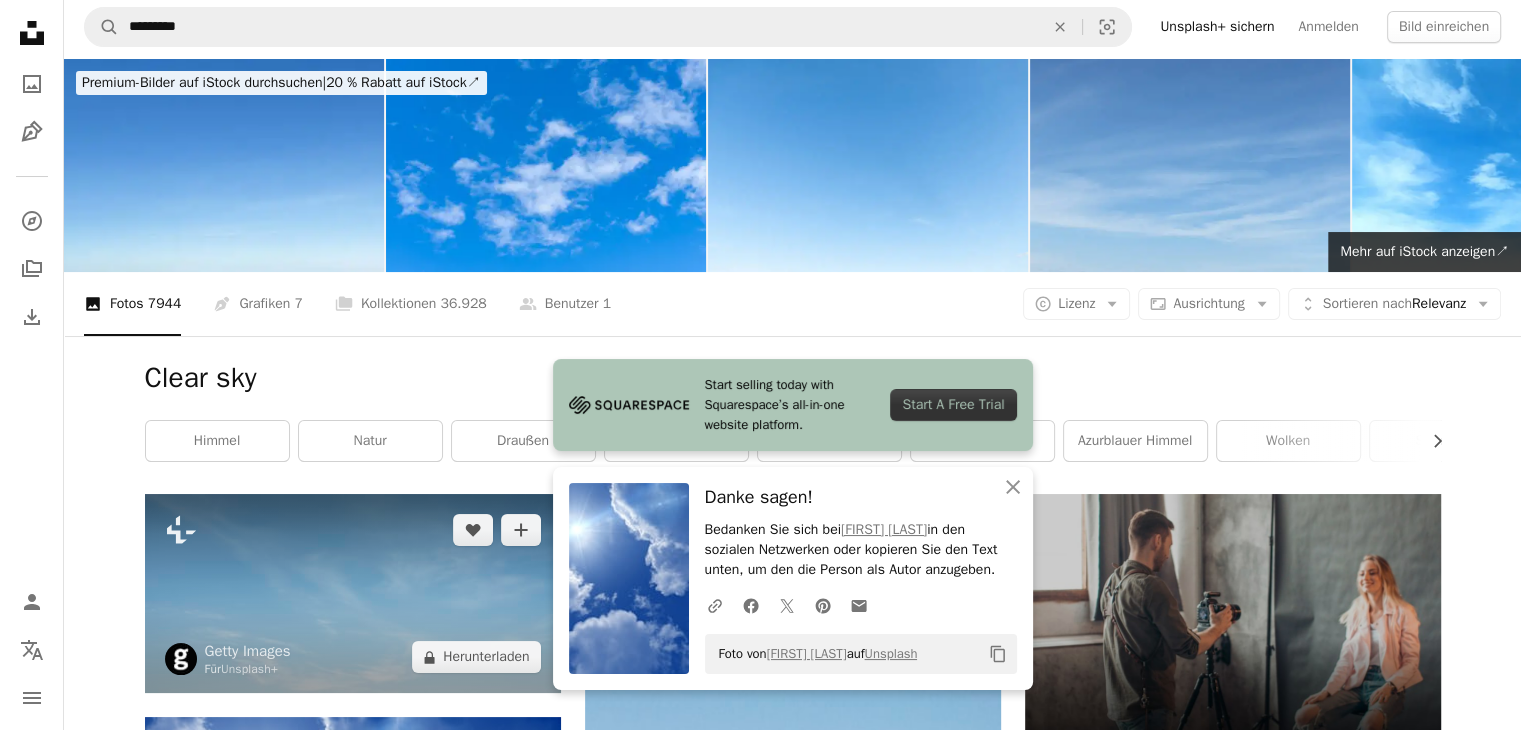 scroll, scrollTop: 0, scrollLeft: 0, axis: both 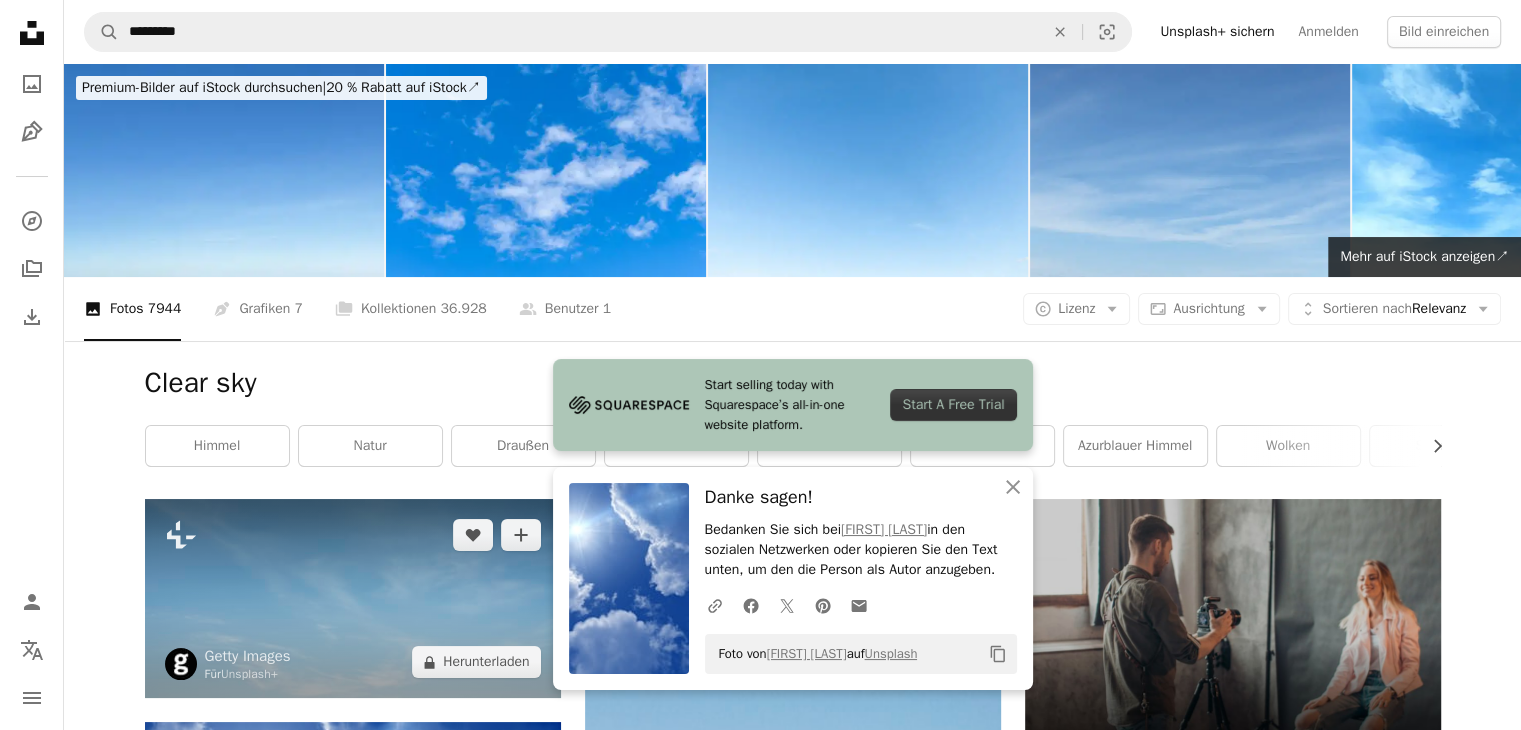 click at bounding box center [353, 598] 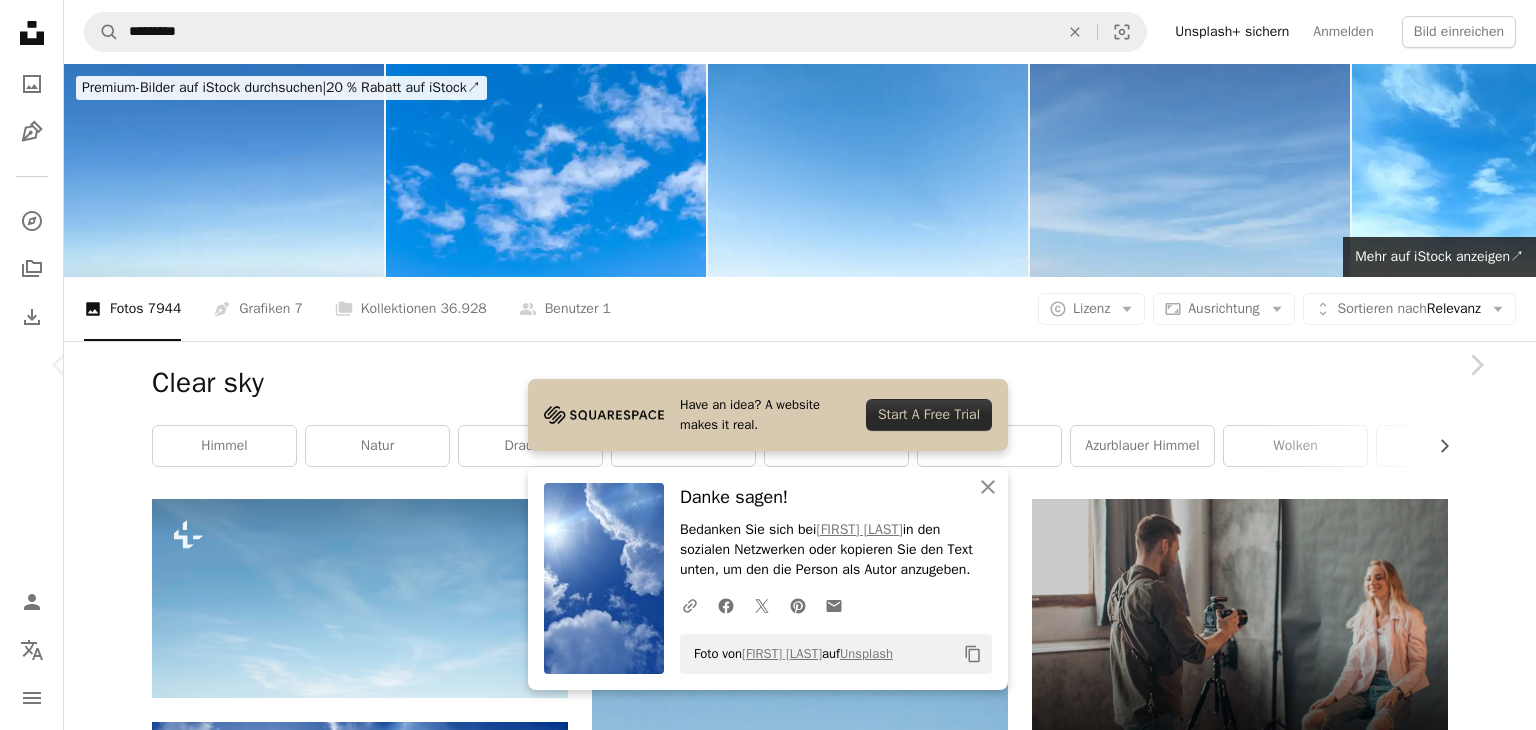 click on "An X shape Chevron left Chevron right Have an idea? A website makes it real. Start A Free Trial An X shape Schließen Danke sagen! Bedanken Sie sich bei  [FIRST] [LAST]  in den sozialen Netzwerken oder kopieren Sie den Text unten, um den die Person als Autor anzugeben. A URL sharing icon (chains) Facebook icon X (formerly Twitter) icon Pinterest icon An envelope Foto von  [FIRST] [LAST]  auf  Unsplash
Copy content Getty Images Für  Unsplash+ A heart A plus sign A lock Herunterladen Zoom in A forward-right arrow Teilen More Actions Calendar outlined Veröffentlicht am  30. September 2024 Camera SONY, ILCE-6500 Safety Lizenziert unter der  Unsplash+ Lizenz abstrakt Fotografie Schönheit Wetter Himmel klarer Himmel sonnig Krickente Farbverlauf Ruhe Lichtbündel Farbbild keine Menschen flauschig texturiert bedeckt Cloudscape Lebendige Farben Weichheit Hintergrundmotive Ähnliche Bilder Plus sign for Unsplash+ A heart A plus sign [FIRST] [LAST] Für  Unsplash+ A lock Herunterladen Plus sign for Unsplash+" at bounding box center (768, 5052) 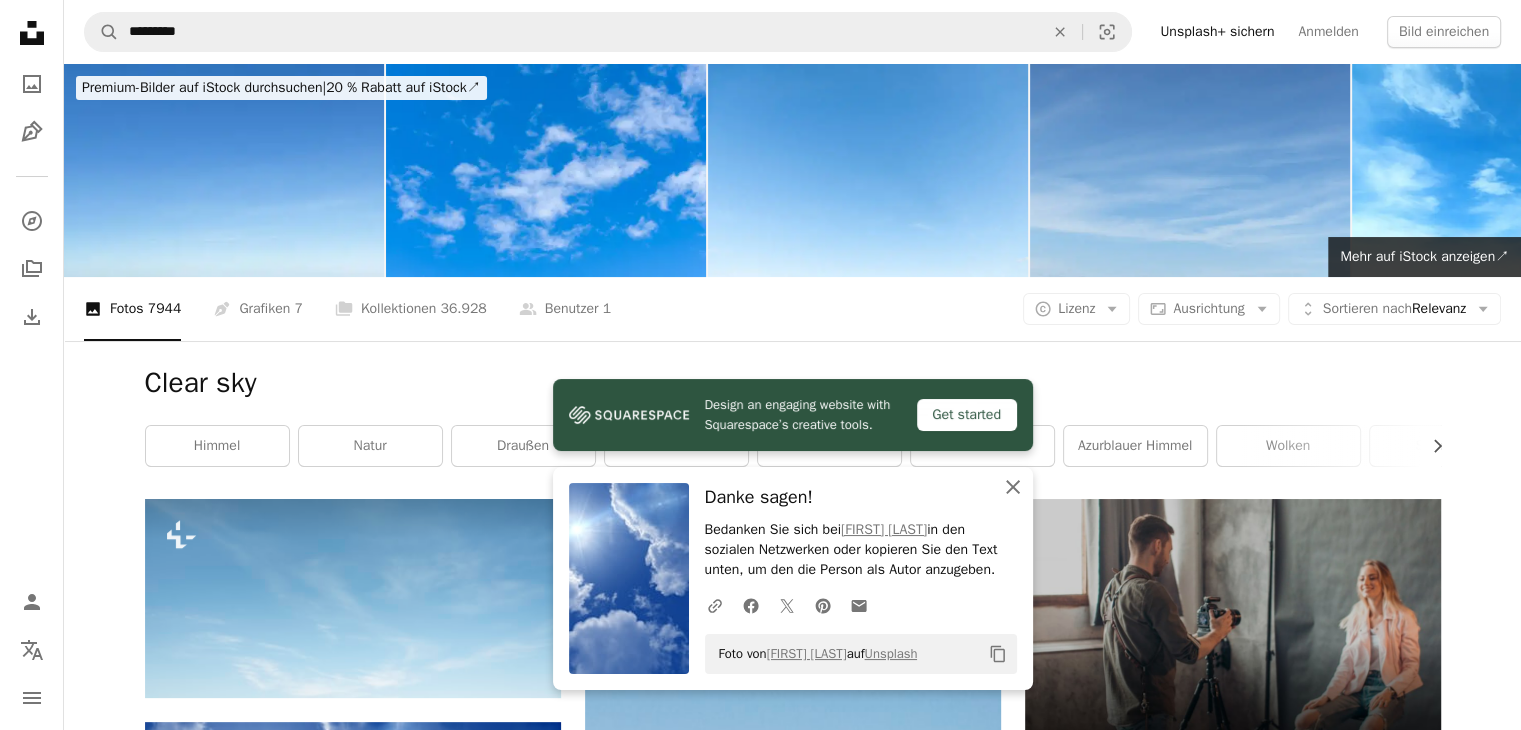 click on "An X shape Schließen" at bounding box center [1013, 487] 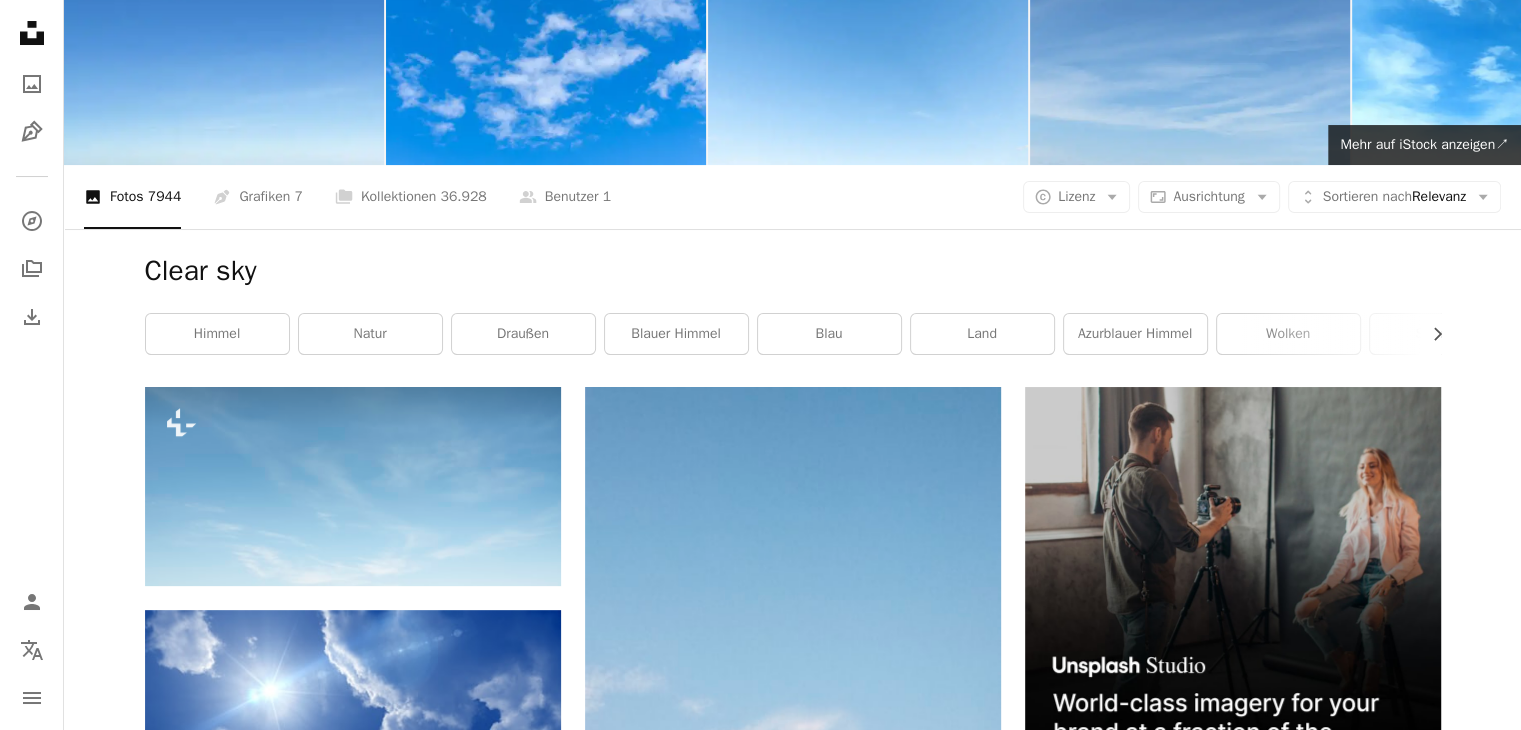 scroll, scrollTop: 0, scrollLeft: 0, axis: both 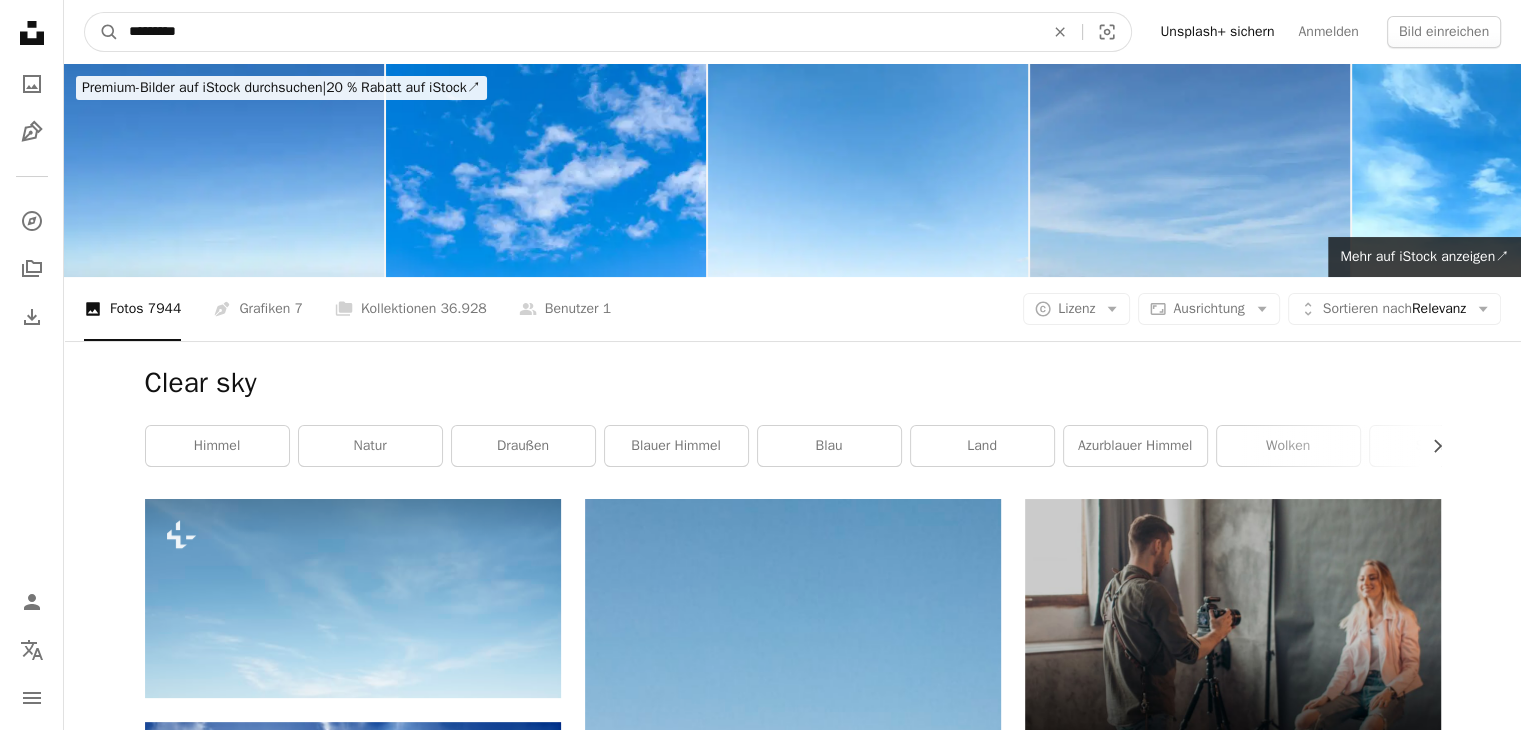 drag, startPoint x: 152, startPoint y: 29, endPoint x: 128, endPoint y: 36, distance: 25 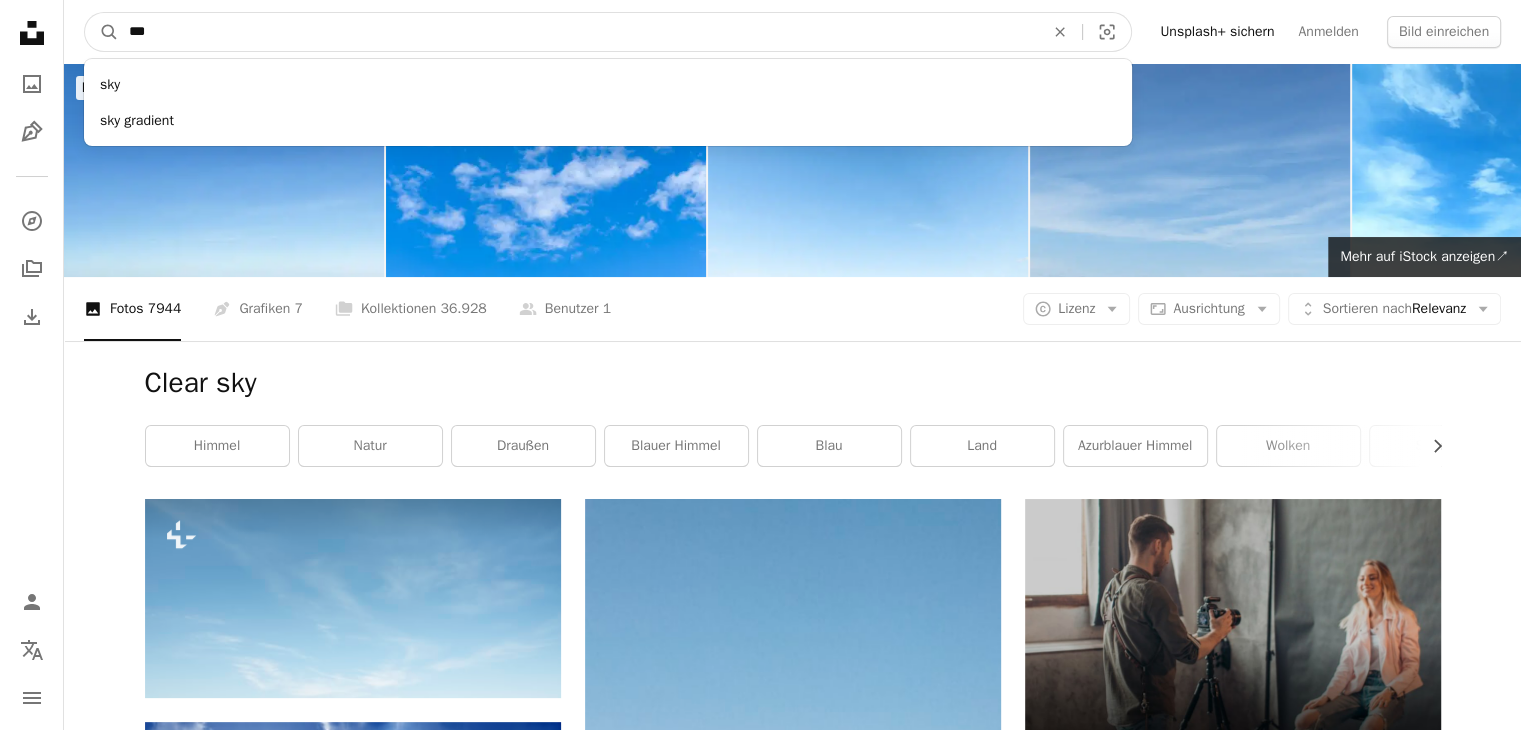 type on "***" 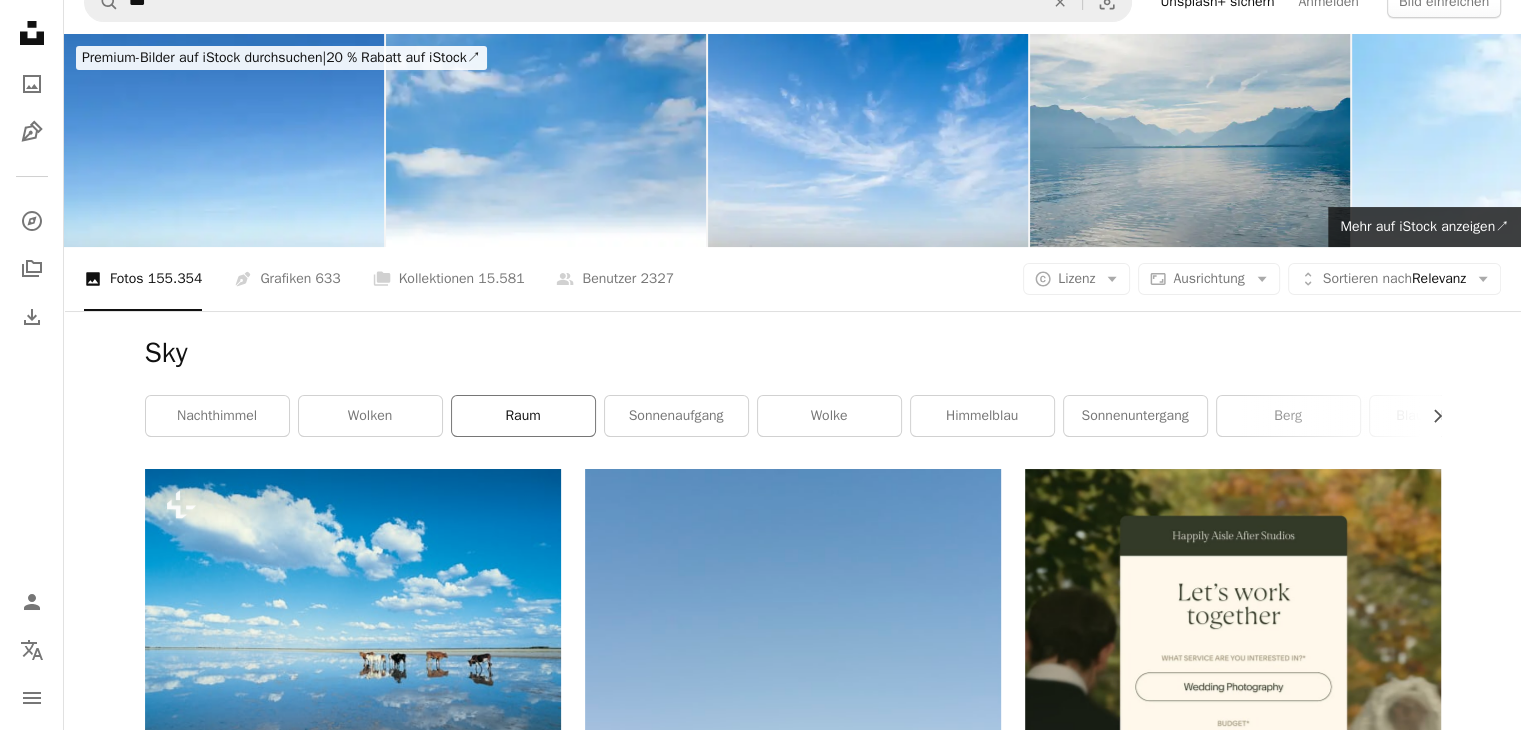 scroll, scrollTop: 12, scrollLeft: 0, axis: vertical 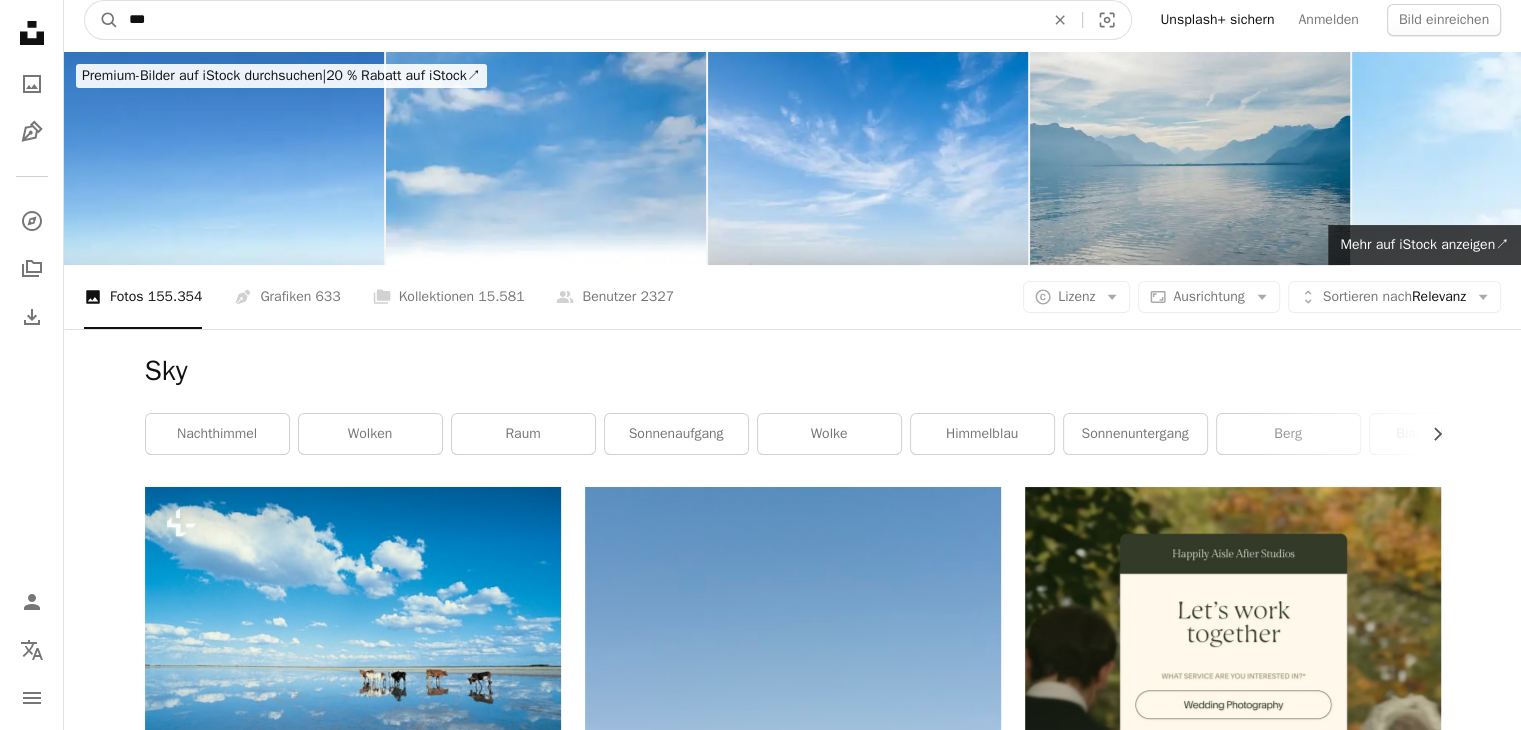drag, startPoint x: 181, startPoint y: 19, endPoint x: 0, endPoint y: 29, distance: 181.27603 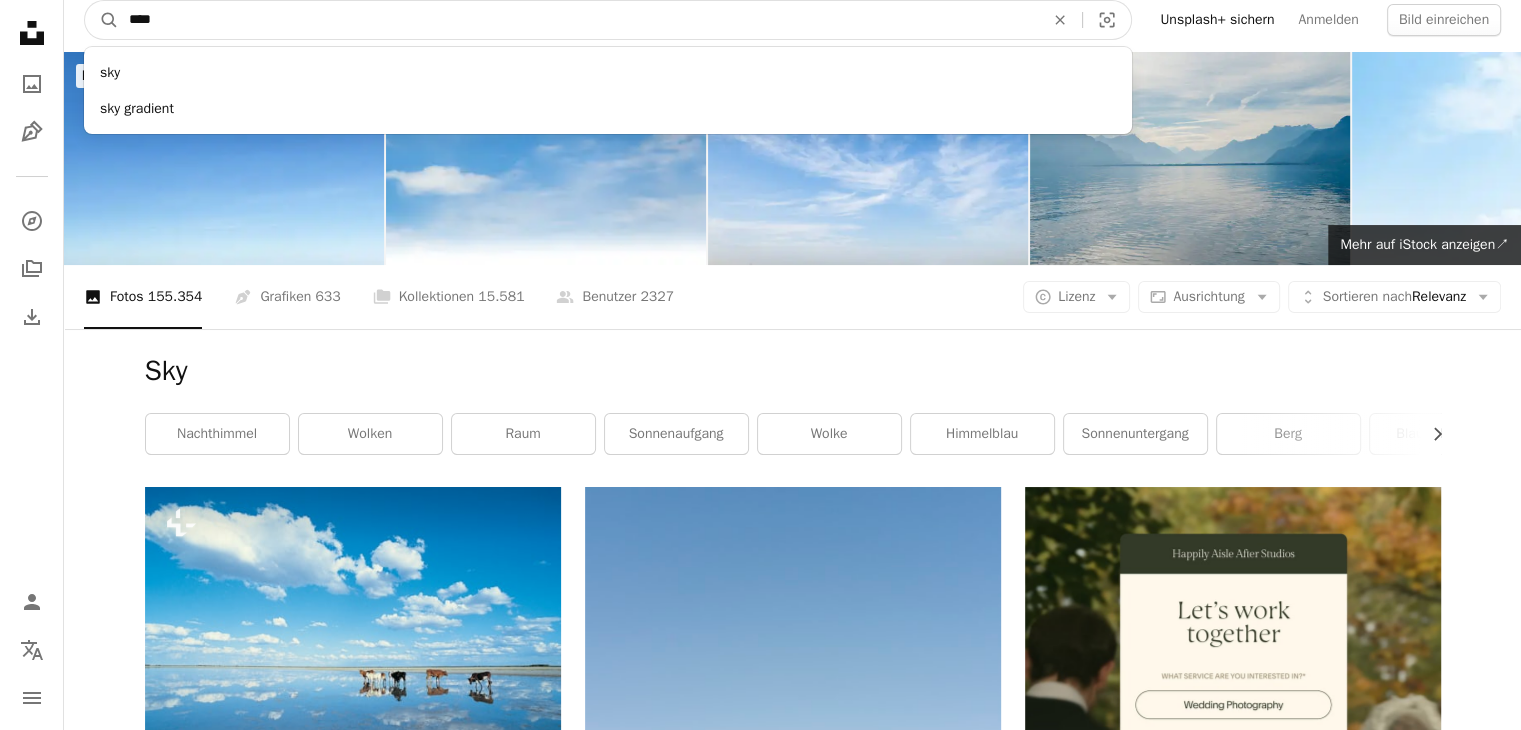 type on "*****" 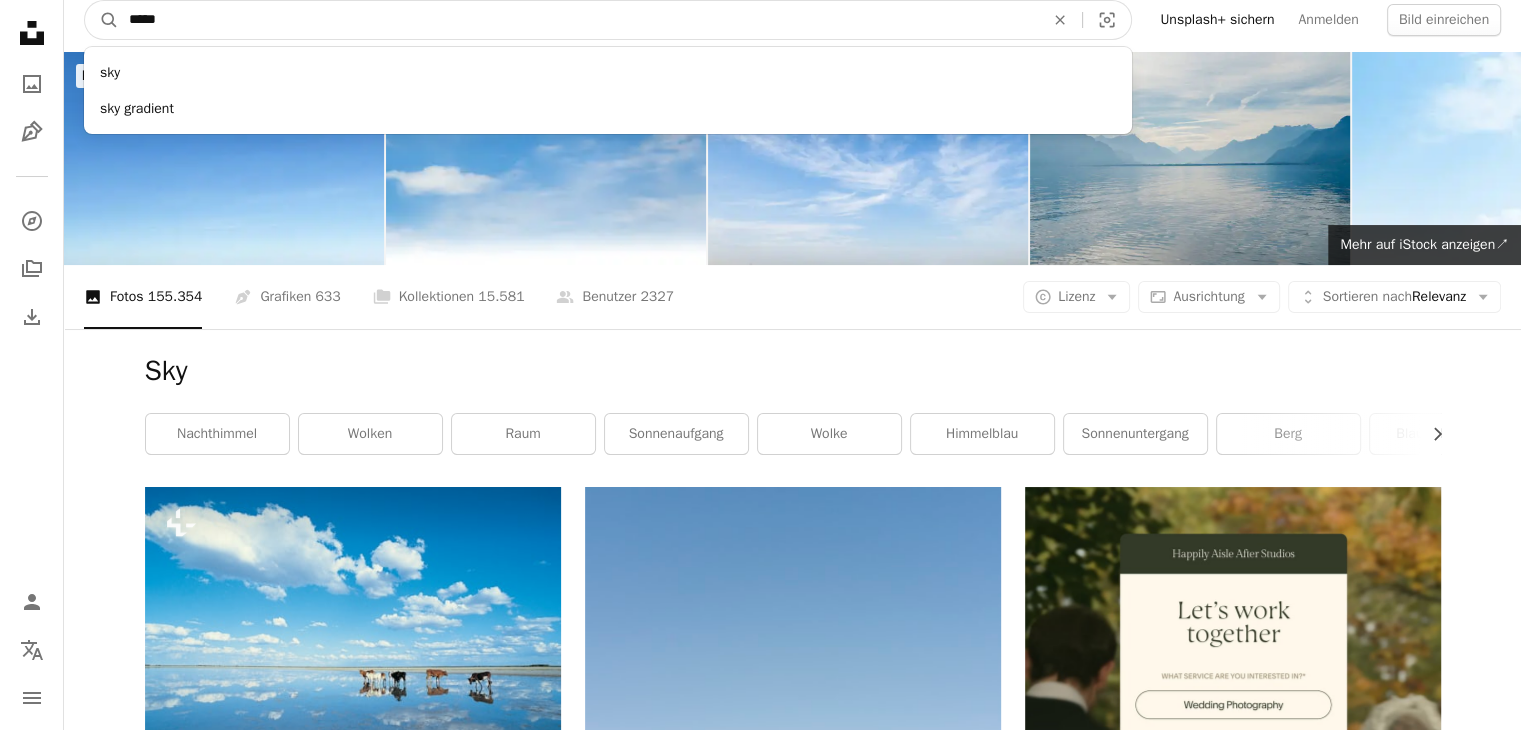 click on "A magnifying glass" at bounding box center [102, 20] 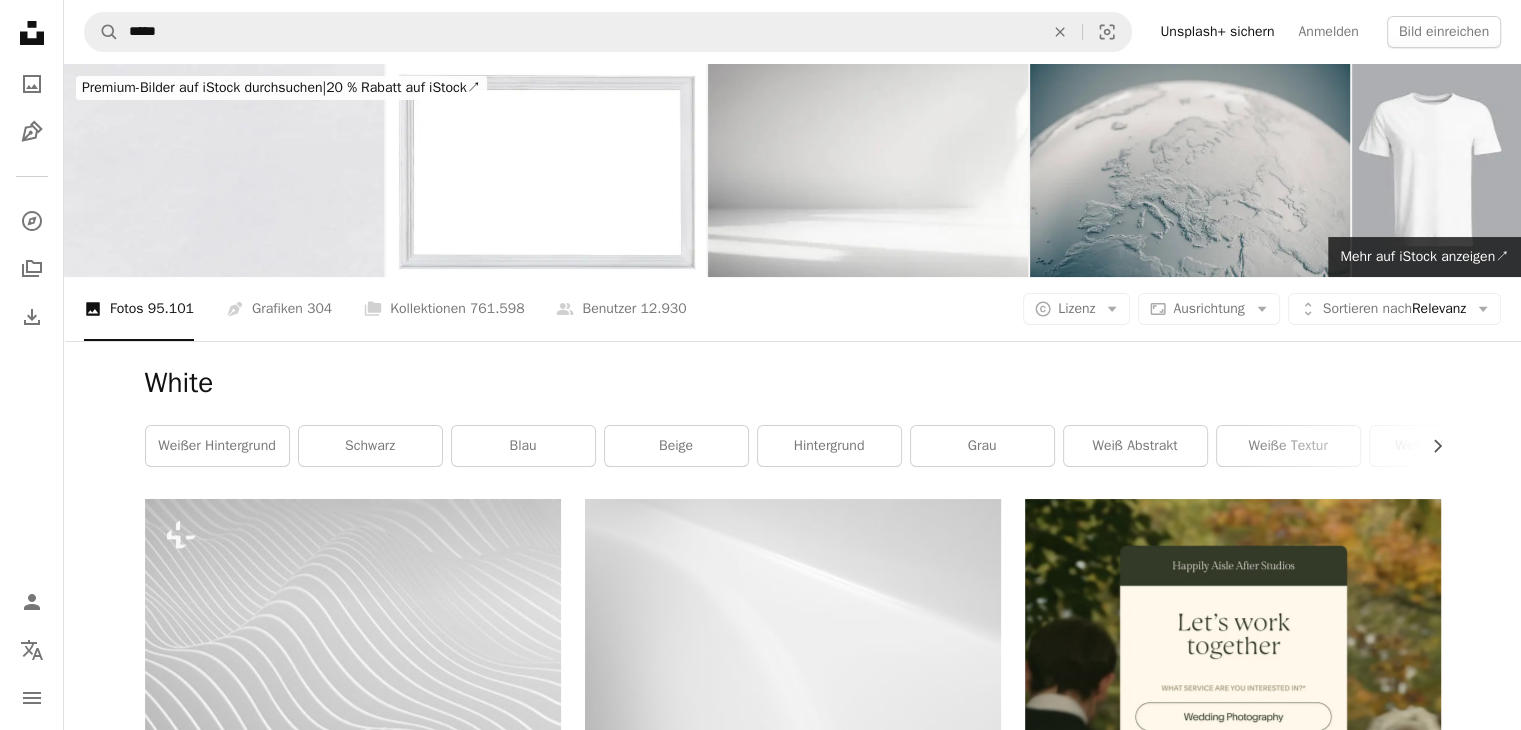 scroll, scrollTop: 0, scrollLeft: 0, axis: both 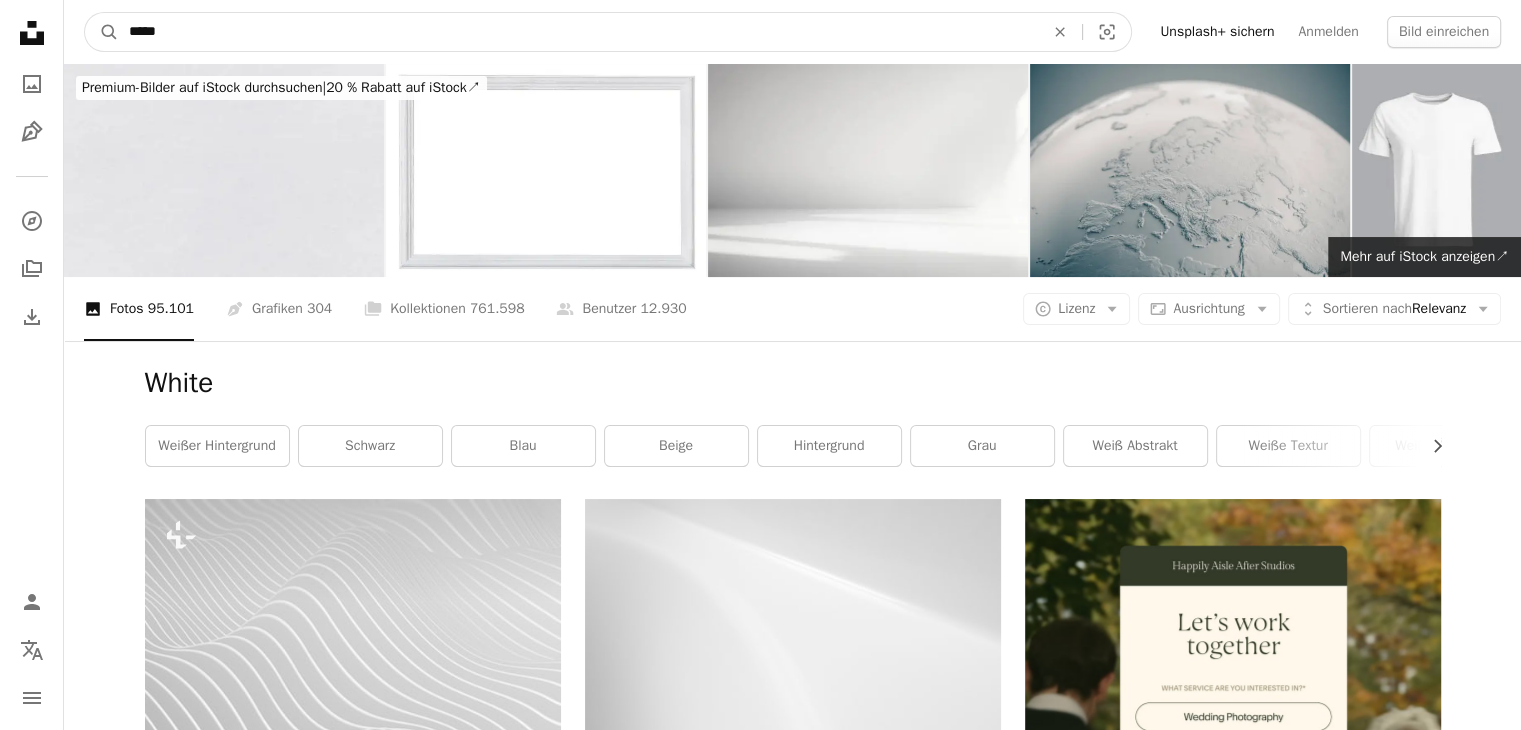 drag, startPoint x: 176, startPoint y: 19, endPoint x: 56, endPoint y: 22, distance: 120.03749 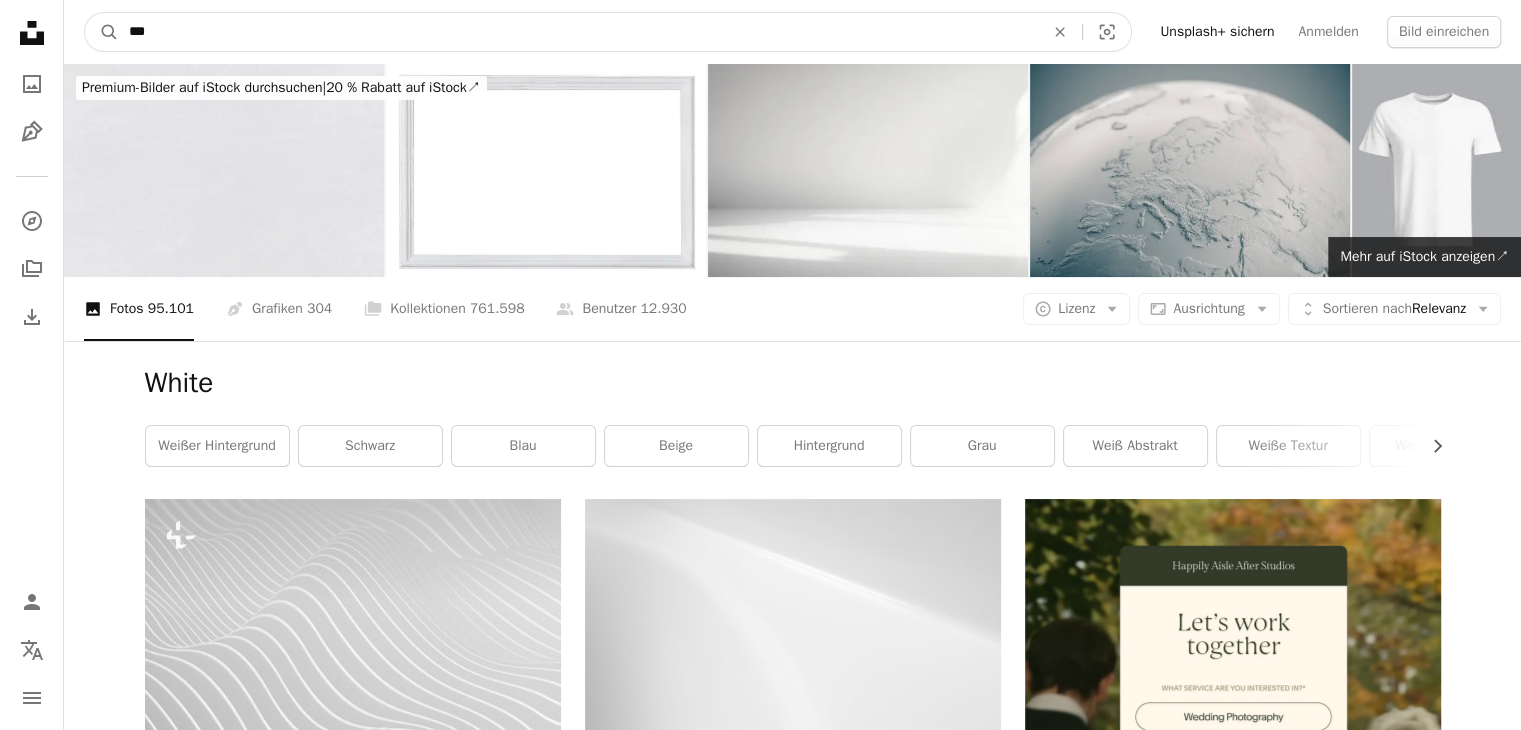 type on "***" 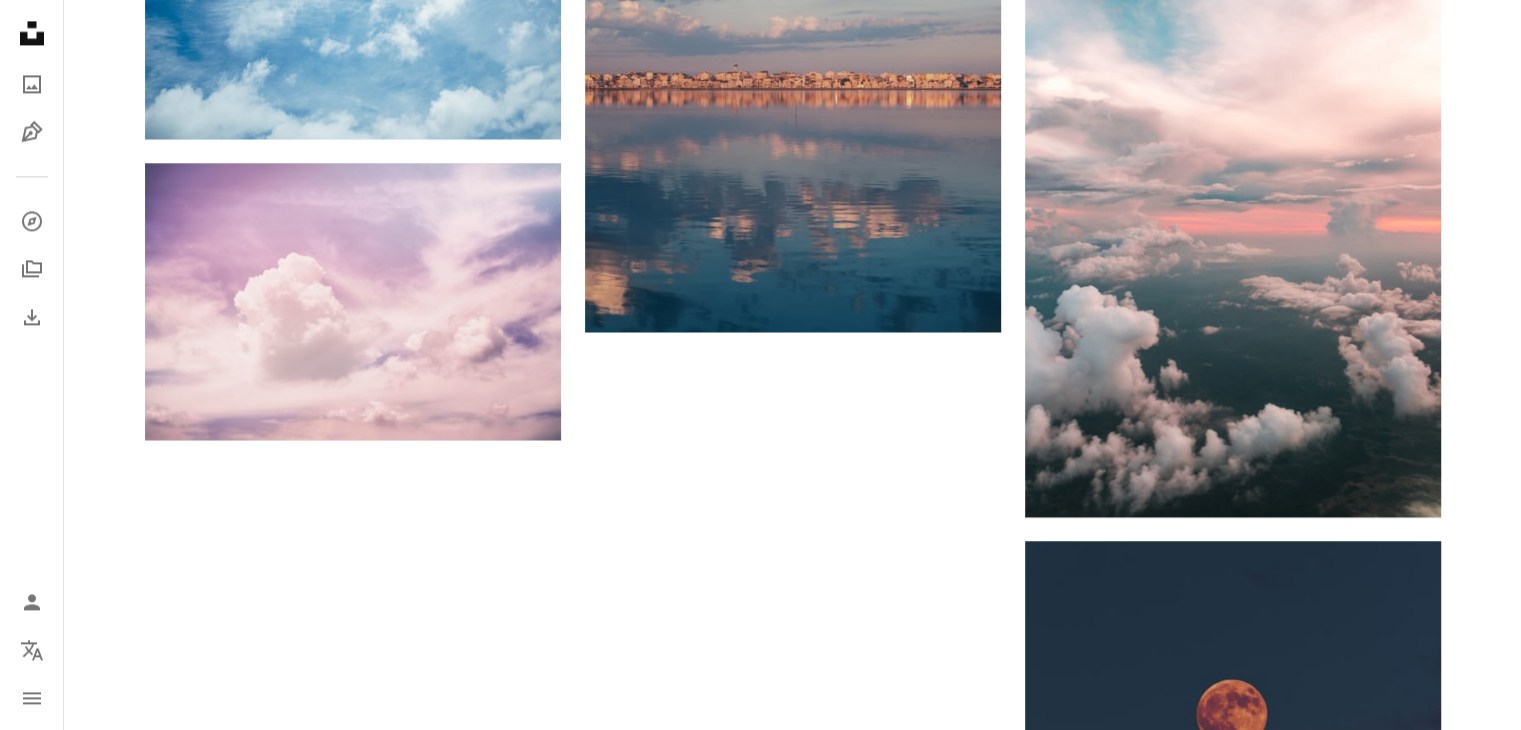 scroll, scrollTop: 3004, scrollLeft: 0, axis: vertical 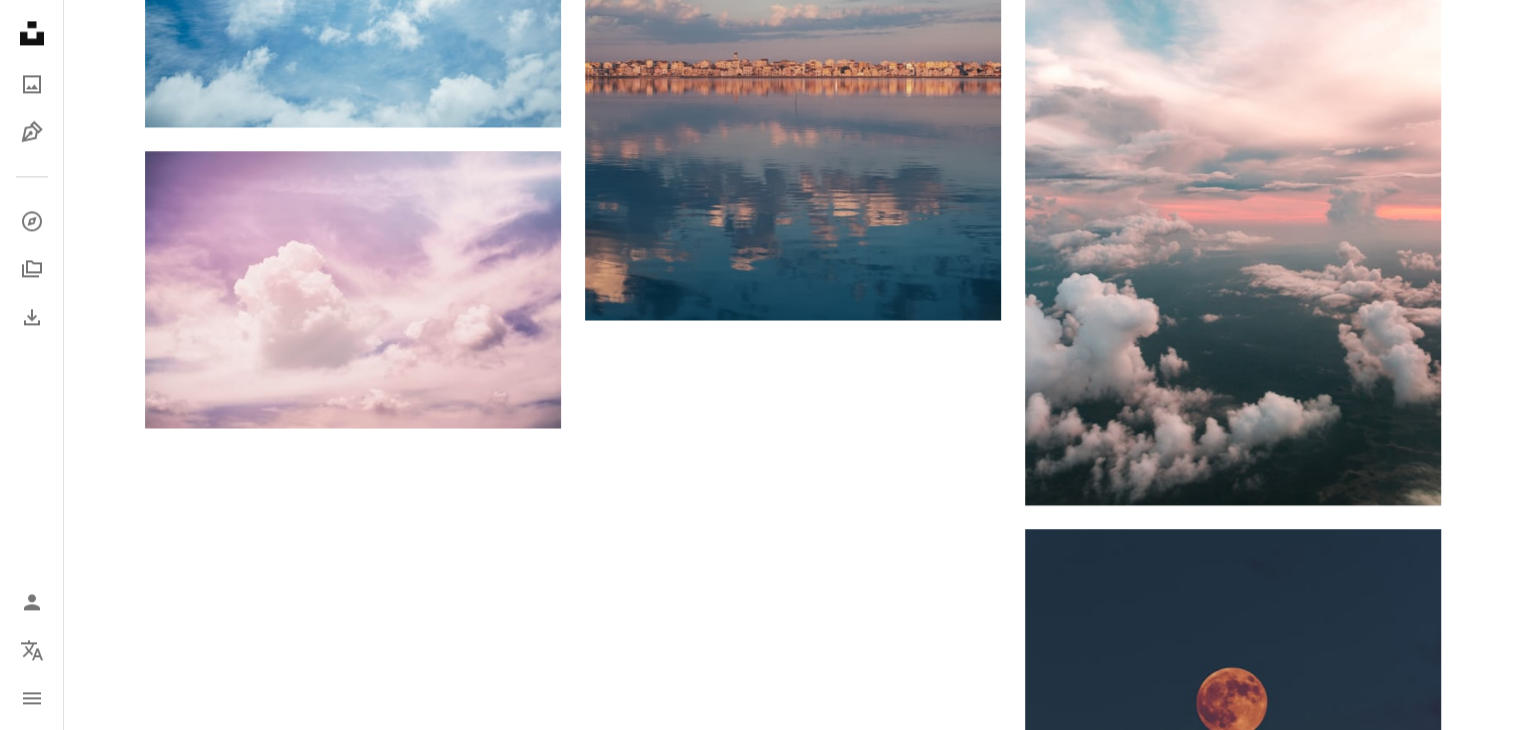 click on "Mehr laden" at bounding box center (793, 1233) 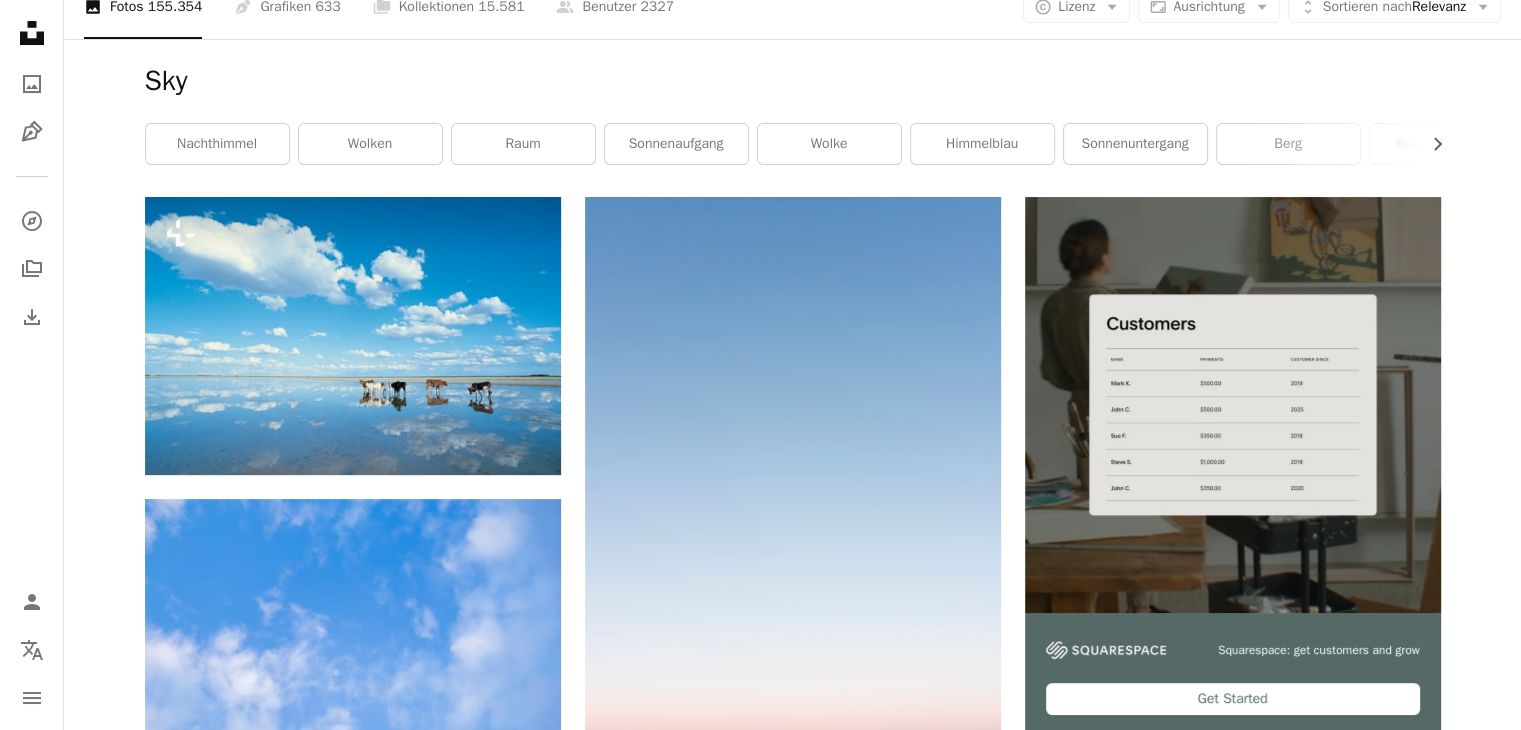 scroll, scrollTop: 0, scrollLeft: 0, axis: both 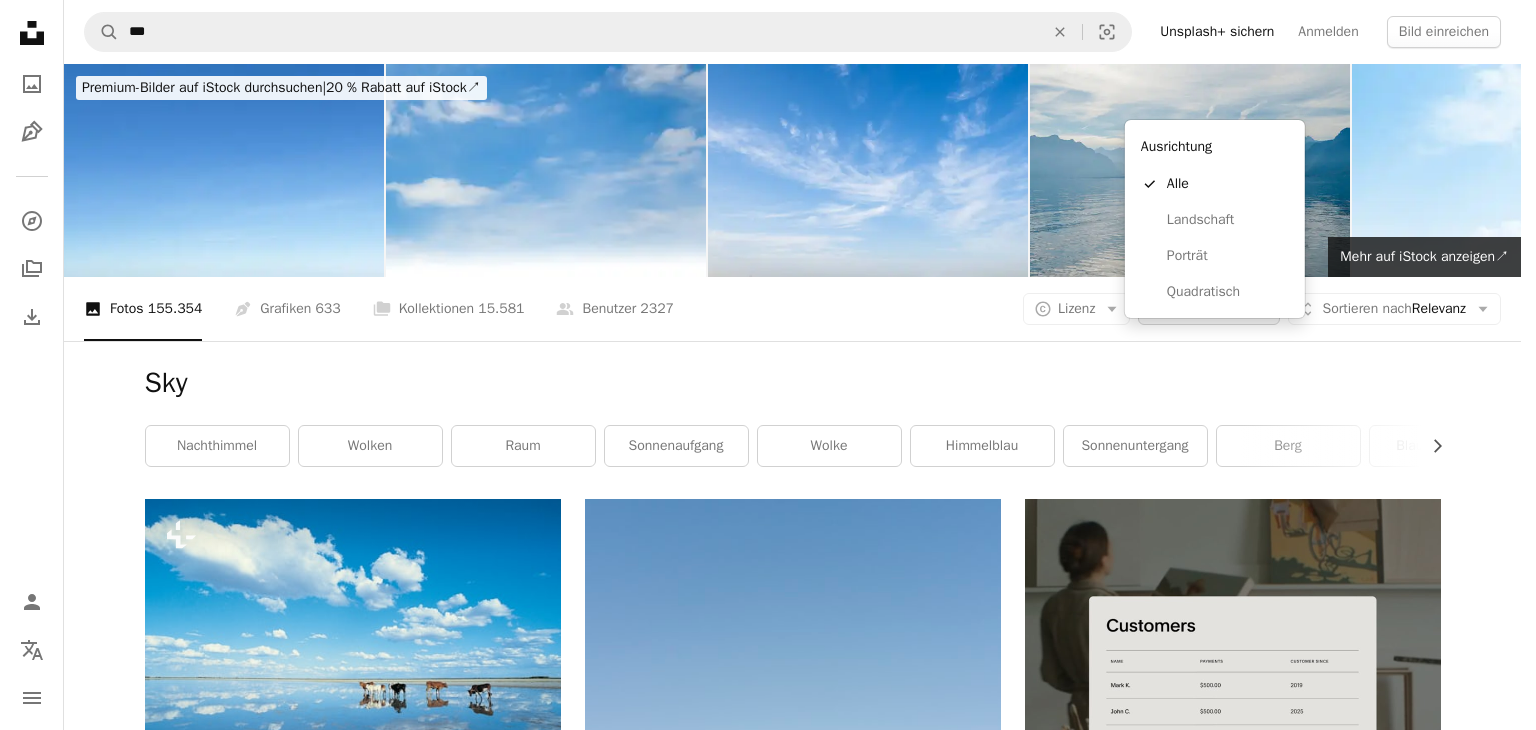 click on "Ausrichtung" at bounding box center (1208, 308) 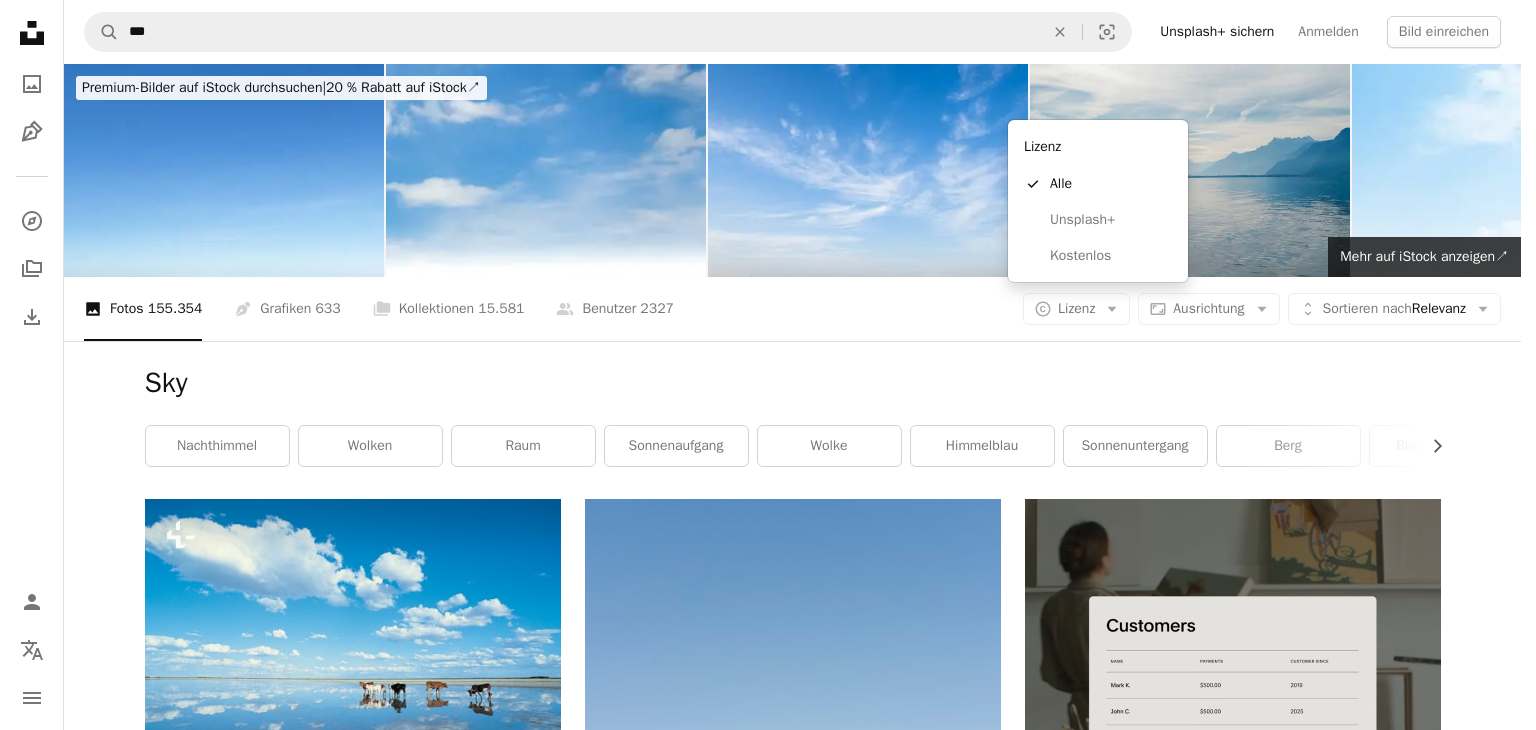 click on "Lizenz" at bounding box center (1076, 308) 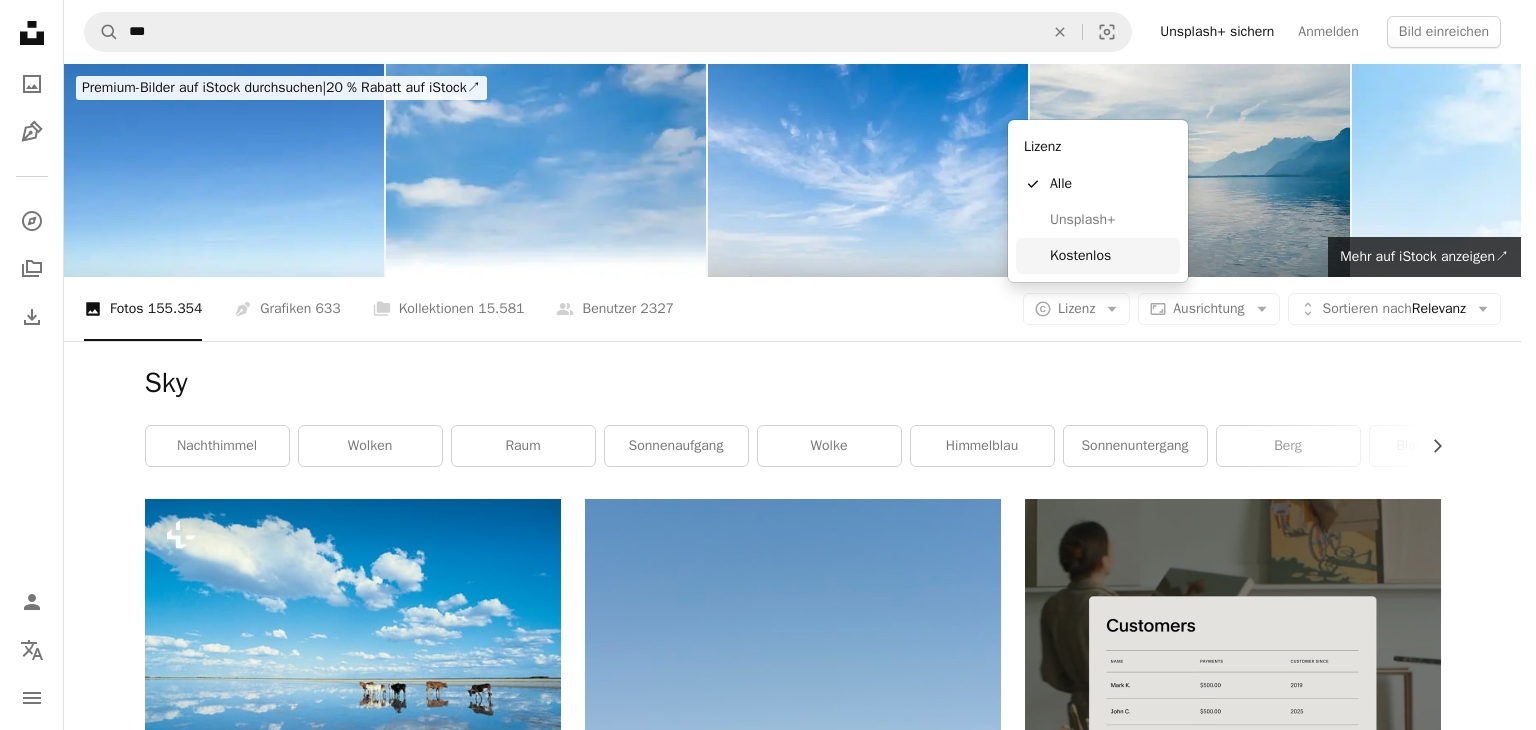 click on "Kostenlos" at bounding box center [1111, 256] 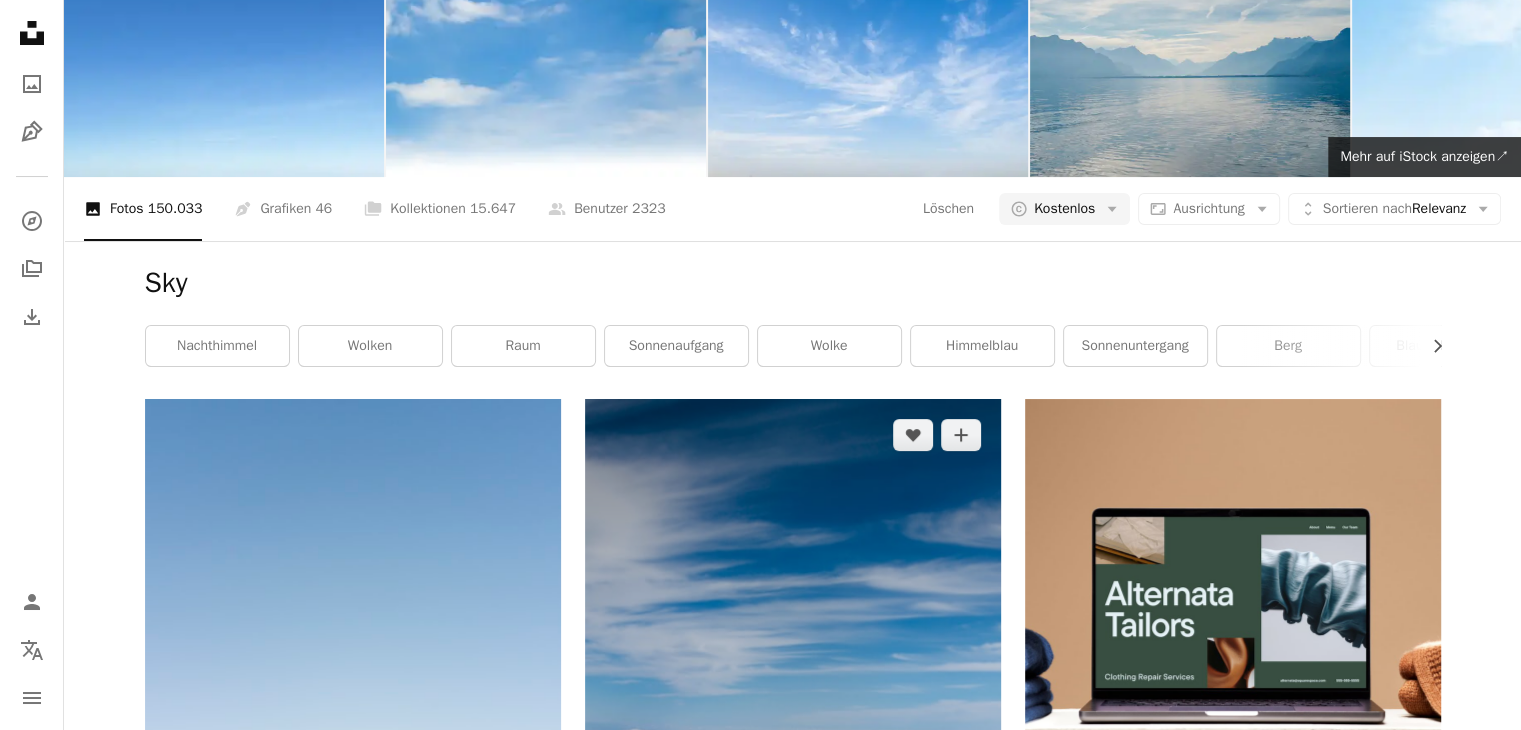 scroll, scrollTop: 0, scrollLeft: 0, axis: both 